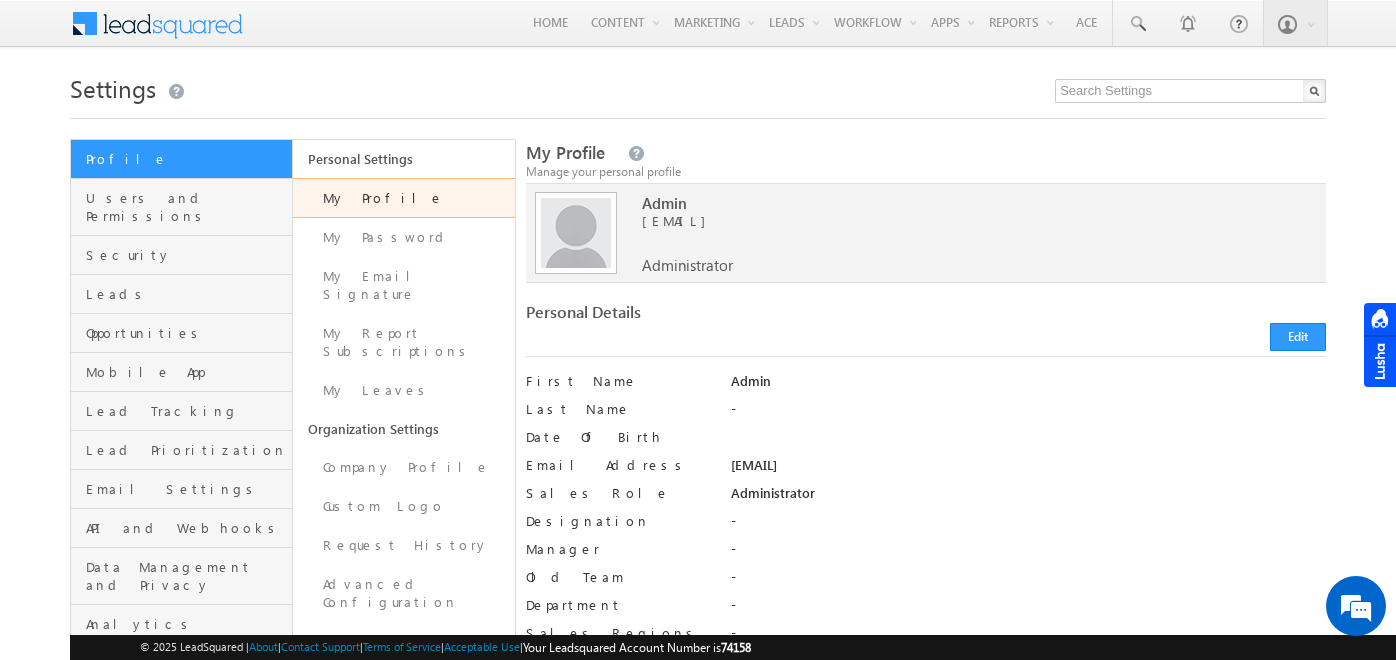 scroll, scrollTop: 0, scrollLeft: 0, axis: both 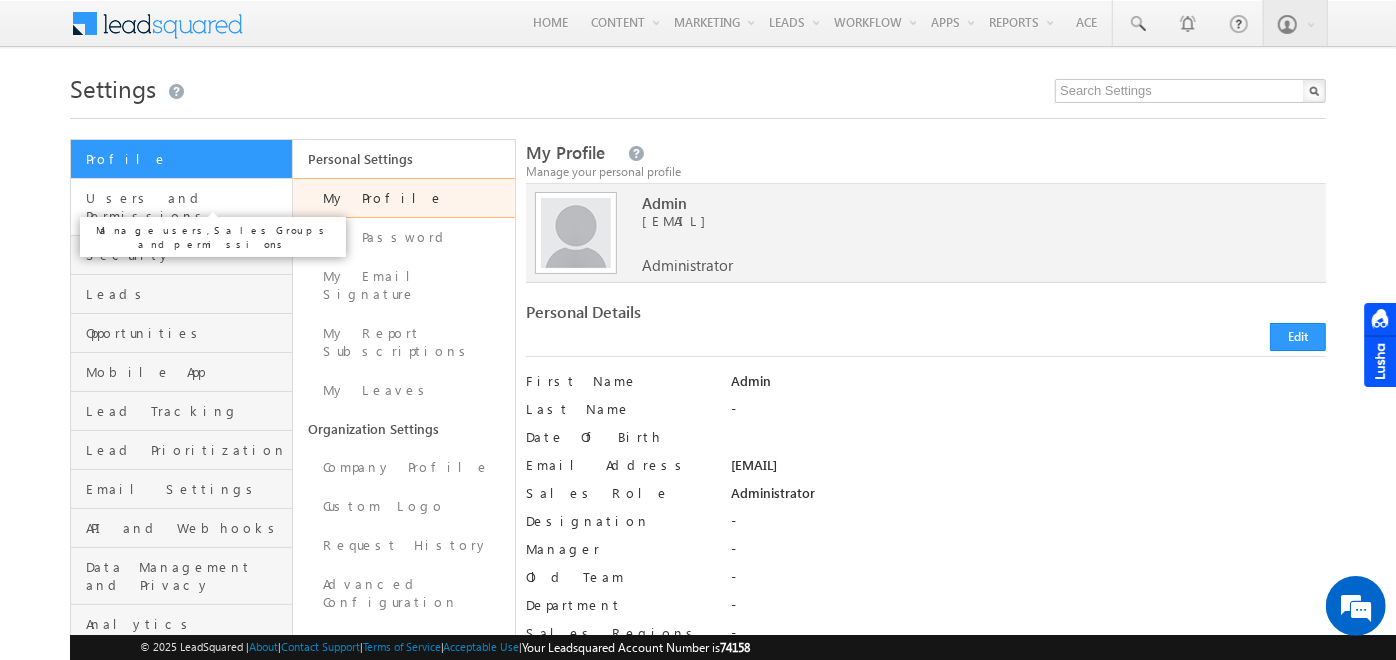 click on "Users and Permissions" at bounding box center [186, 207] 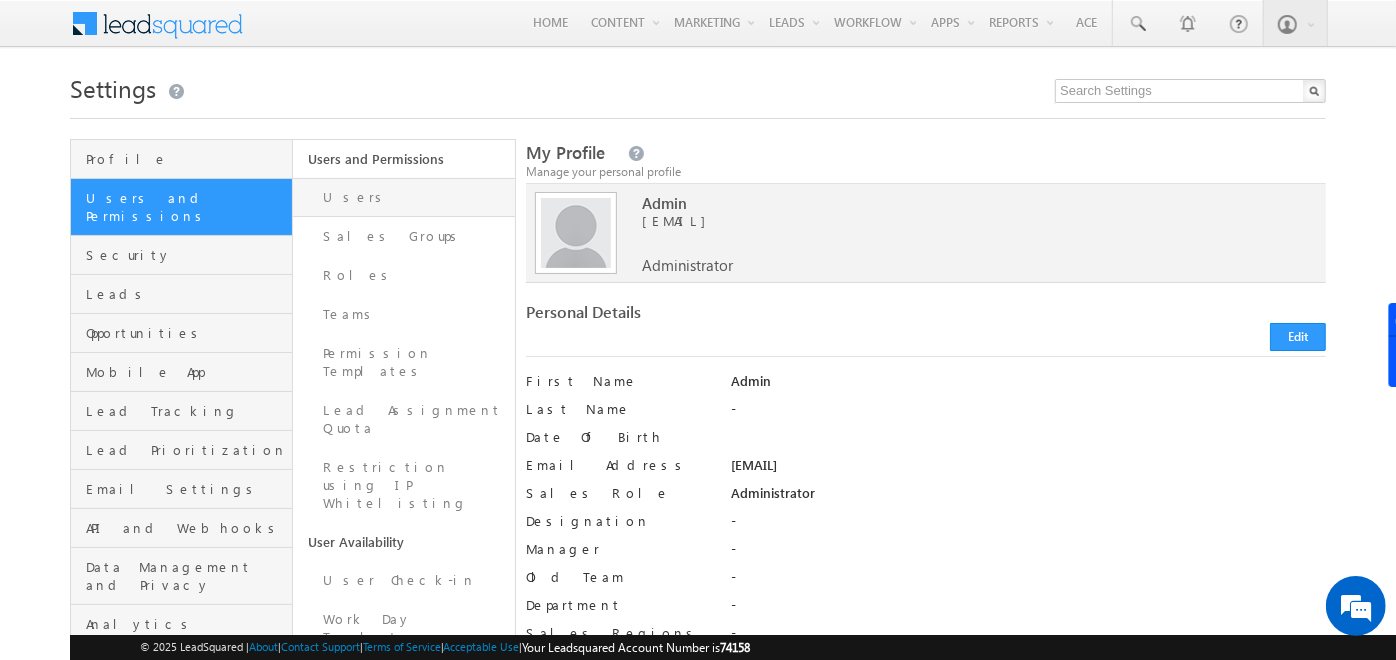 click on "Users" at bounding box center [404, 197] 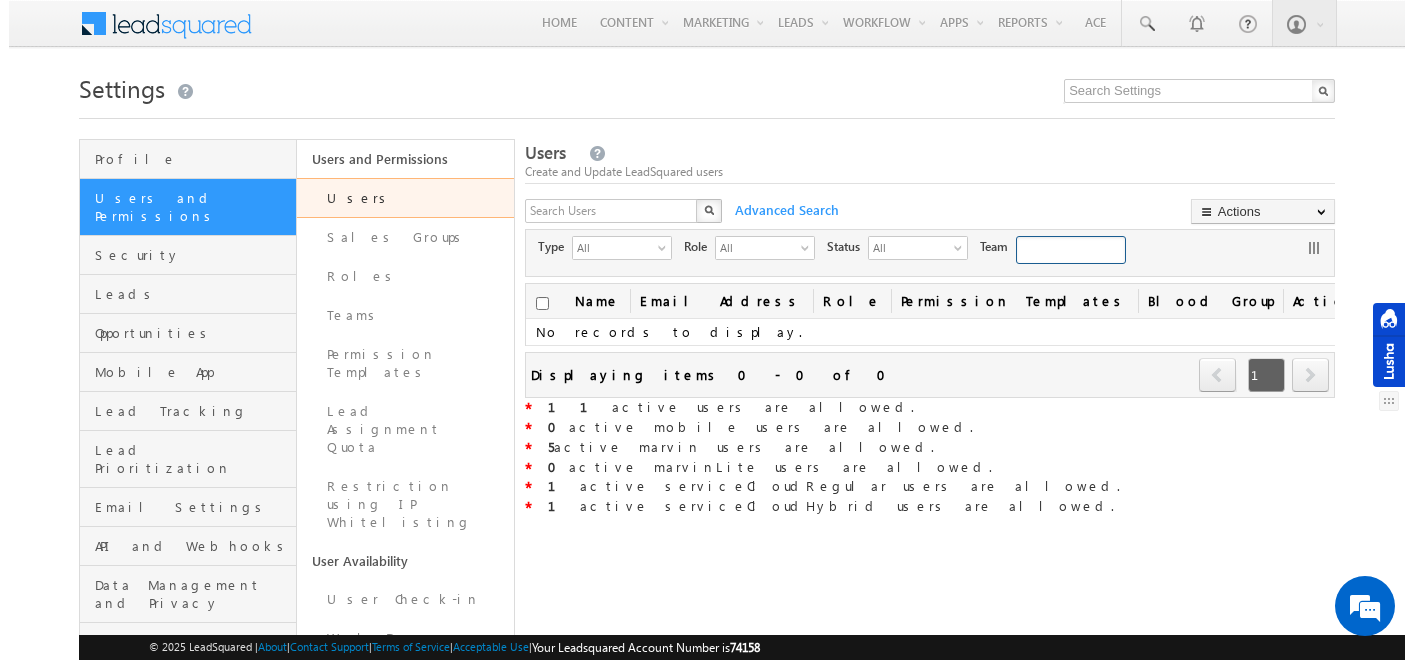 scroll, scrollTop: 0, scrollLeft: 0, axis: both 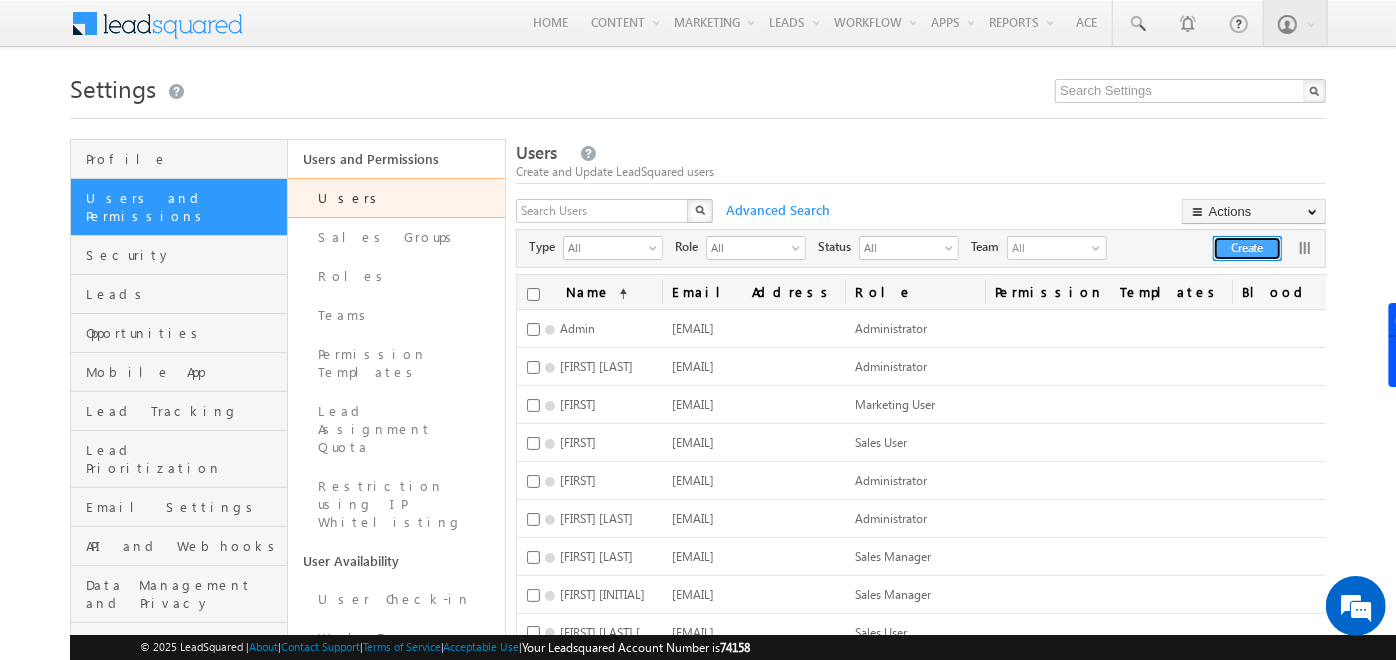 click on "Create" at bounding box center [1247, 248] 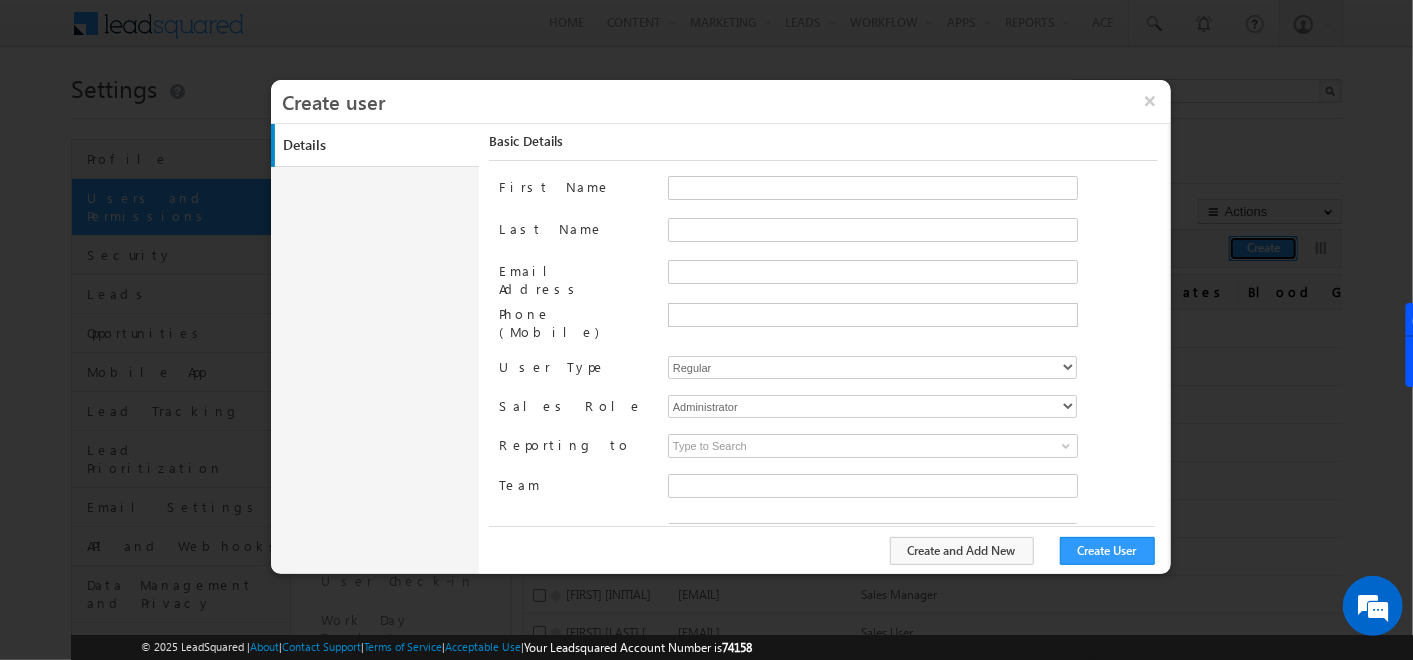 type on "f26bfe00-8d9c-11ec-8597-0681fe0b10f8" 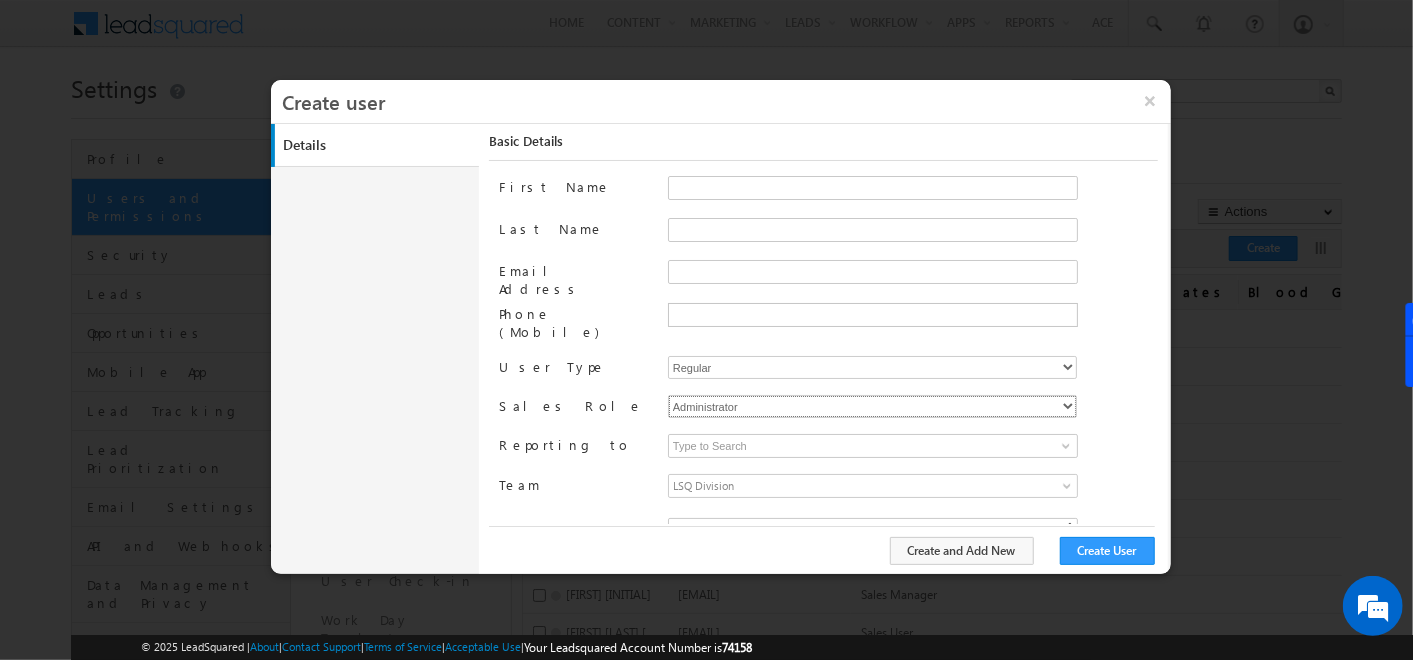 click on "Administrator Marketing User Sales Manager Sales User" at bounding box center (872, 406) 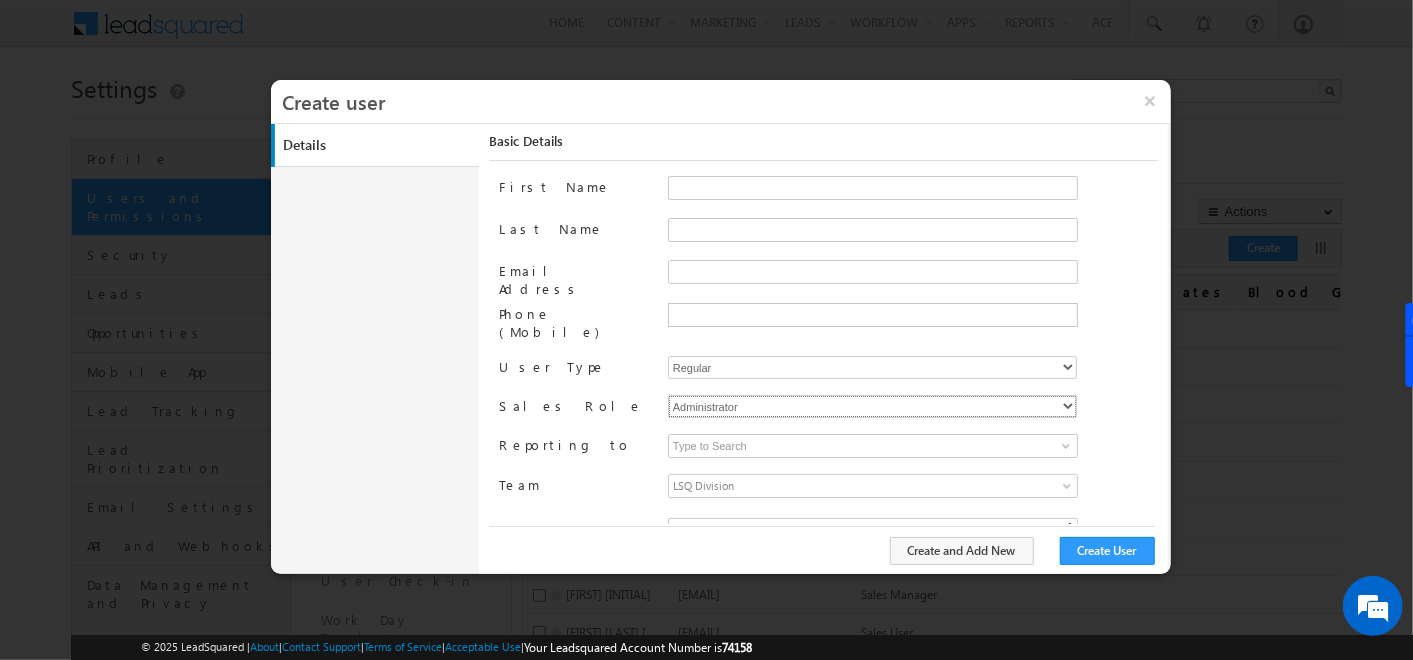scroll, scrollTop: 19, scrollLeft: 0, axis: vertical 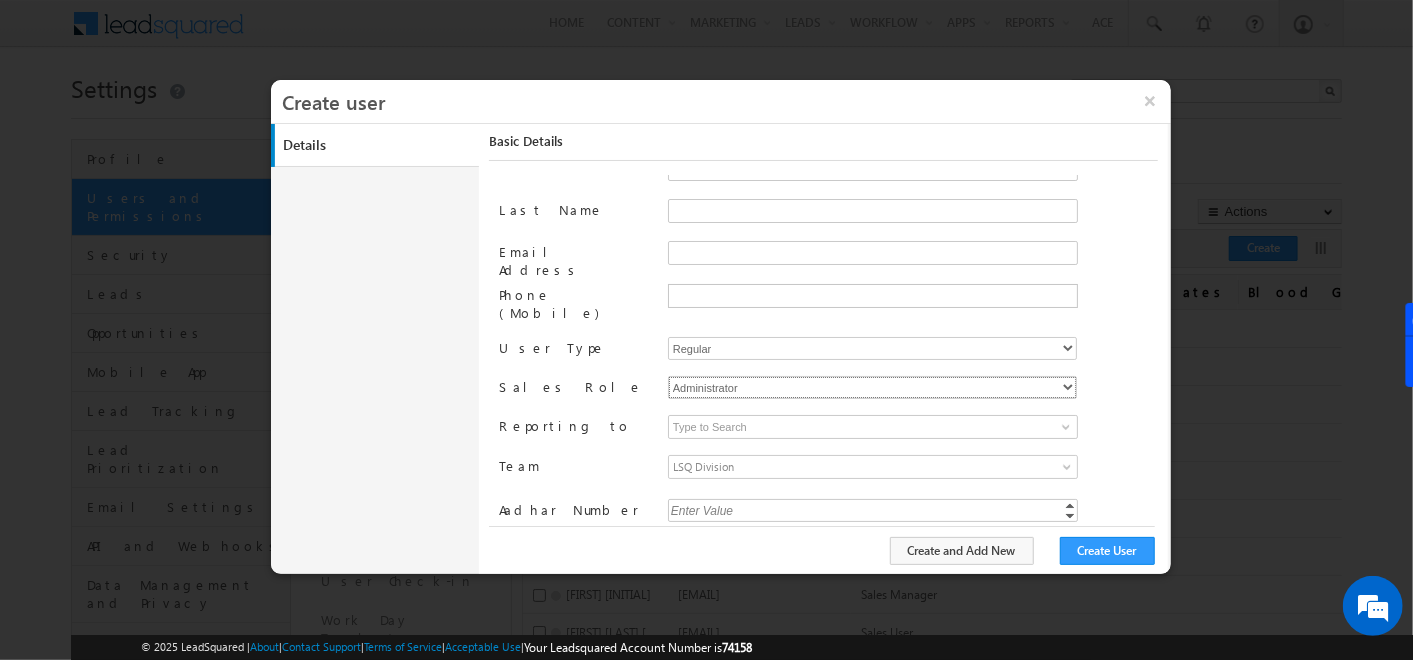 click on "Administrator Marketing User Sales Manager Sales User" at bounding box center [872, 387] 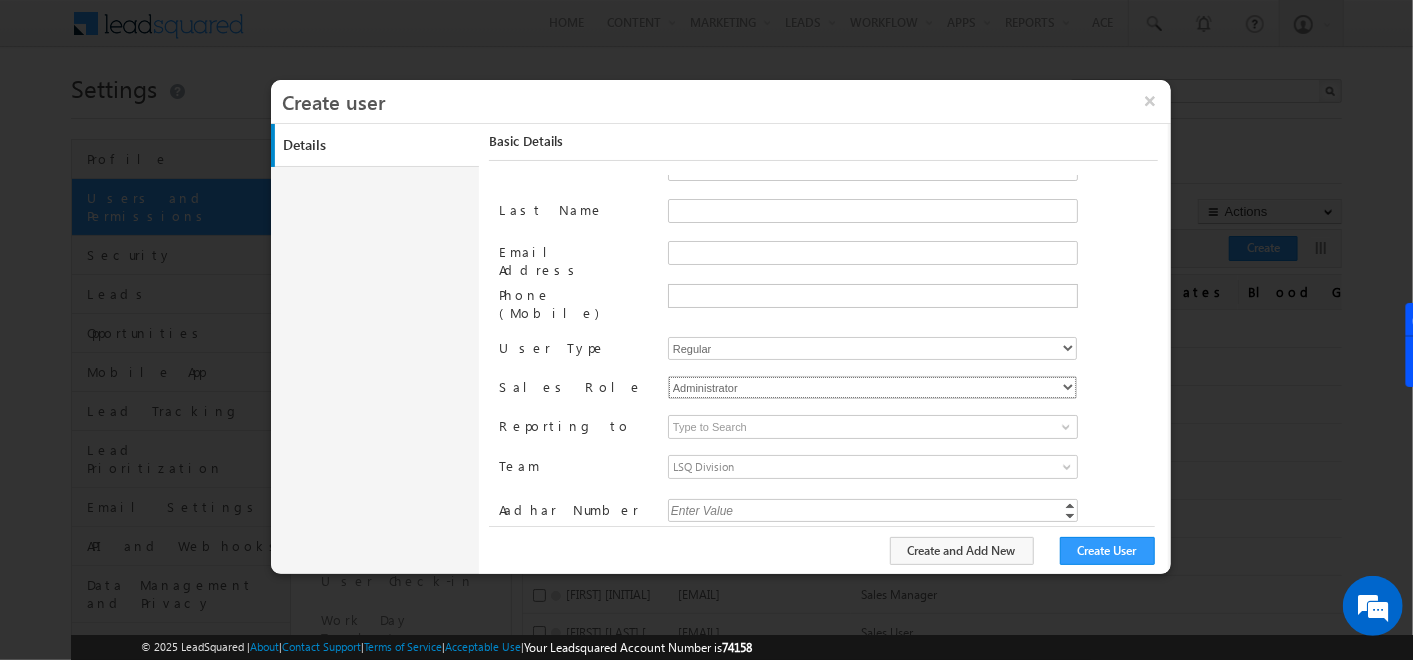 drag, startPoint x: 843, startPoint y: 357, endPoint x: 677, endPoint y: 565, distance: 266.12027 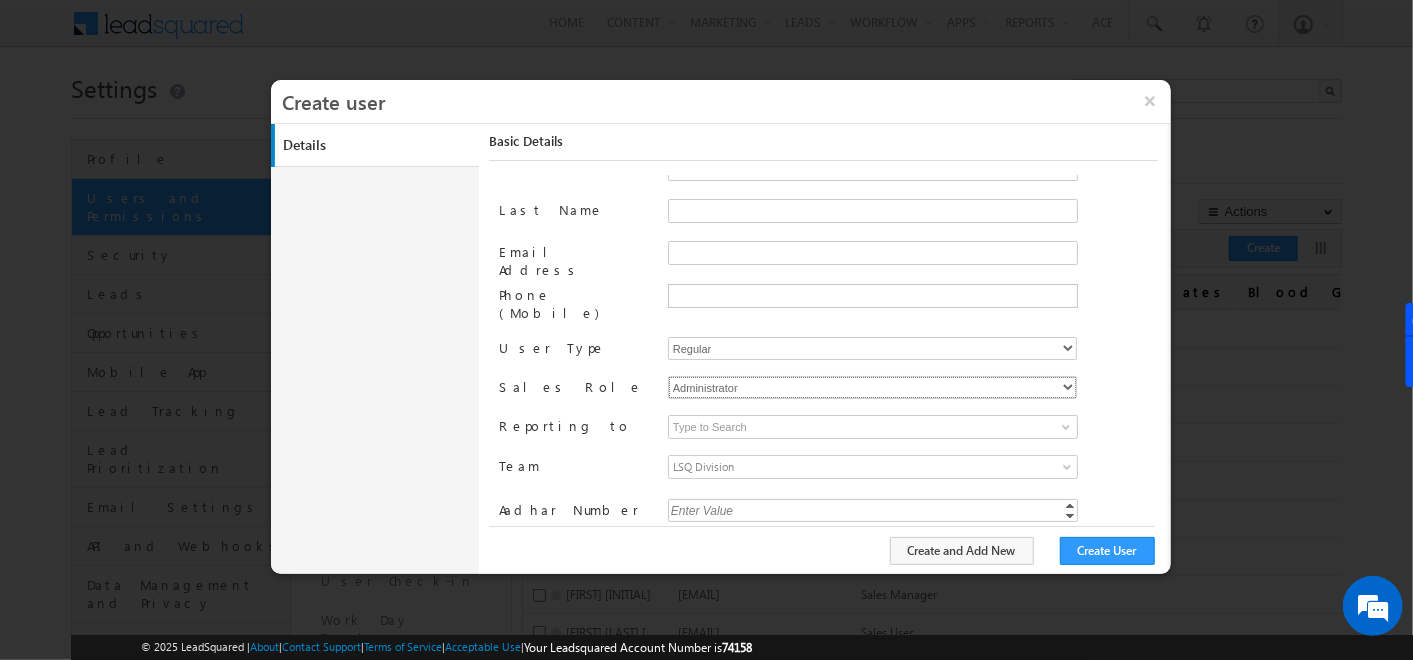 click on "Basic Details
First Name
Last Name
Email Address
Phone (Mobile)
User Type
Regular Mobile Marvin  MarvinLite  Service Cloud Sales + Service
Sales Role" at bounding box center (828, 340) 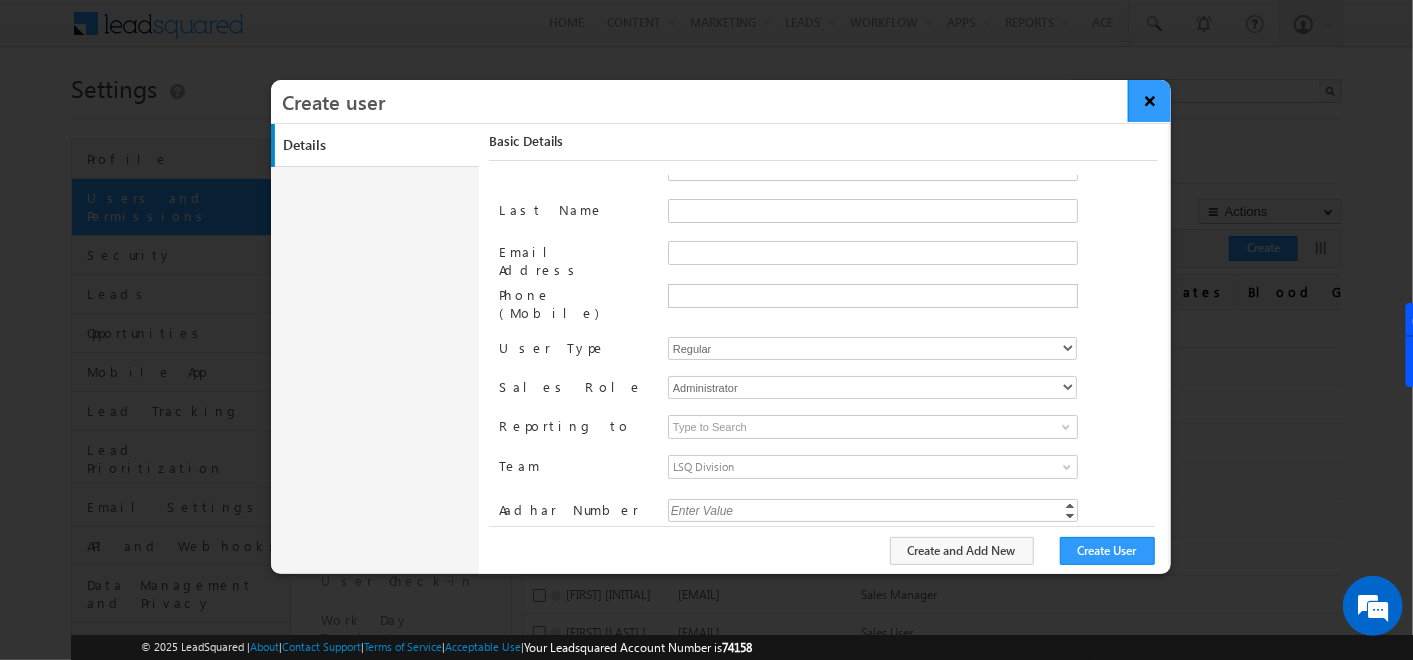 click on "×" at bounding box center [1149, 101] 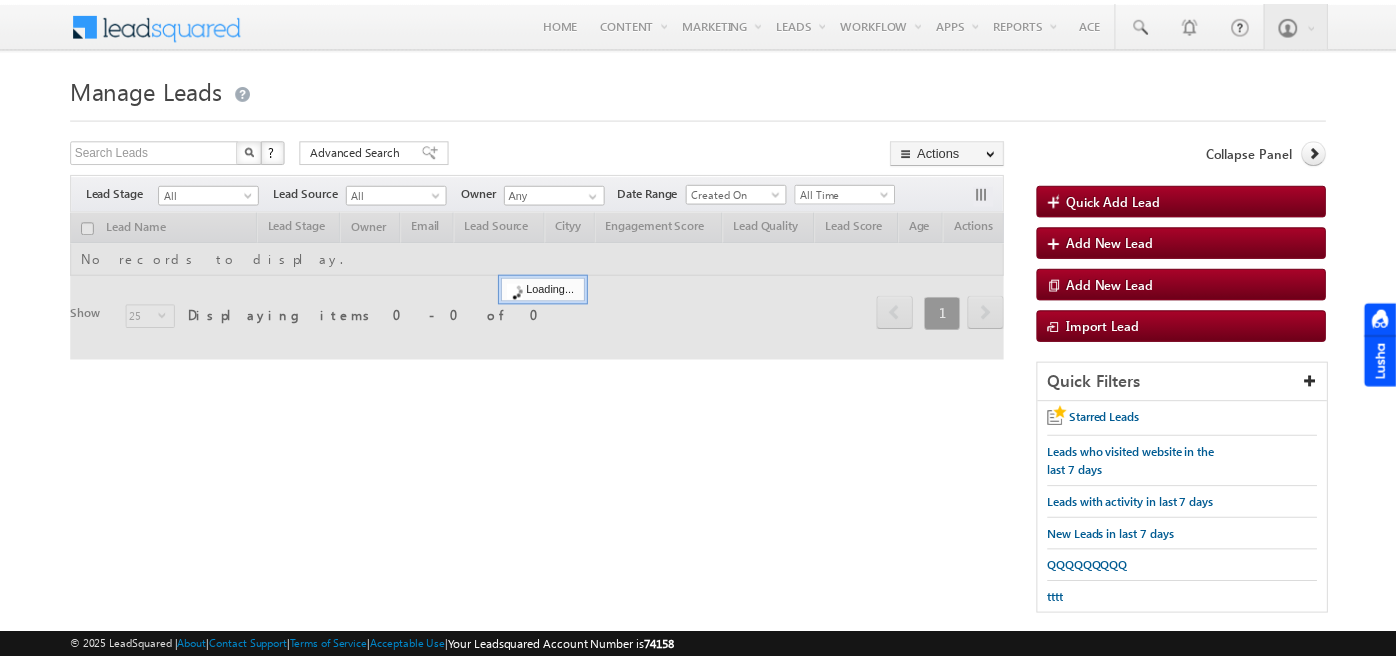scroll, scrollTop: 0, scrollLeft: 0, axis: both 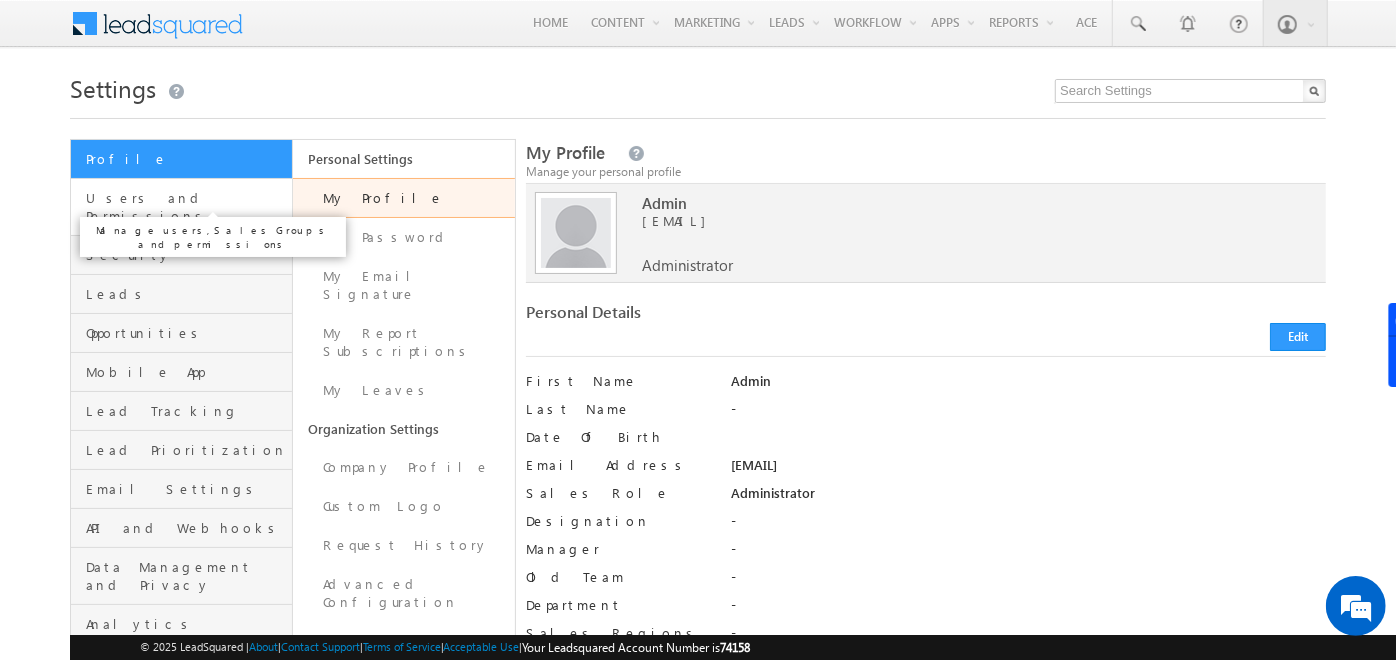 click on "Users and Permissions" at bounding box center [186, 207] 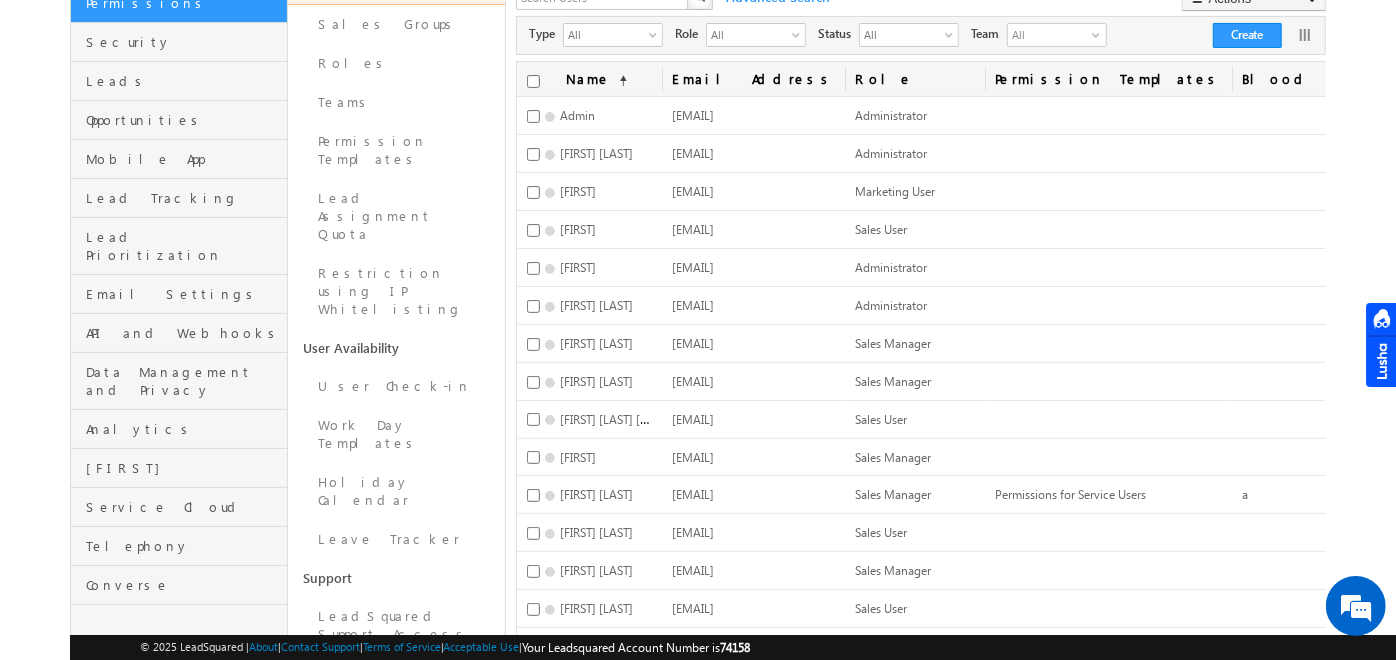 scroll, scrollTop: 0, scrollLeft: 0, axis: both 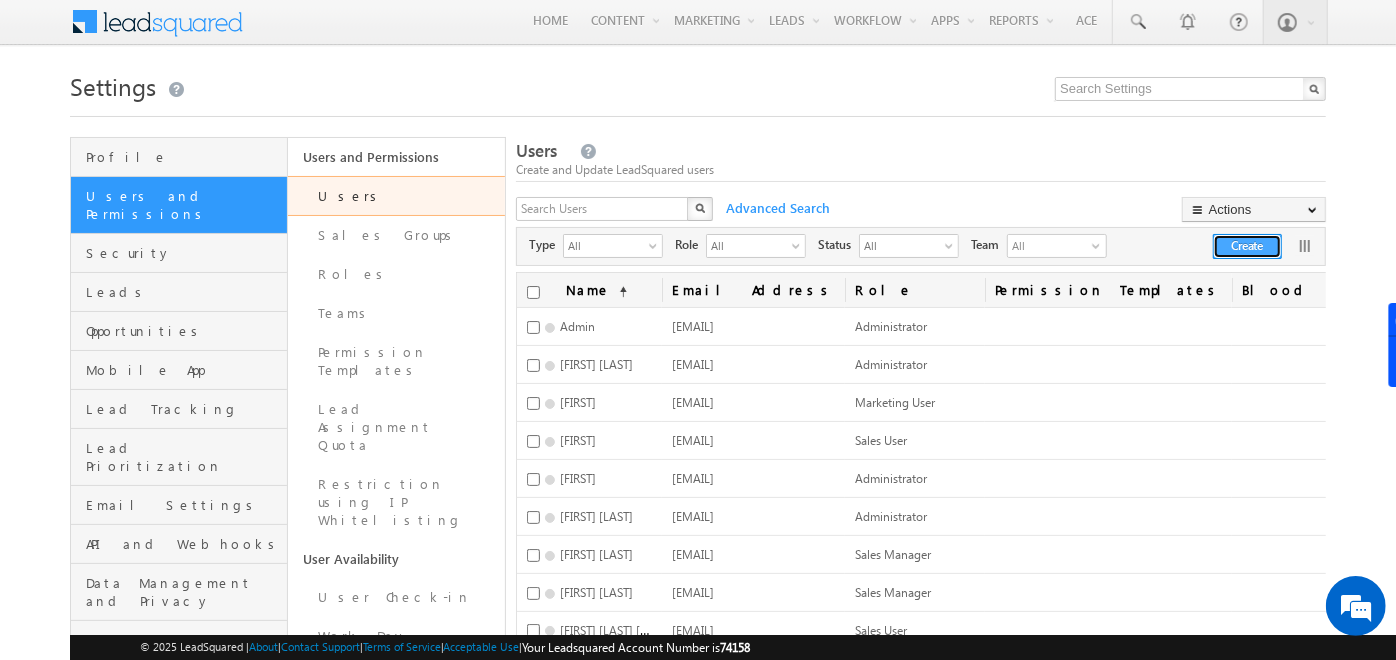 click on "Create" at bounding box center [1247, 246] 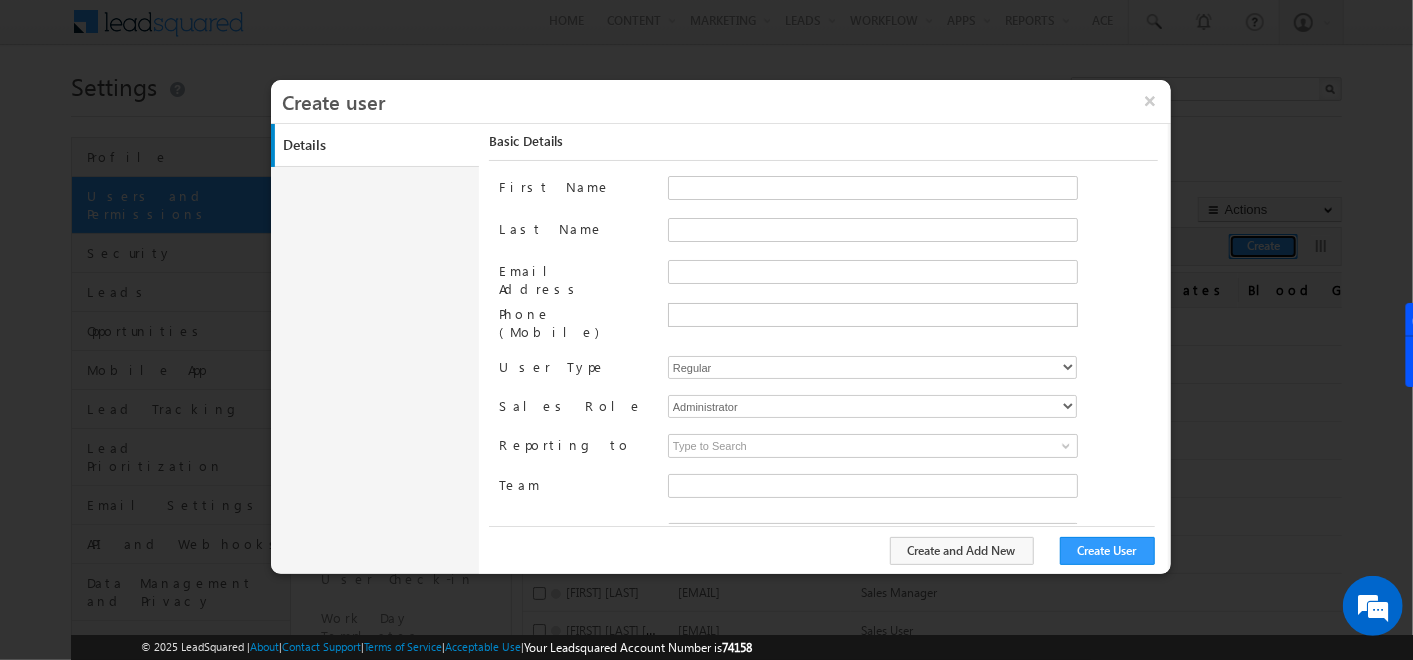 type on "f26bfe00-8d9c-11ec-8597-0681fe0b10f8" 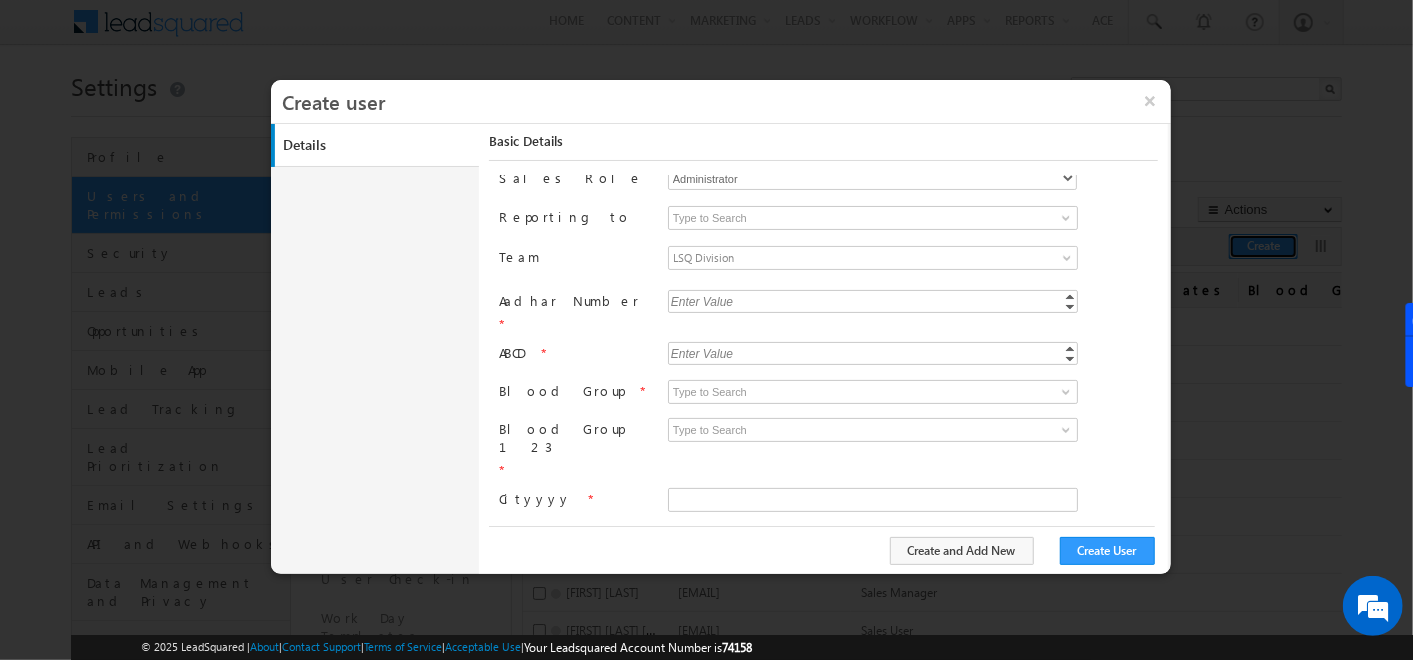scroll, scrollTop: 0, scrollLeft: 0, axis: both 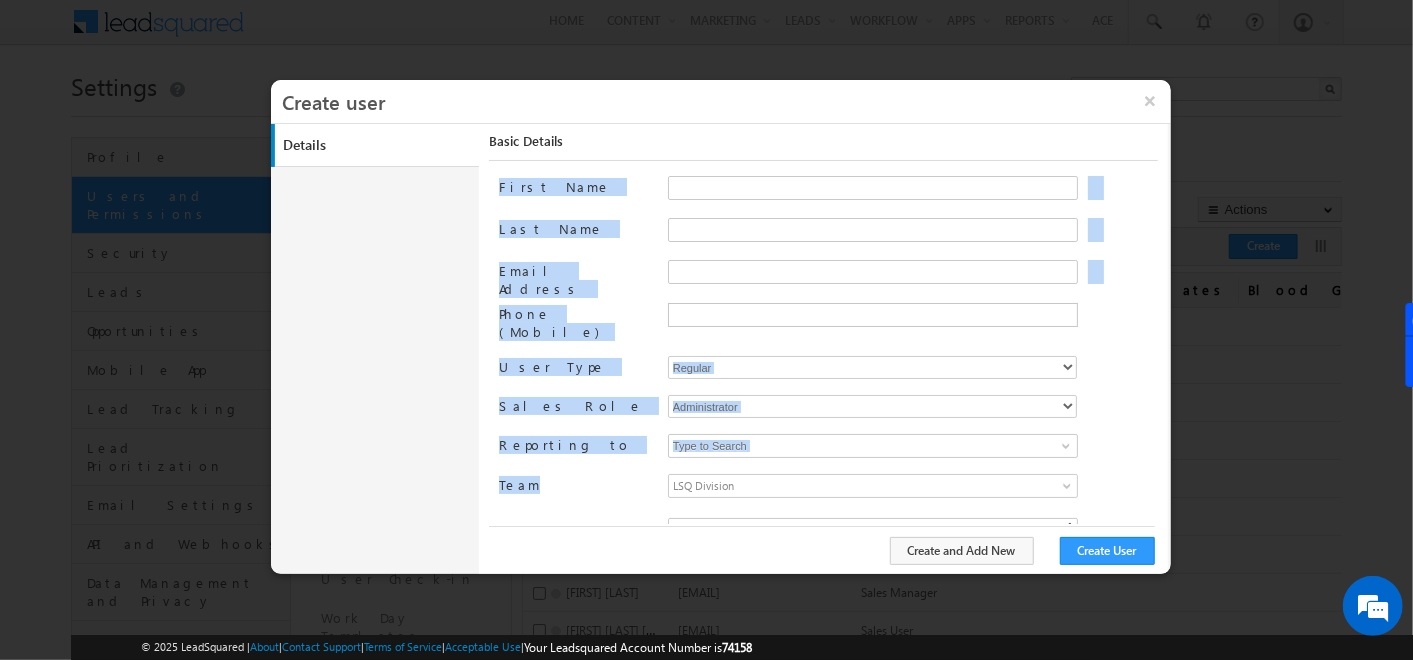 drag, startPoint x: 496, startPoint y: 182, endPoint x: 536, endPoint y: 471, distance: 291.75504 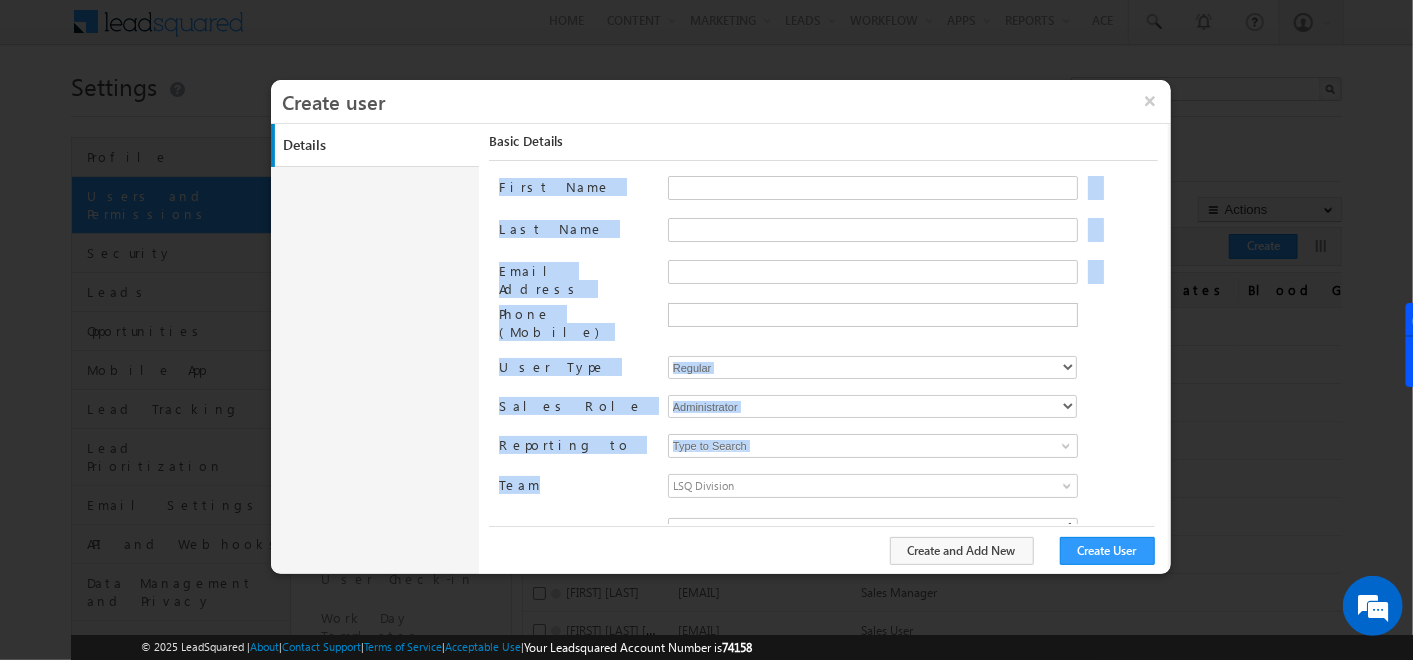 click on "Basic Details
First Name
Last Name
Email Address
Phone (Mobile)
User Type
Regular Mobile Marvin  MarvinLite  Service Cloud Sales + Service
Sales Role" at bounding box center [828, 340] 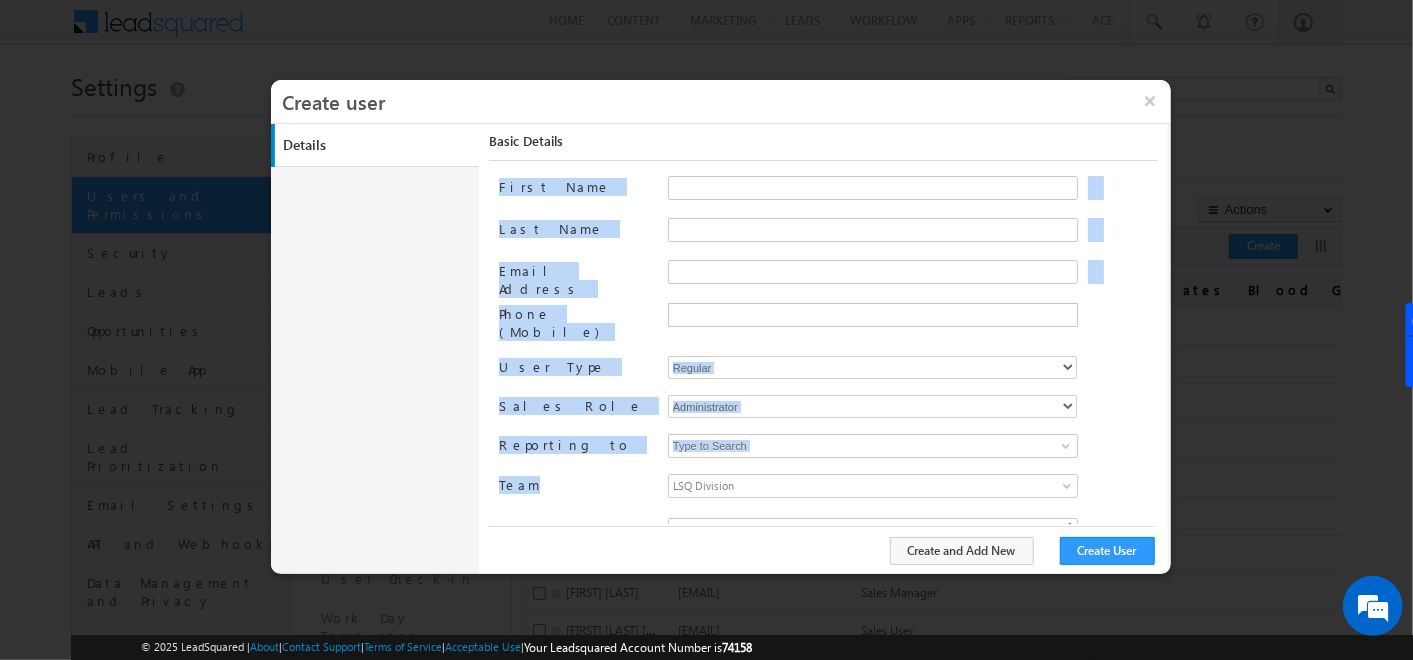 drag, startPoint x: 536, startPoint y: 471, endPoint x: 400, endPoint y: 394, distance: 156.285 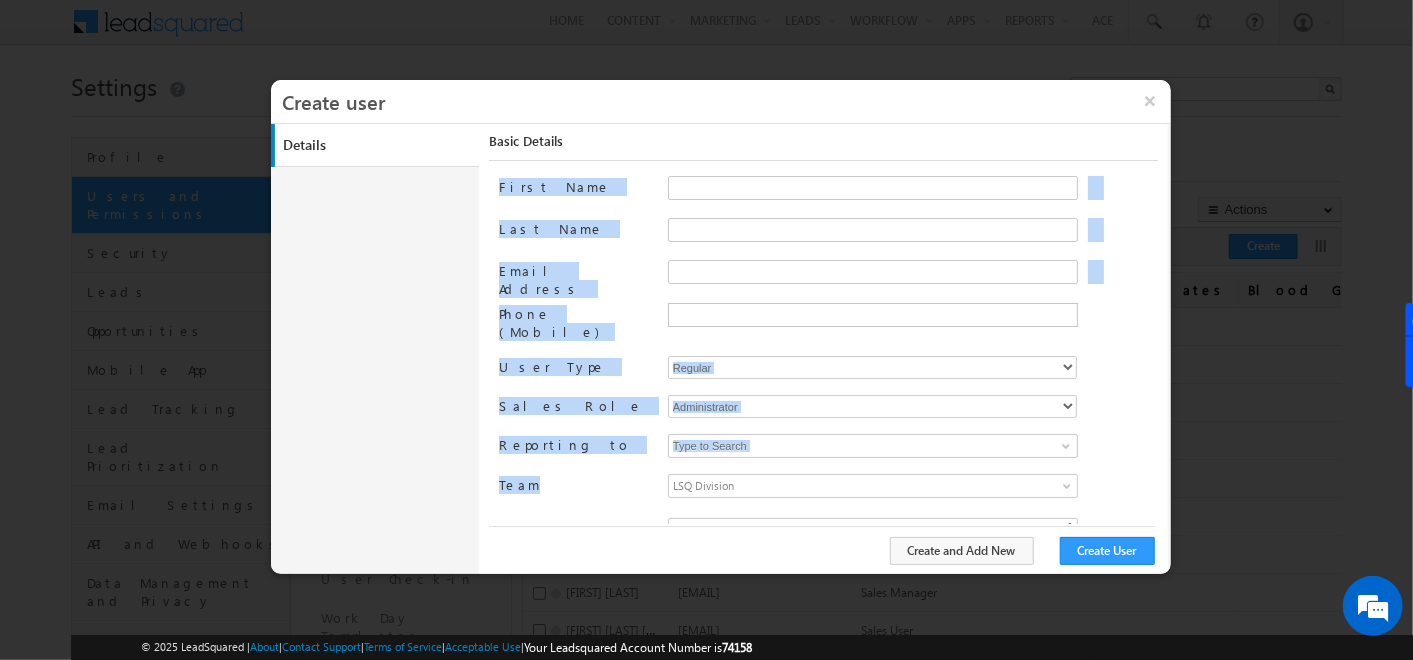 click on "Details Work Details Location Details Manage Permissions Other Details Report Subscriptions
Basic Details
First Name
Last Name
Email Address
Phone (Mobile)
User Type
Regular Mobile Marvin  MarvinLite  Service Cloud Sales + Service" at bounding box center [721, 349] 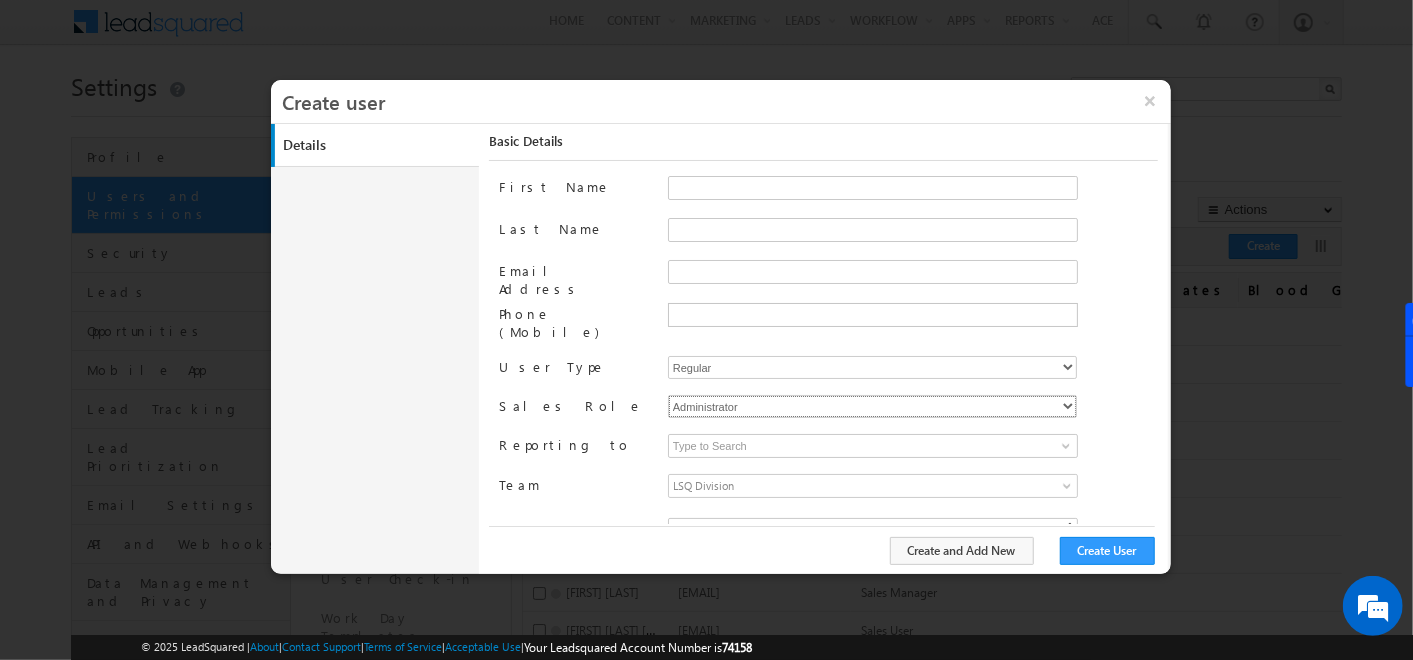 click on "Administrator Marketing User Sales Manager Sales User" at bounding box center (872, 406) 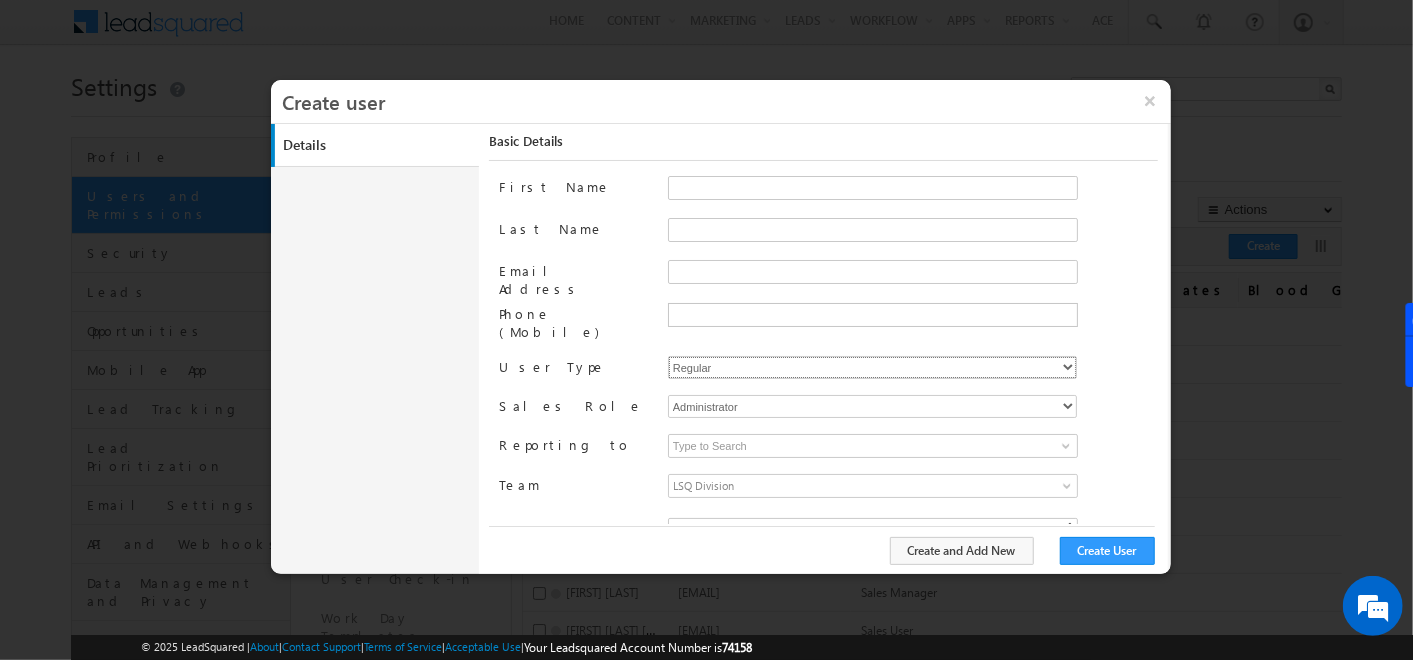 click on "Regular Mobile Marvin  MarvinLite  Service Cloud Sales + Service" at bounding box center (872, 367) 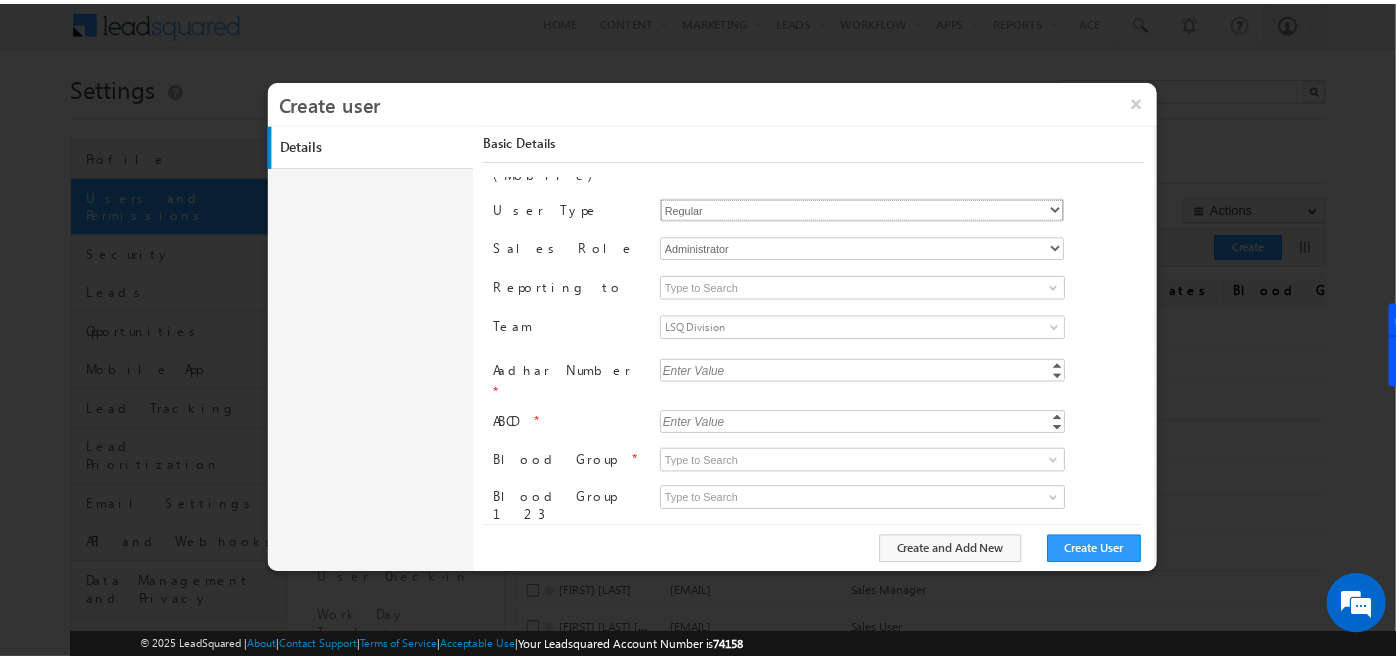 scroll, scrollTop: 164, scrollLeft: 0, axis: vertical 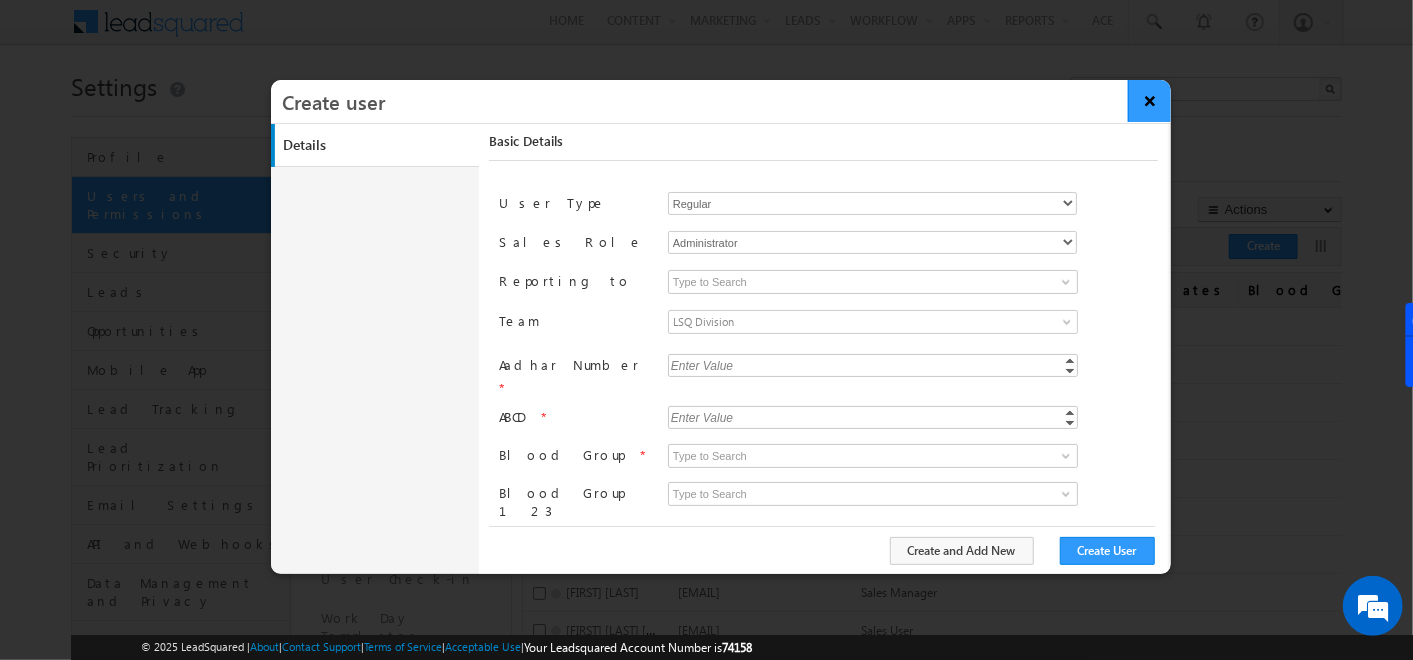 click on "×" at bounding box center [1149, 101] 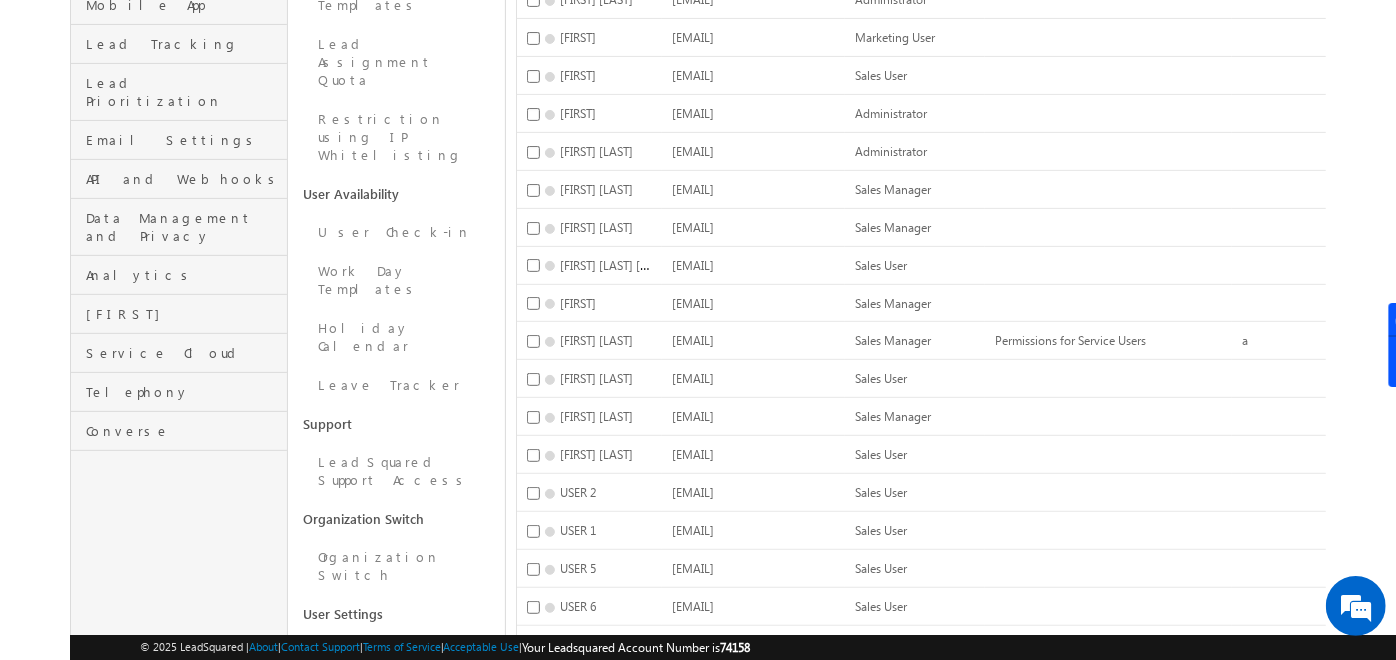 scroll, scrollTop: 368, scrollLeft: 0, axis: vertical 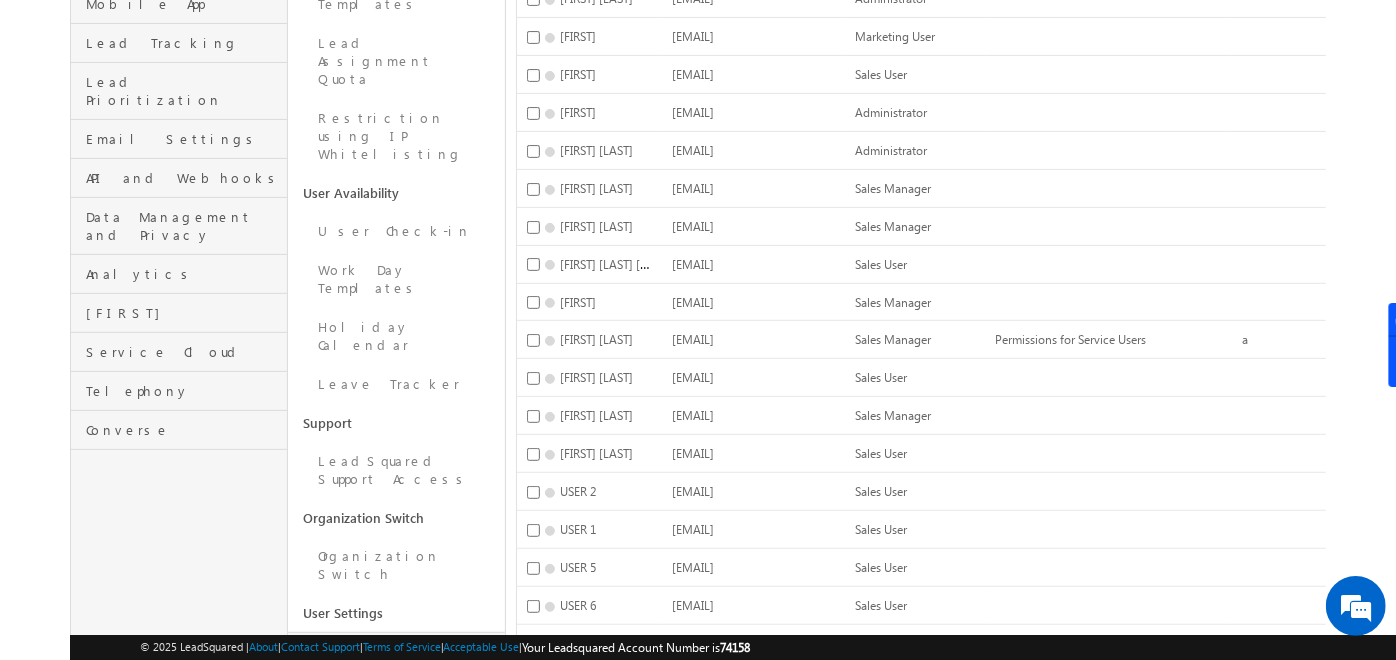 click on "User Fields" at bounding box center [396, 651] 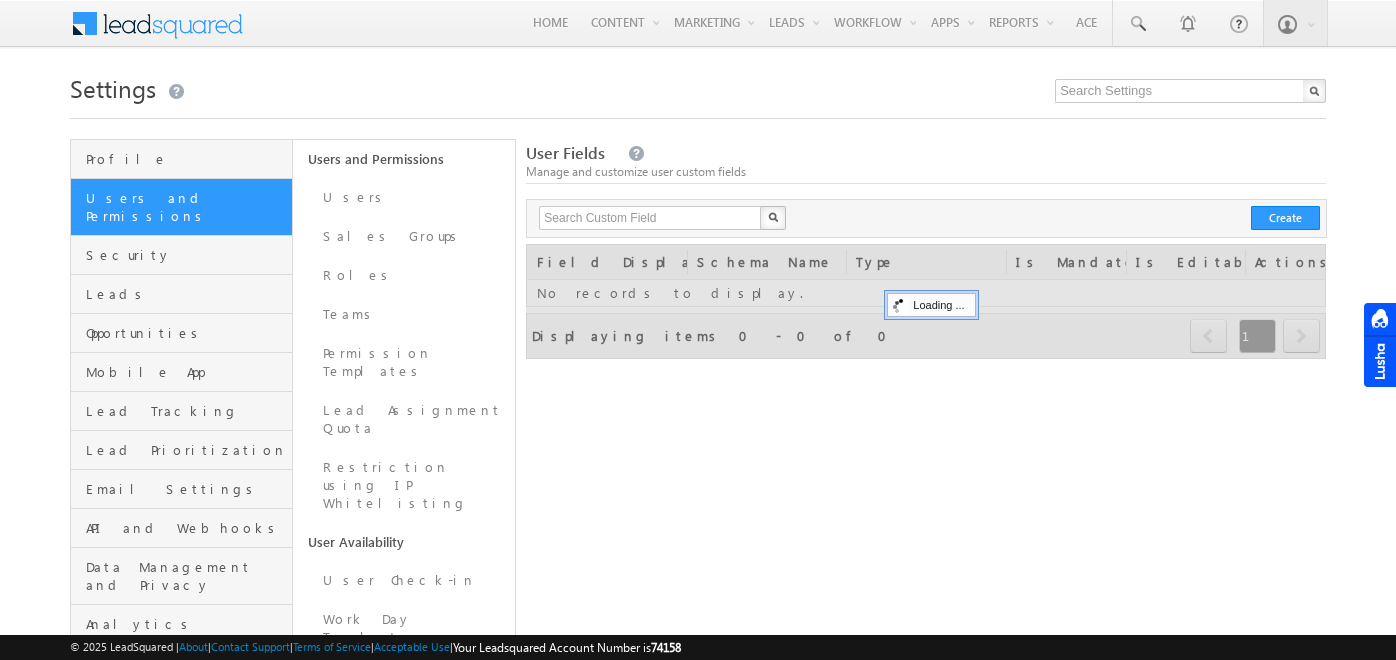 scroll, scrollTop: 0, scrollLeft: 0, axis: both 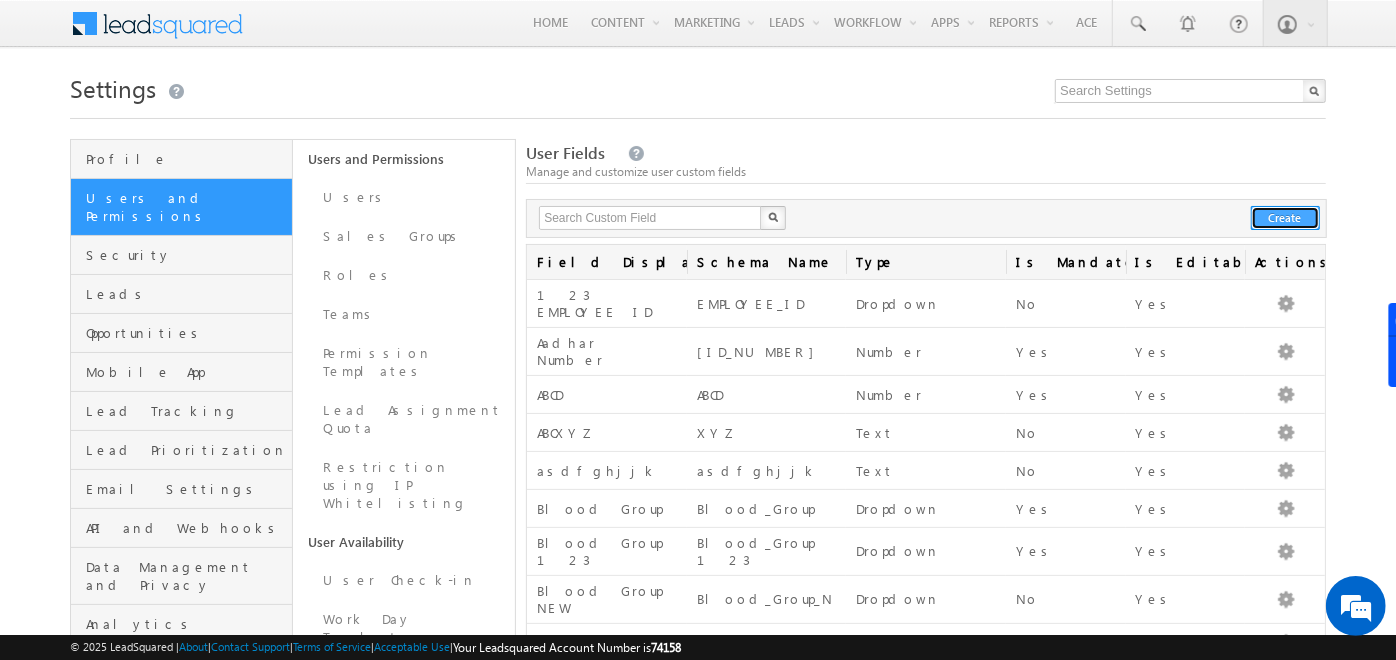 click on "Create" at bounding box center (1285, 218) 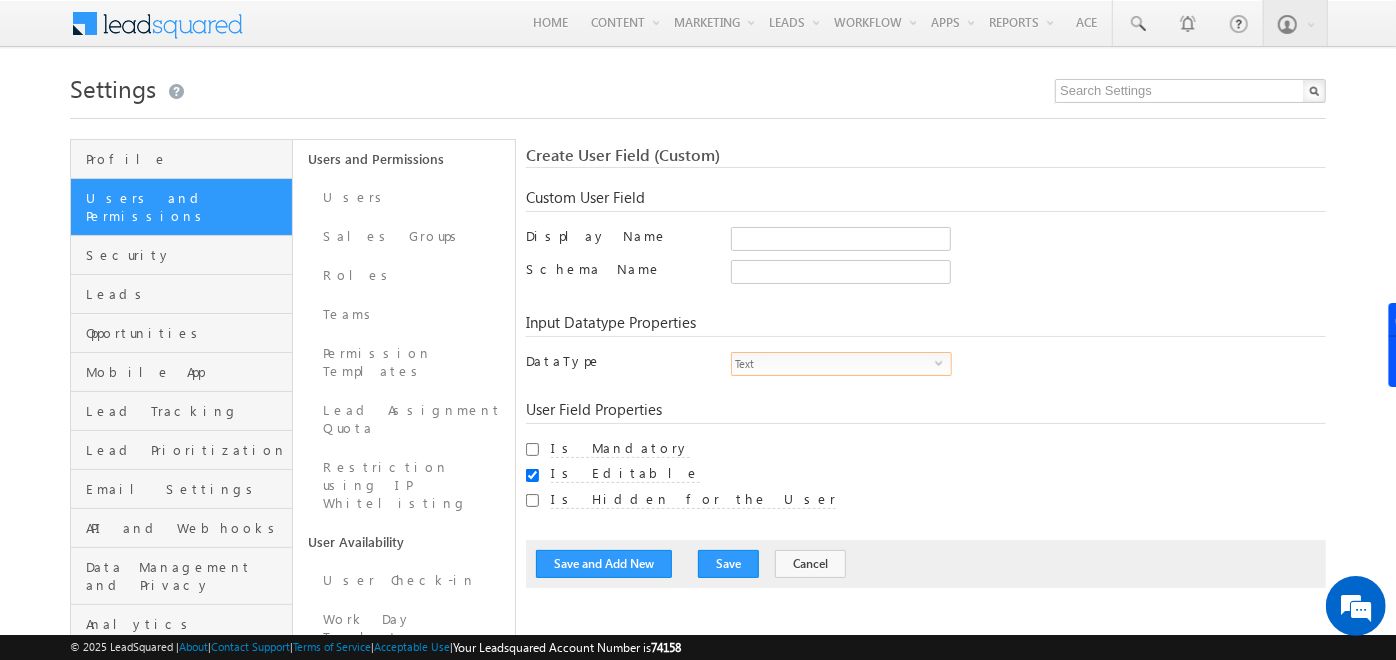 click on "Text" at bounding box center [833, 364] 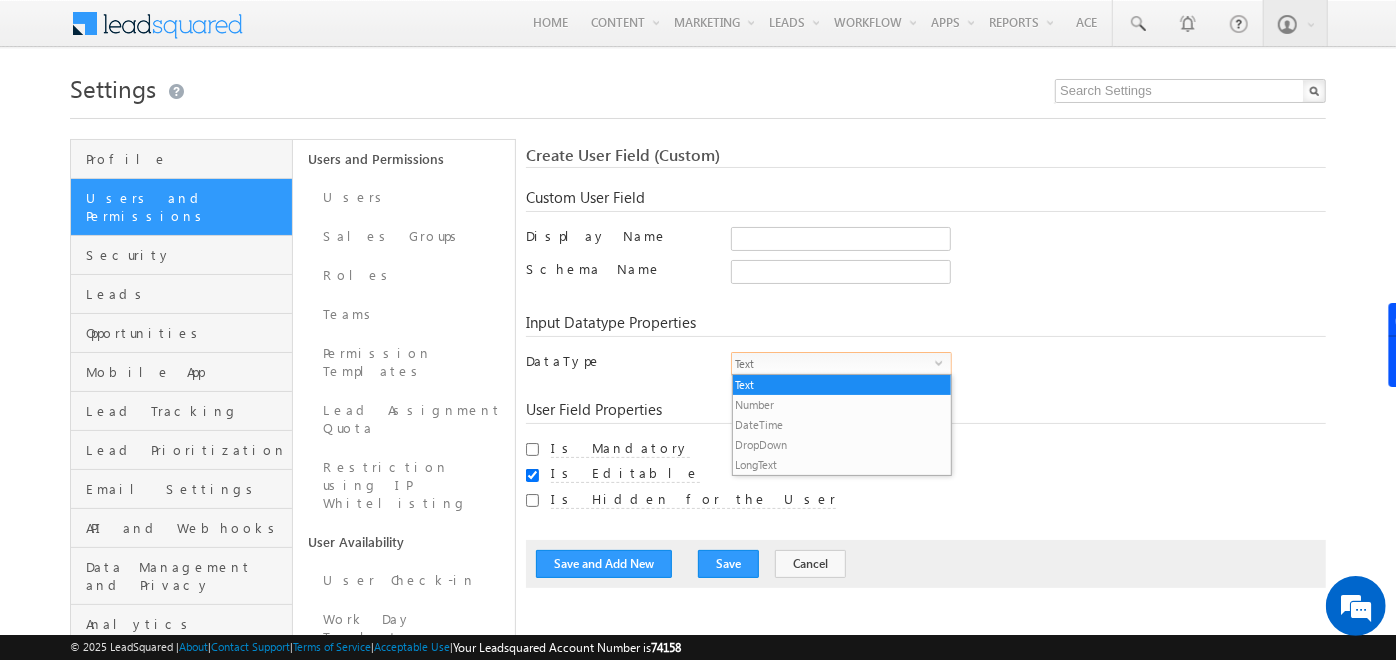 scroll, scrollTop: 0, scrollLeft: 0, axis: both 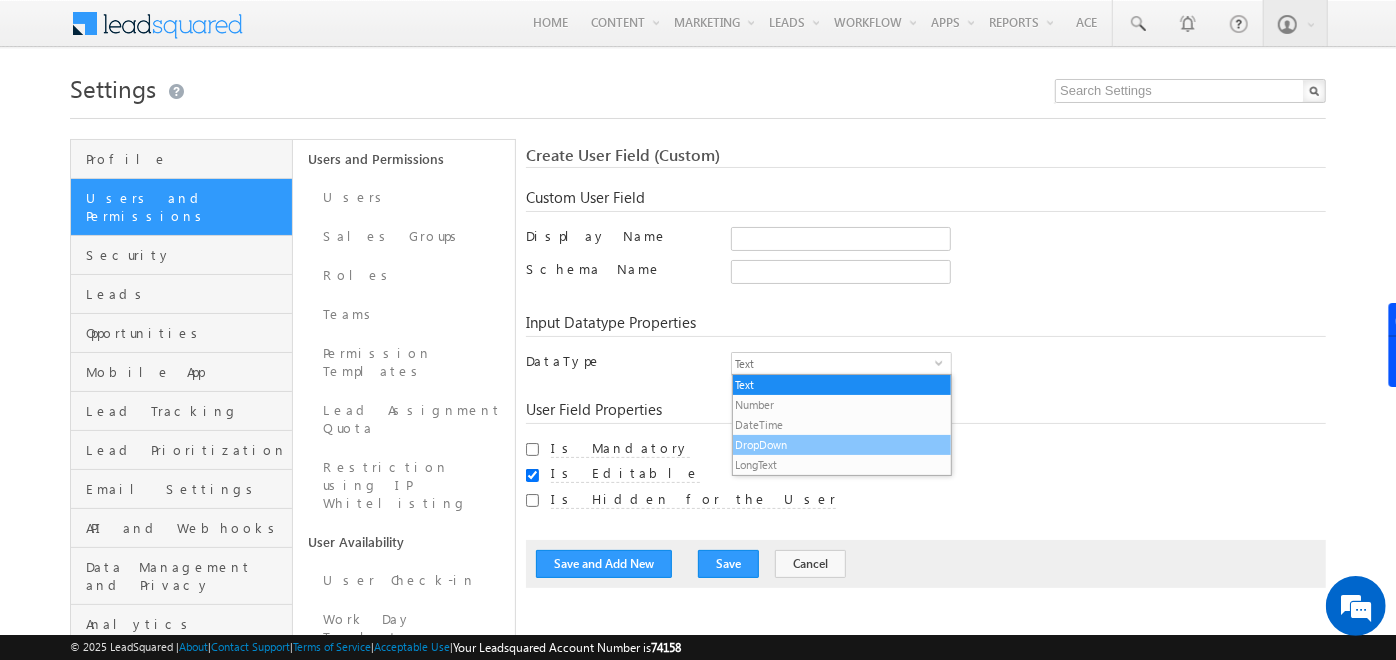 click on "DropDown" at bounding box center [842, 445] 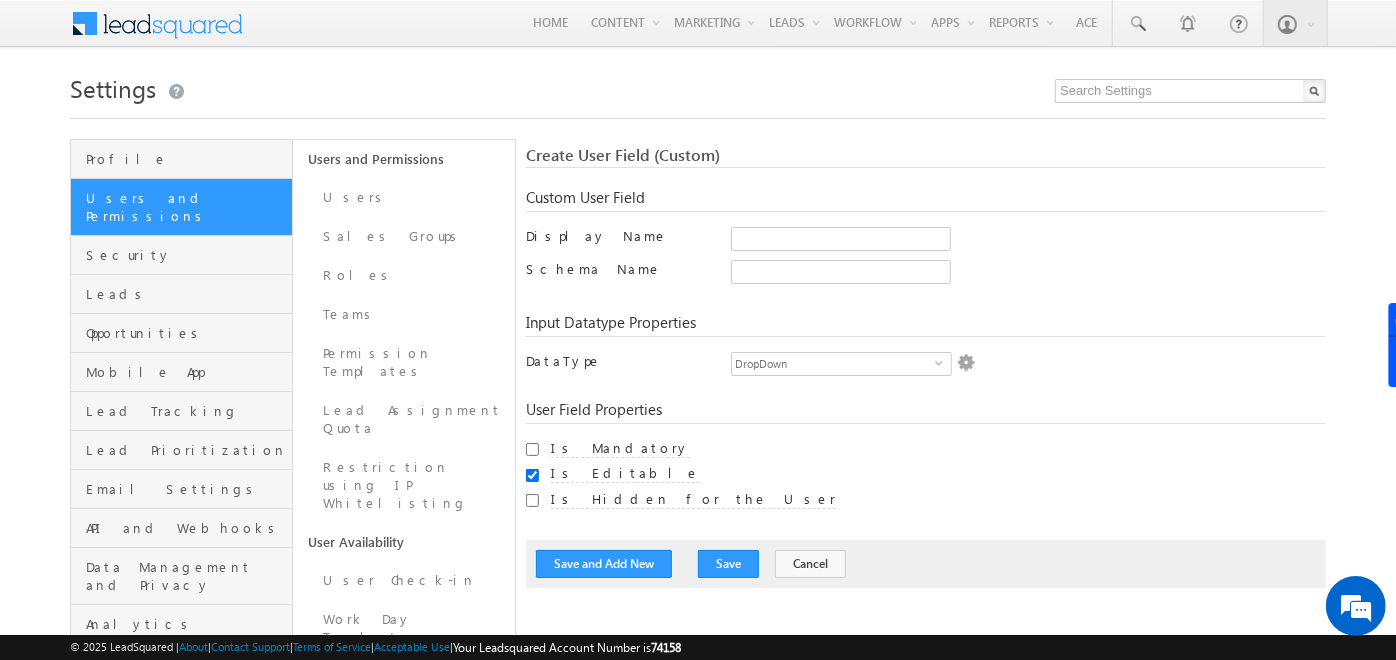 click at bounding box center [966, 363] 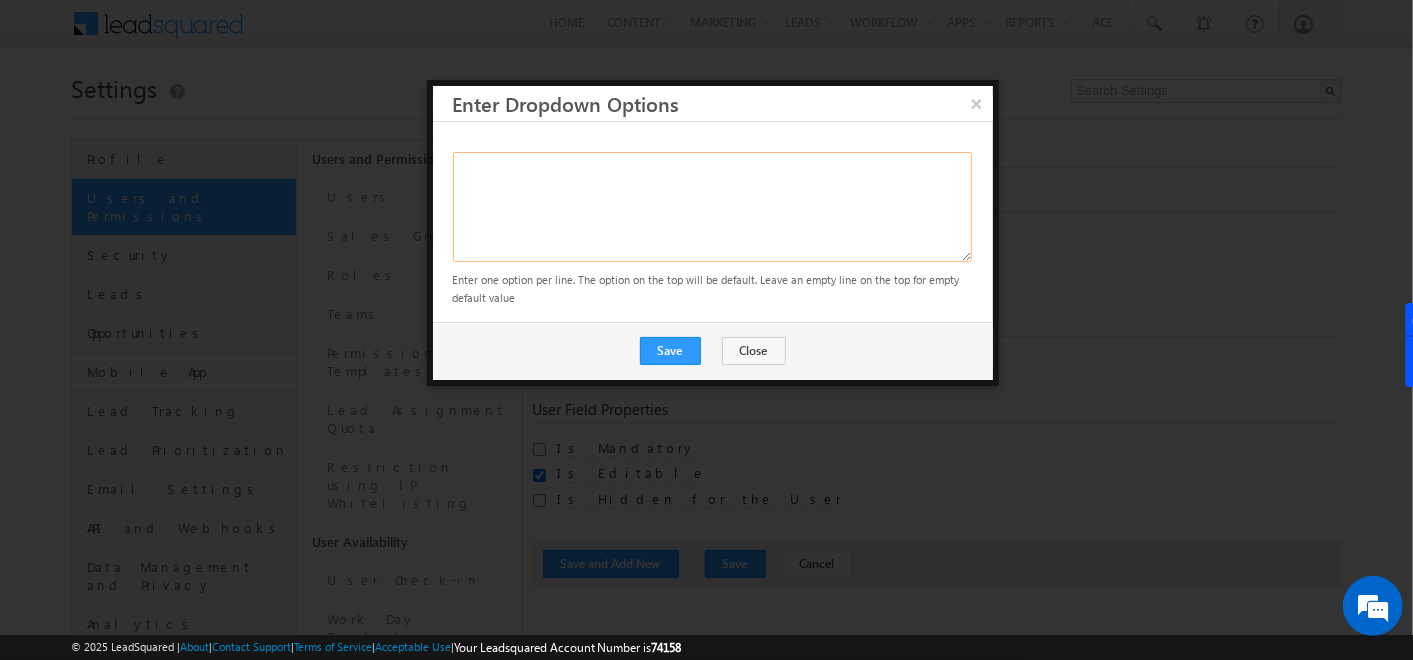 click at bounding box center [712, 207] 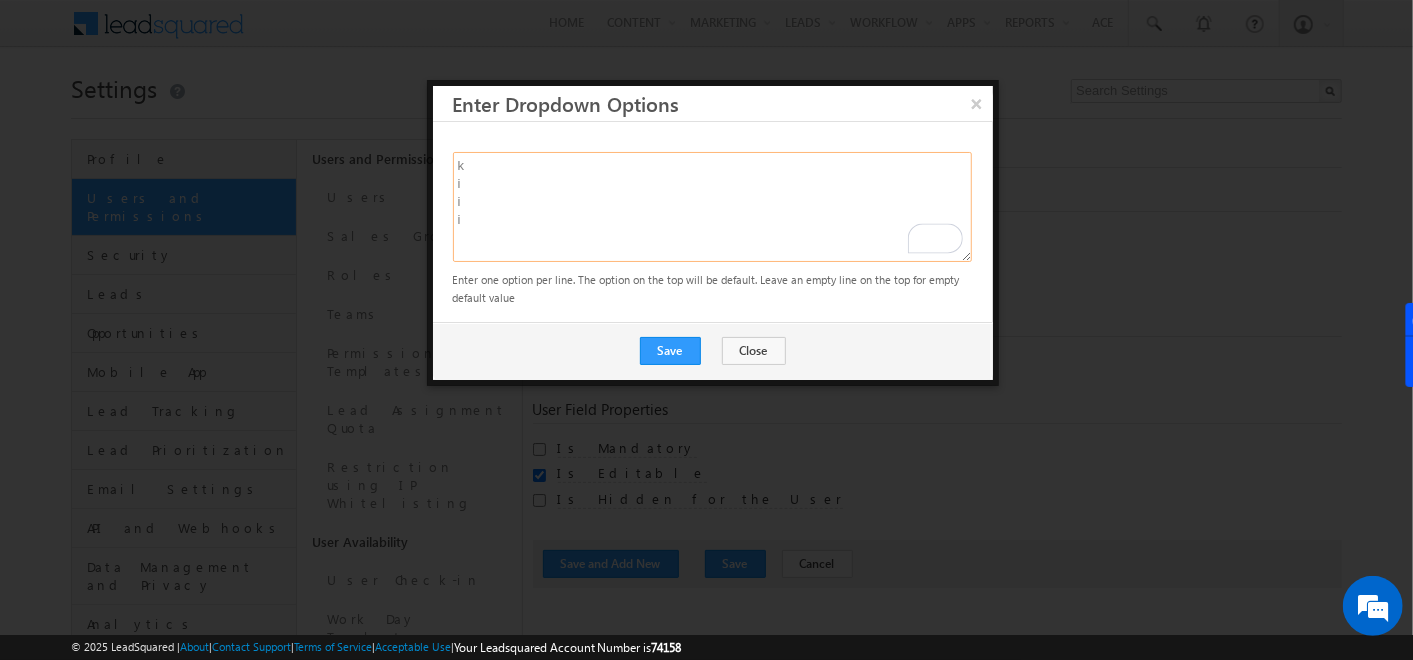 type on "k
i
i
i" 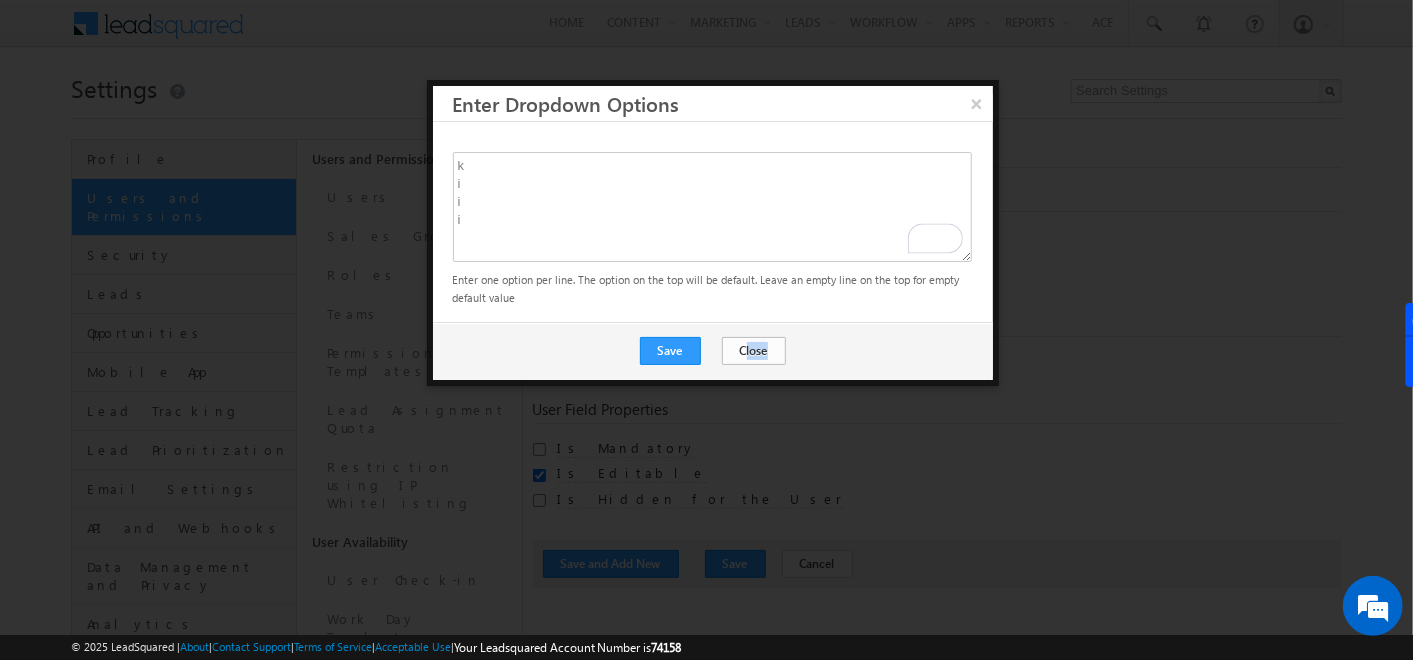 drag, startPoint x: 734, startPoint y: 365, endPoint x: 737, endPoint y: 350, distance: 15.297058 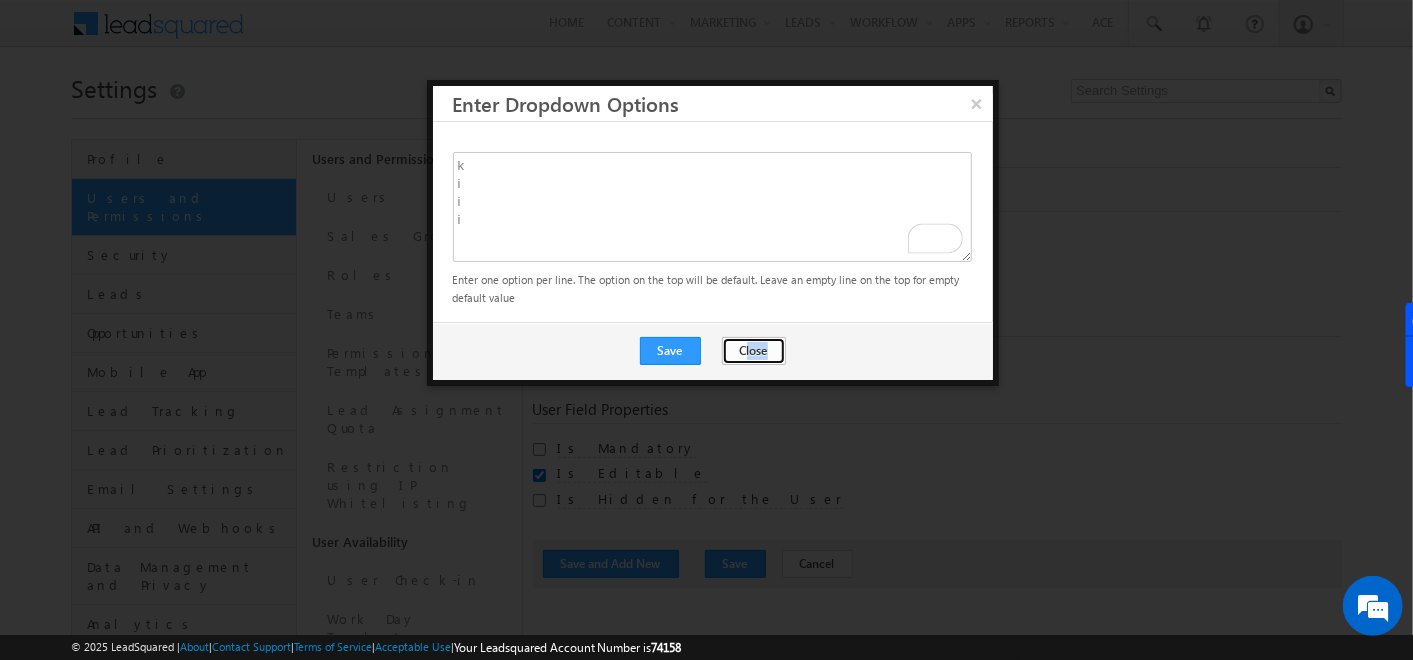click on "Close" at bounding box center (754, 351) 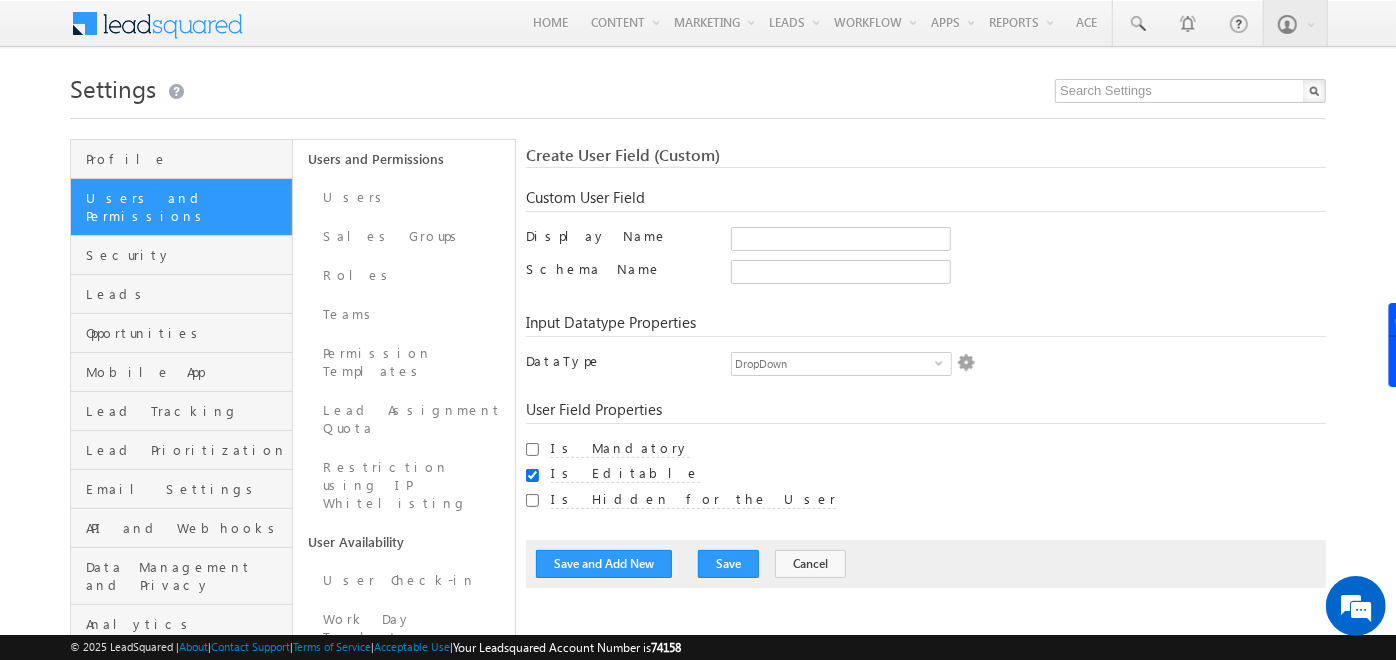 click on "Is Editable" at bounding box center [532, 475] 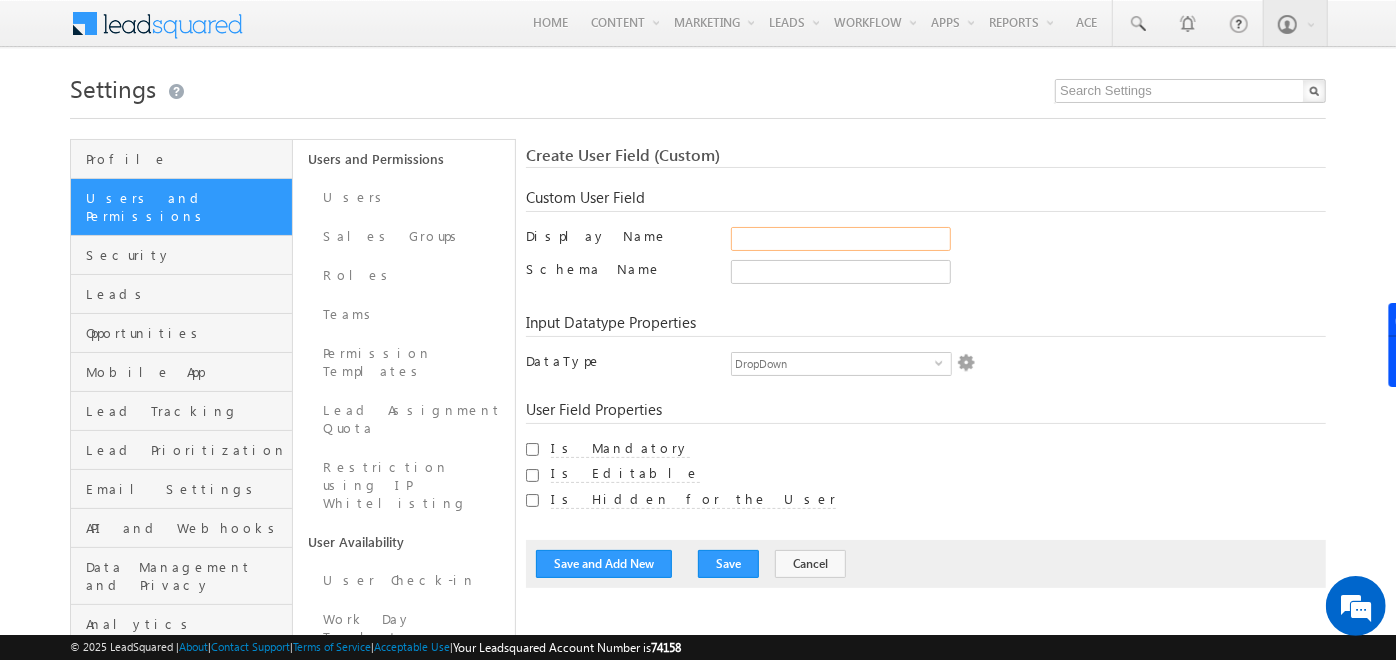 click on "Display Name" at bounding box center [841, 239] 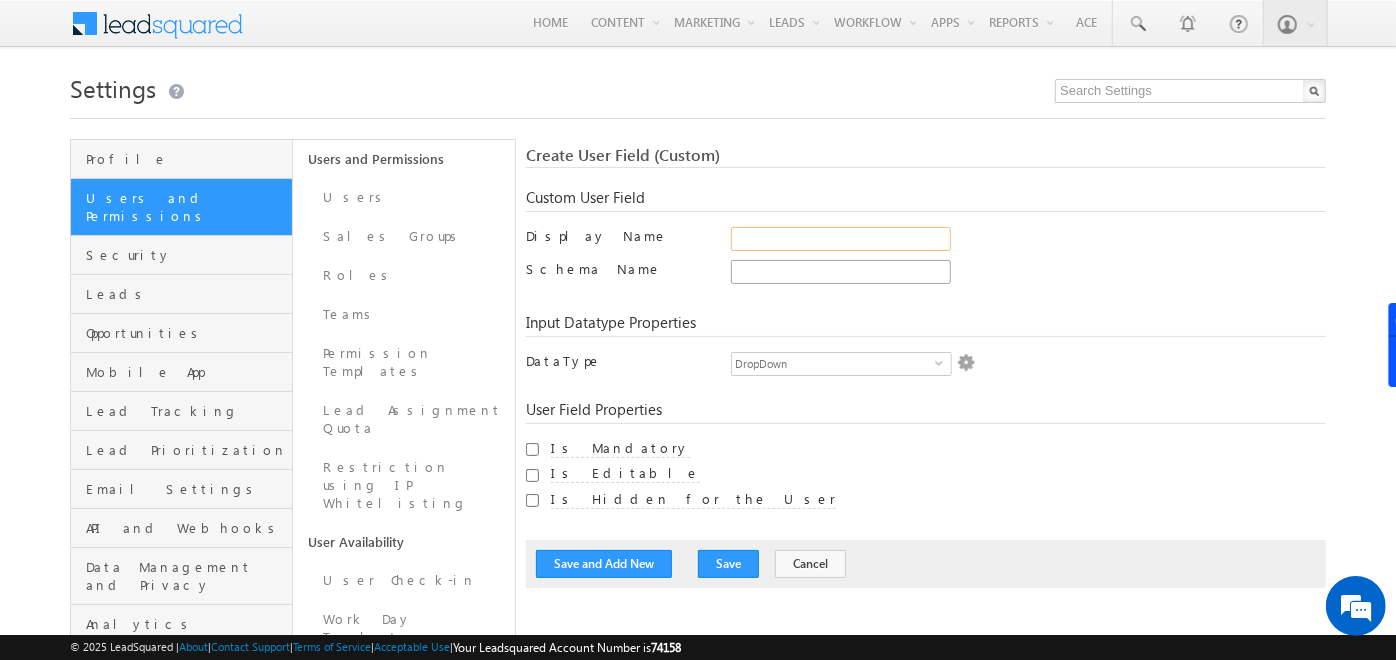 type on "Aadhar Number" 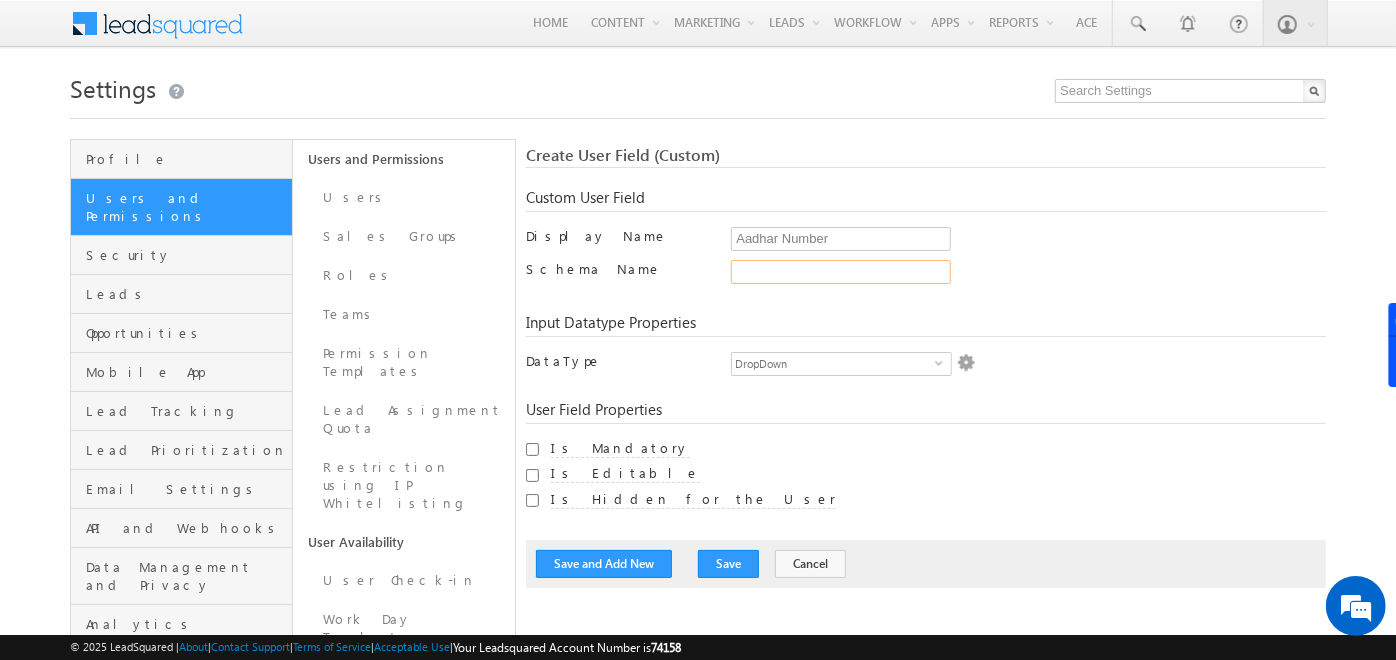 type on "Aadhar_Number" 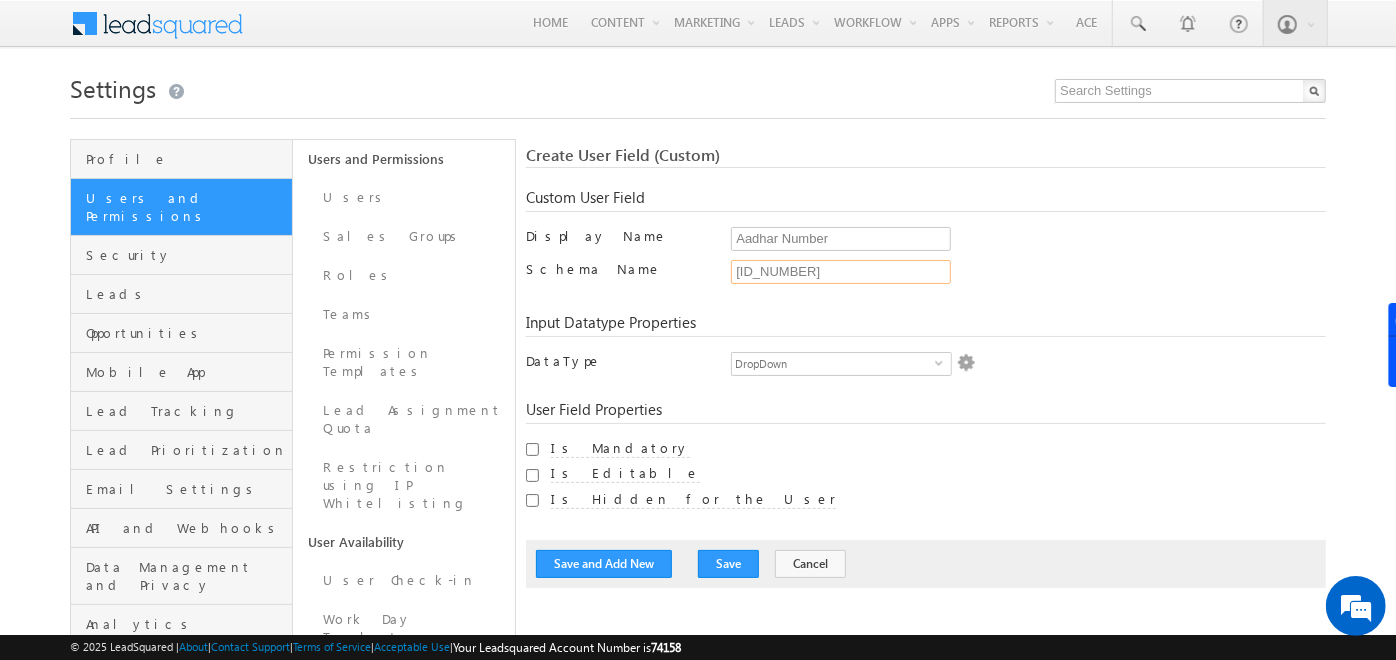 click on "Aadhar_Number" at bounding box center (841, 272) 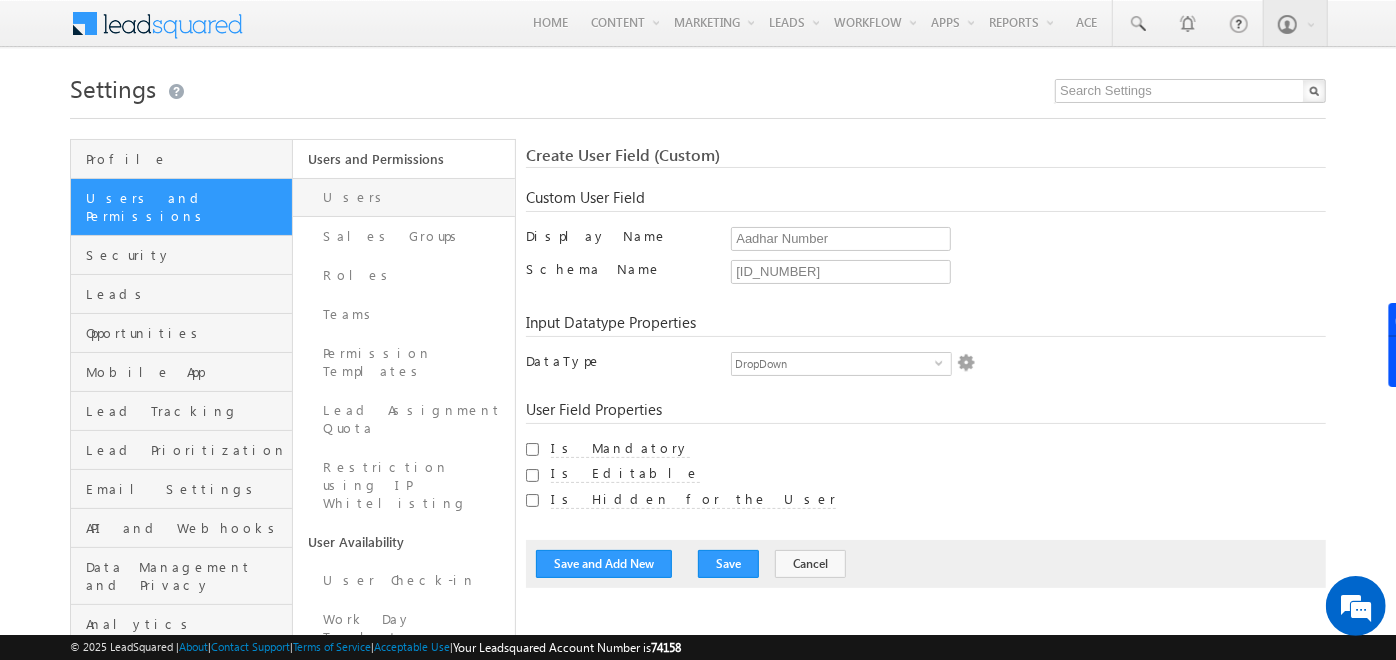 click on "Users" at bounding box center [404, 197] 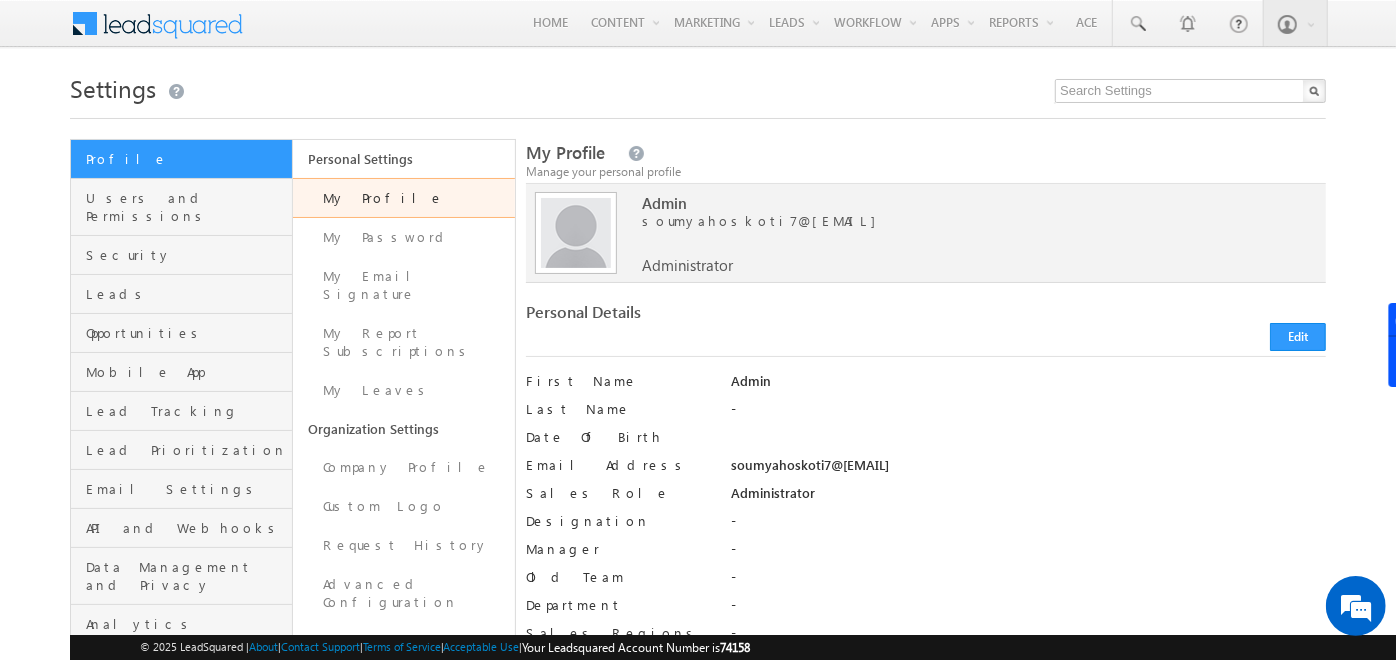 scroll, scrollTop: 304, scrollLeft: 0, axis: vertical 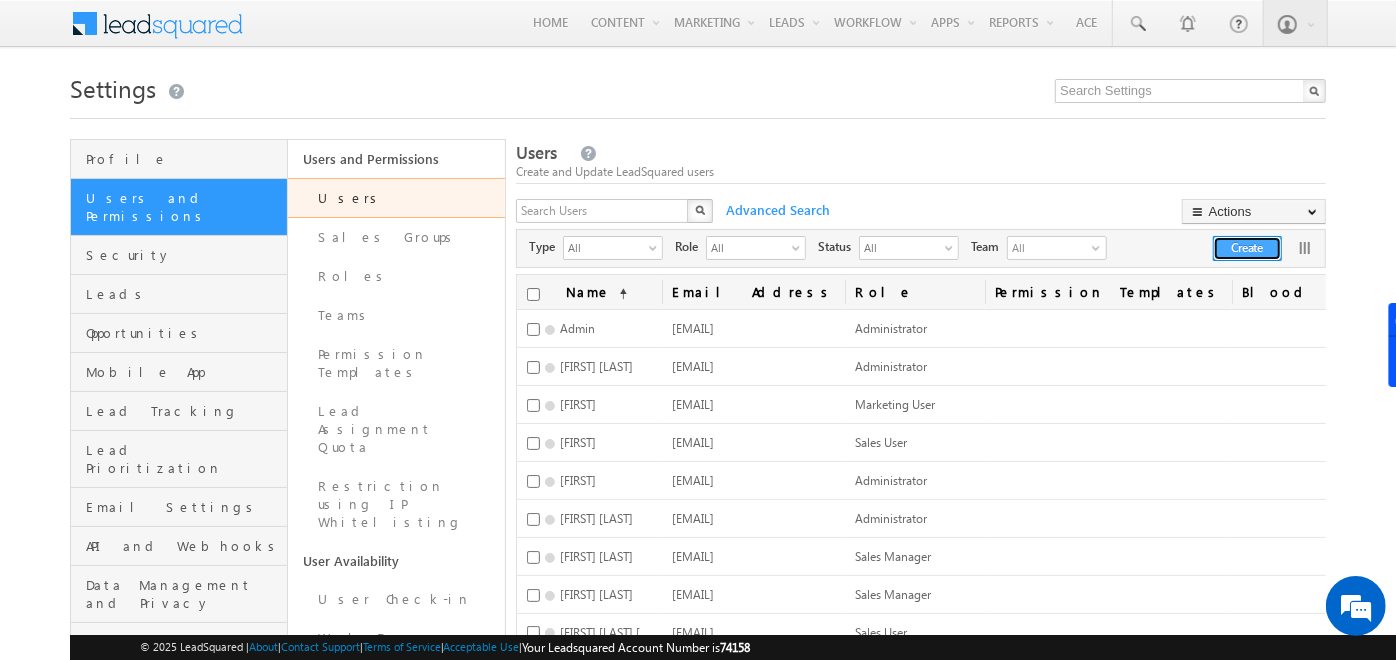 click on "Create" at bounding box center (1247, 248) 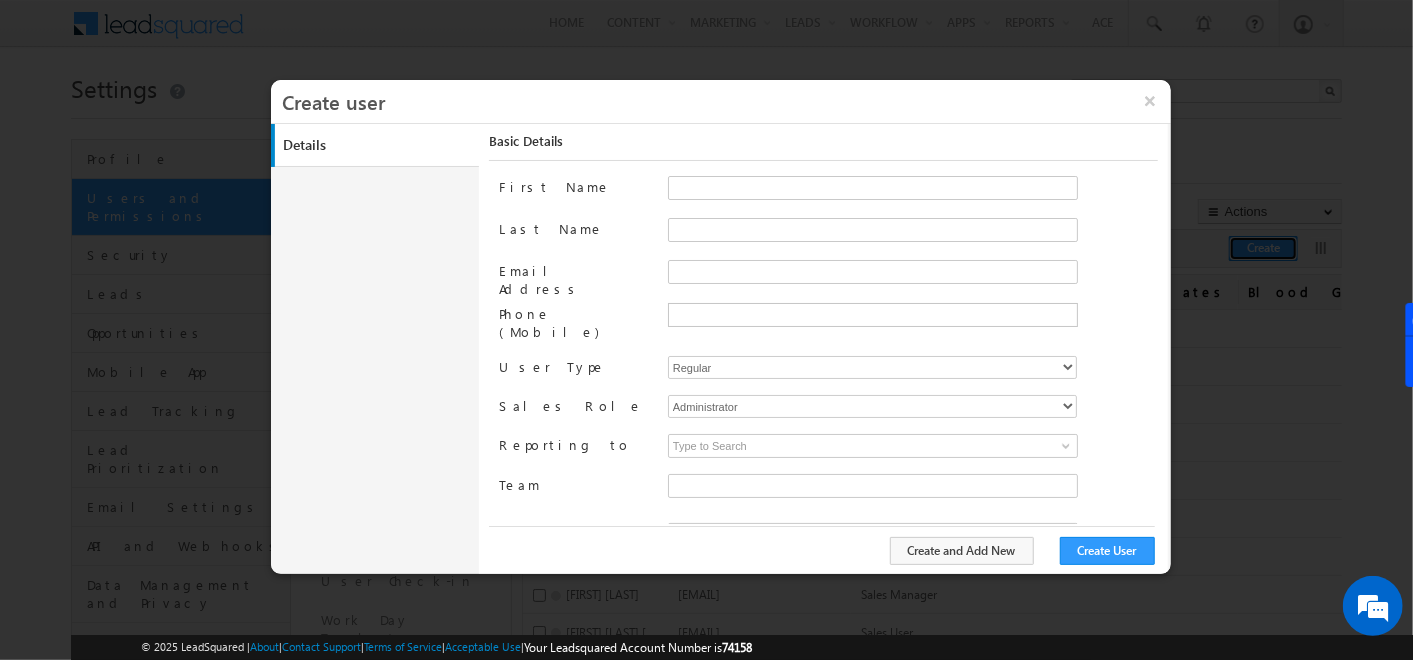 type on "f26bfe00-8d9c-11ec-8597-0681fe0b10f8" 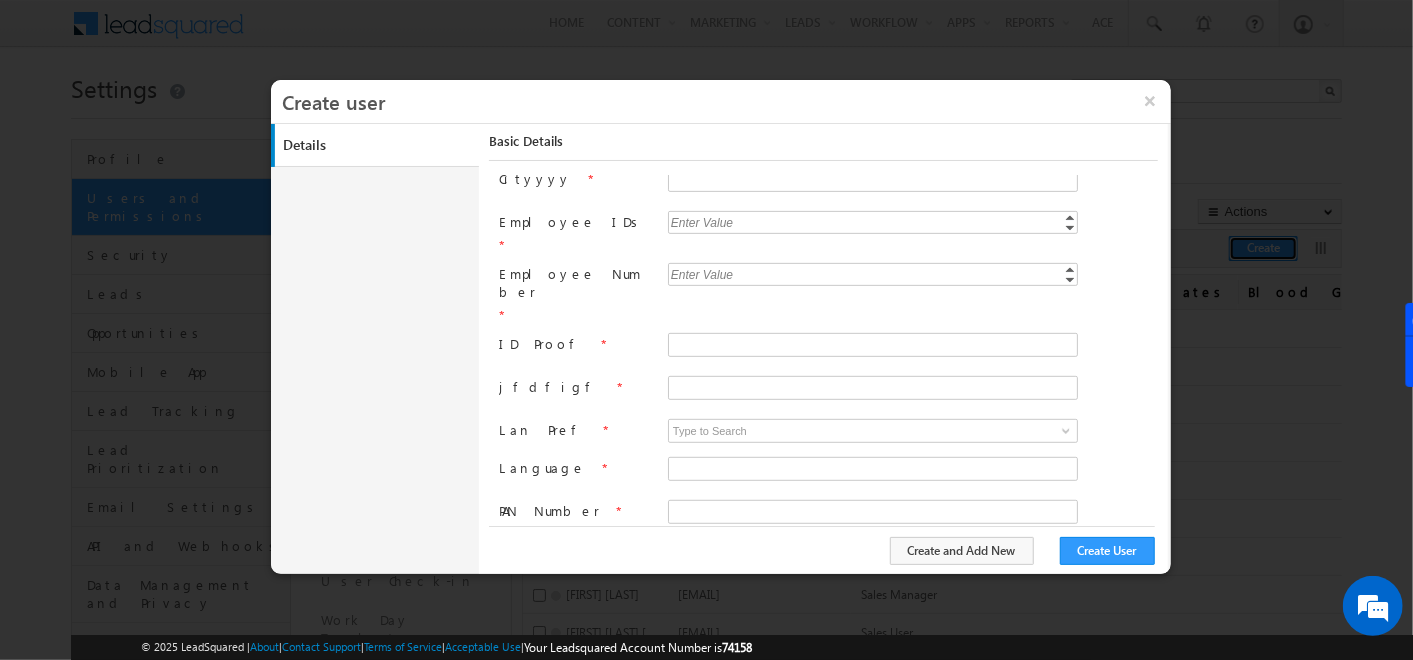 scroll, scrollTop: 605, scrollLeft: 0, axis: vertical 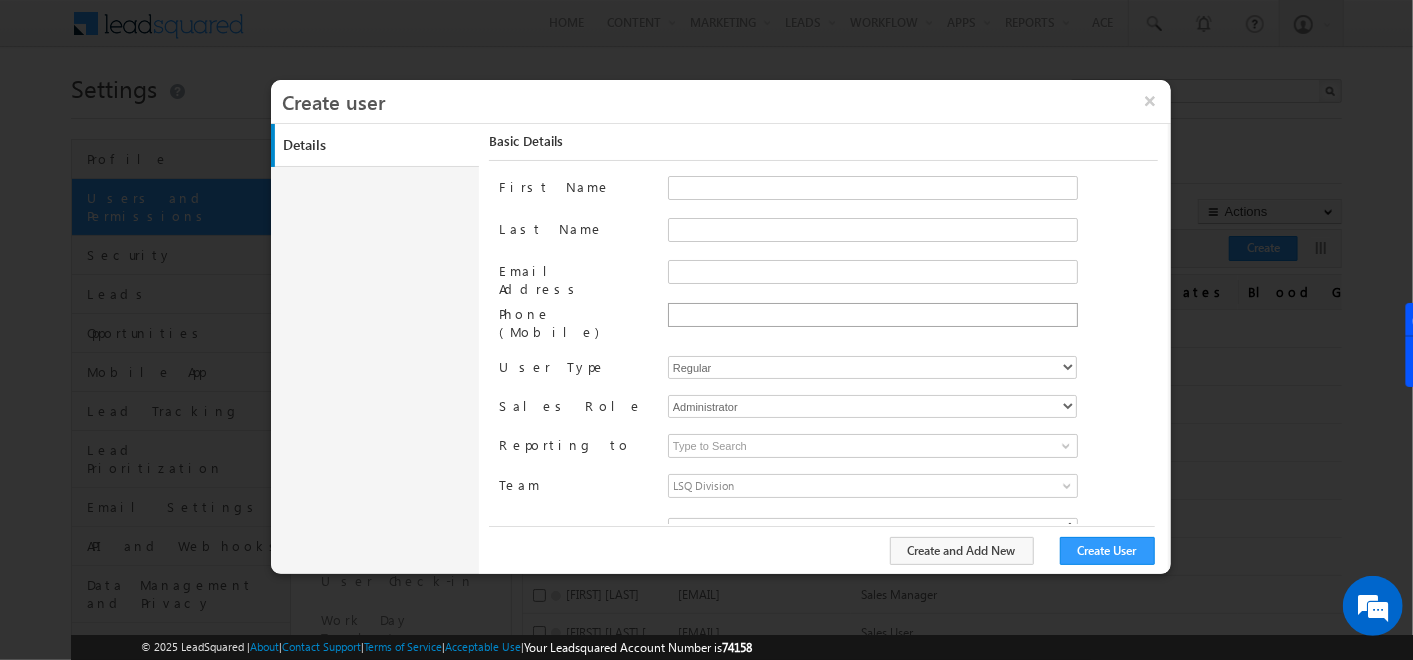 click at bounding box center (873, 315) 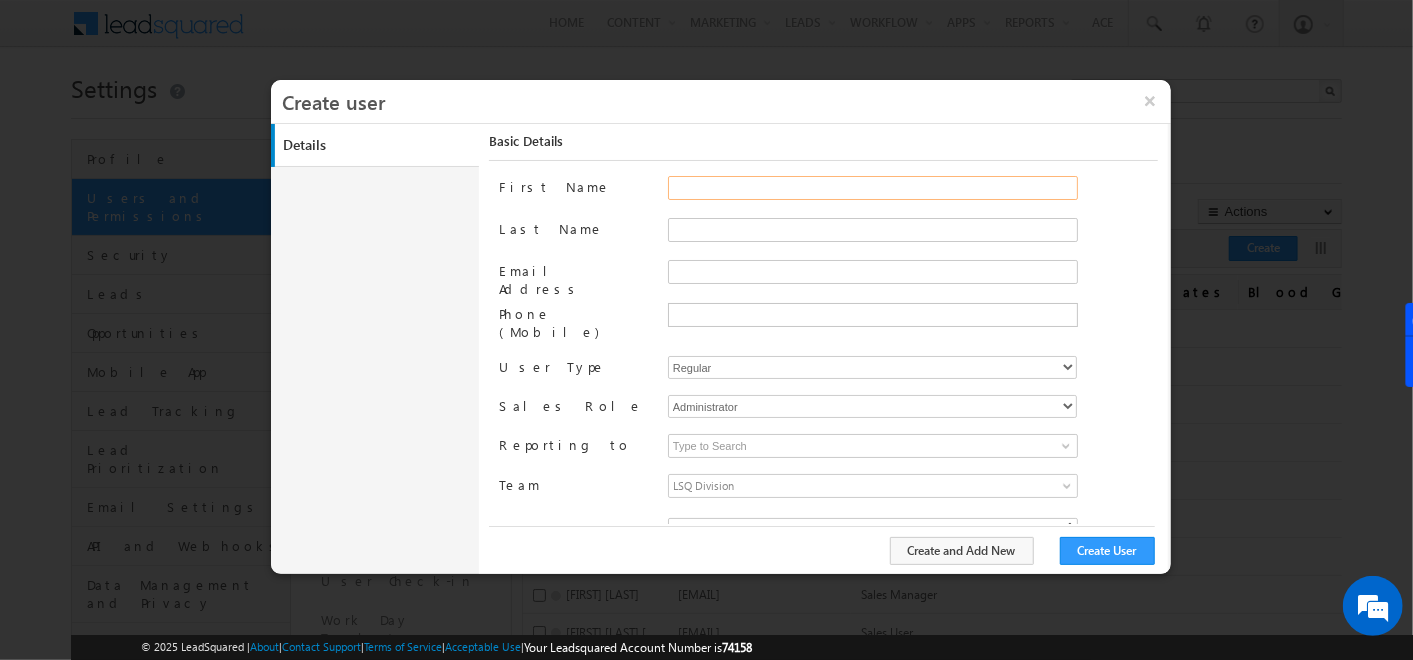 click on "First Name" at bounding box center (873, 188) 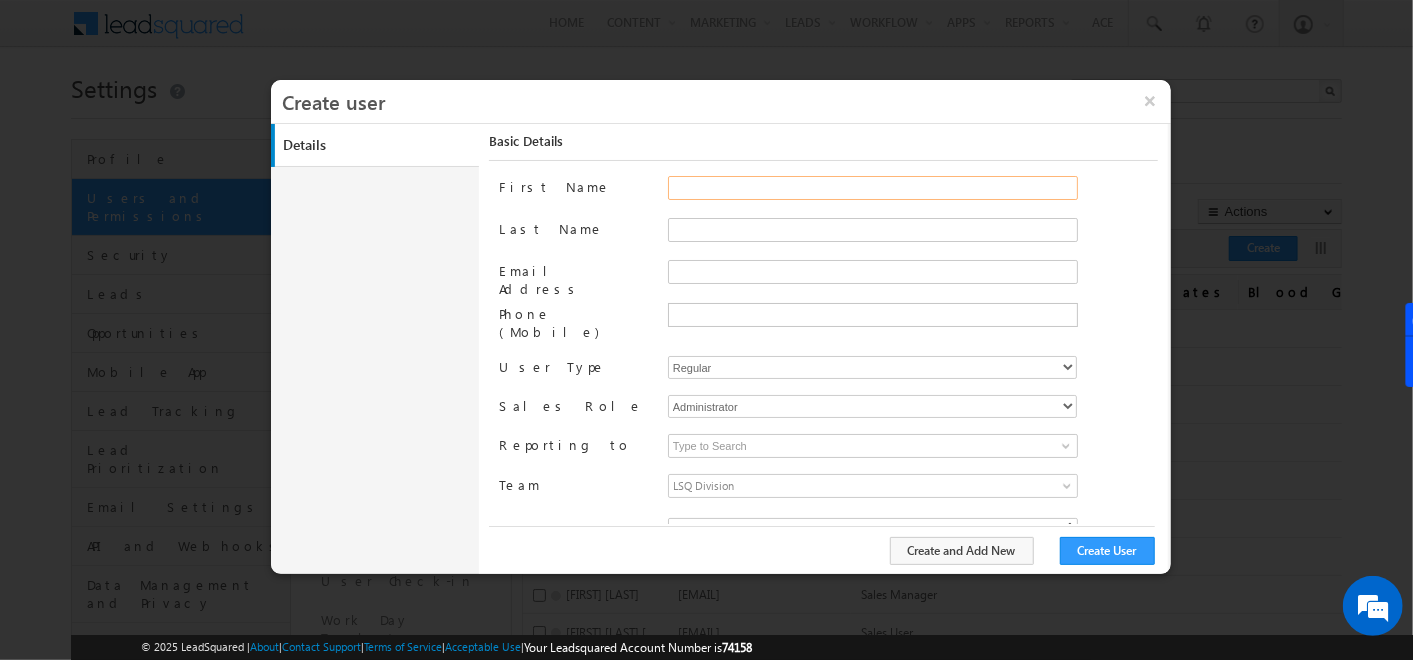 type on "Soumya" 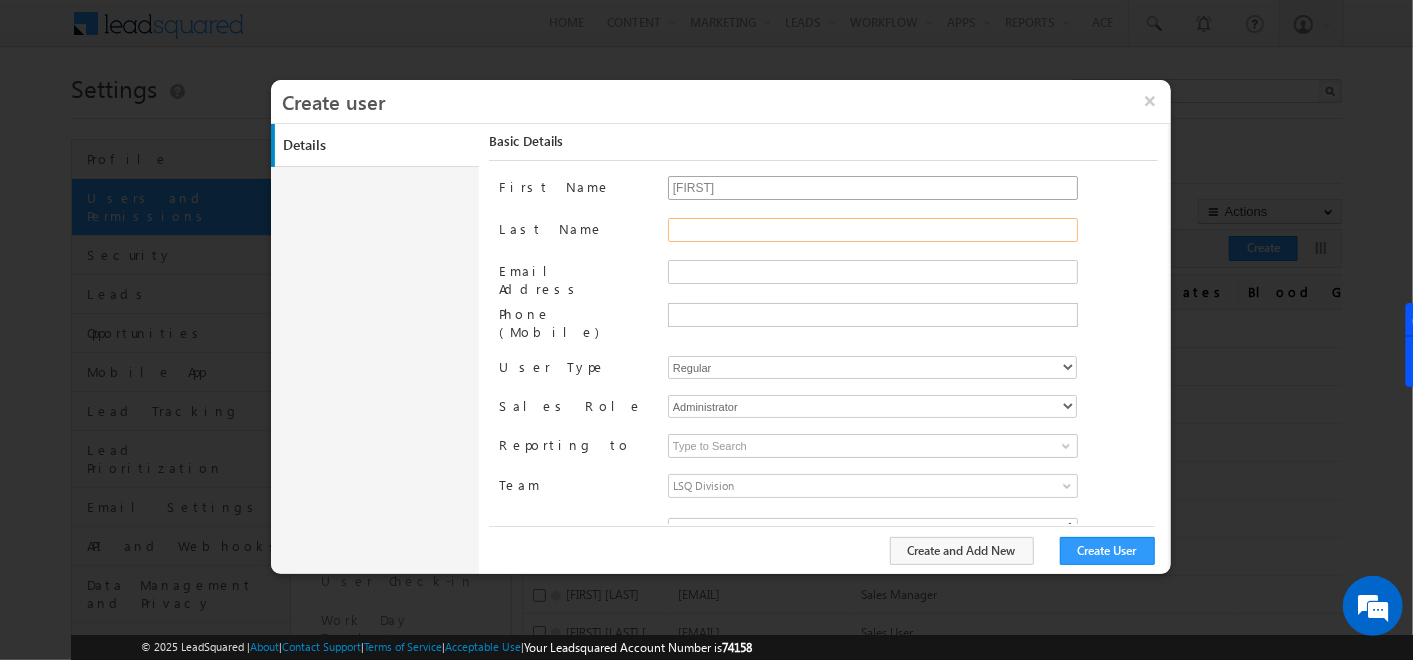 type on "Hoskoti" 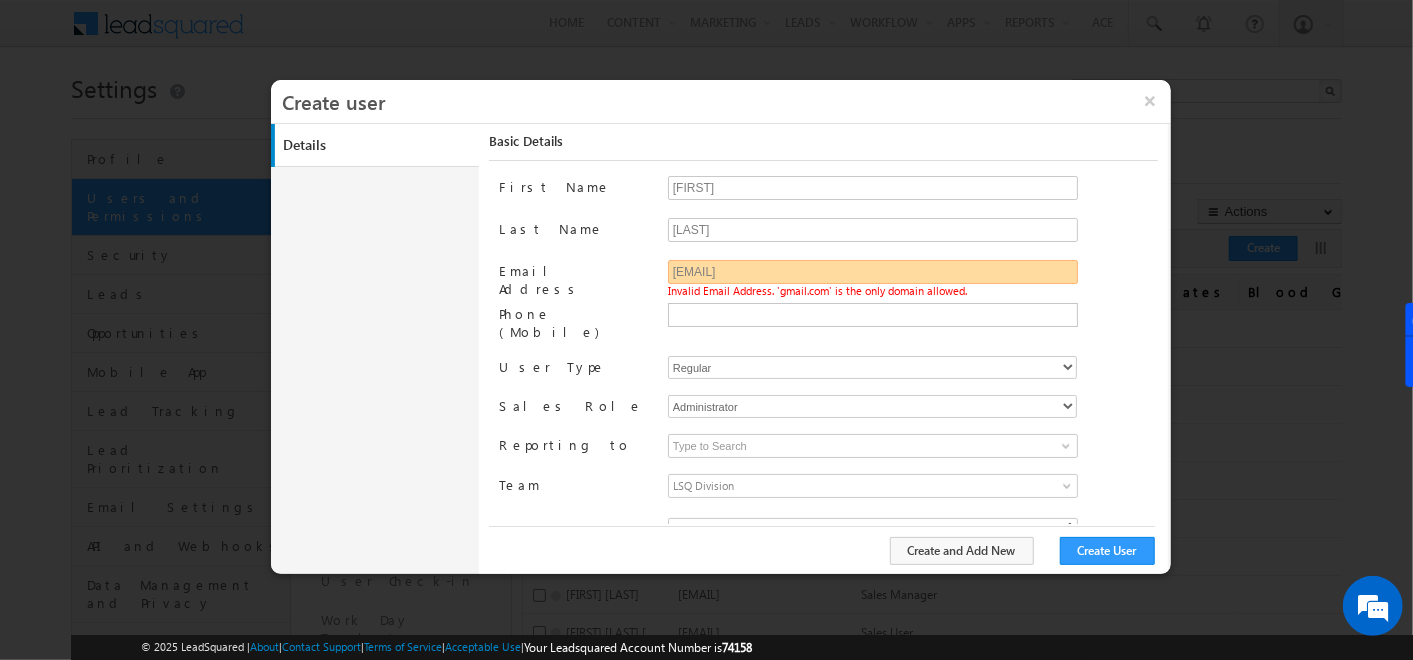 click on "Soumya.Hoskoti@leadsquared.com" at bounding box center (873, 272) 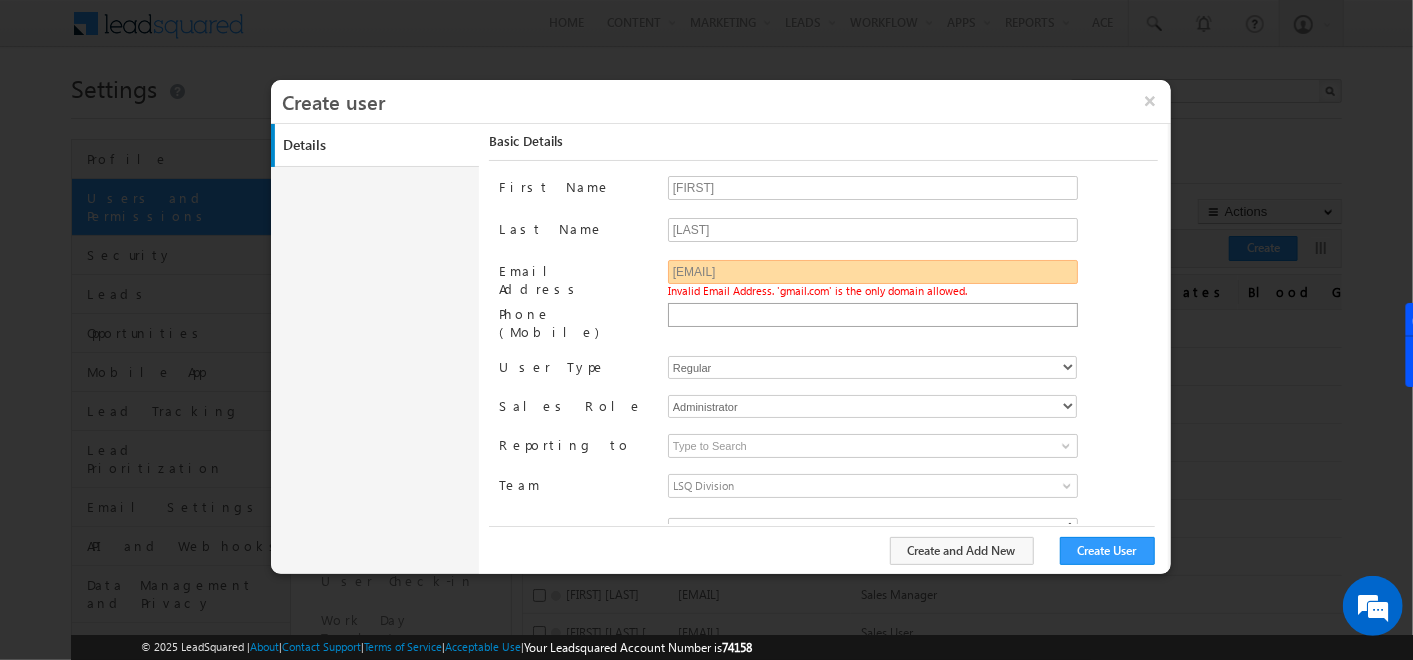 type on "Soumya.Hoskoti@gmail.com" 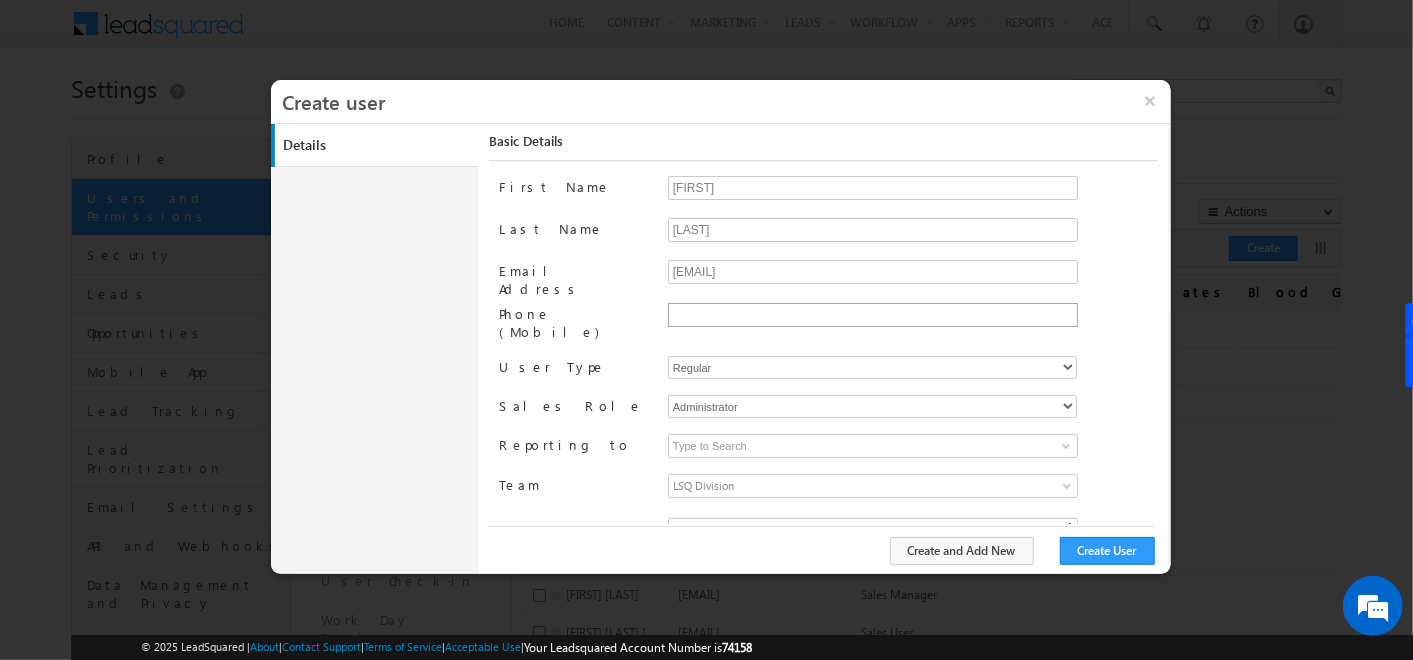 click at bounding box center [873, 315] 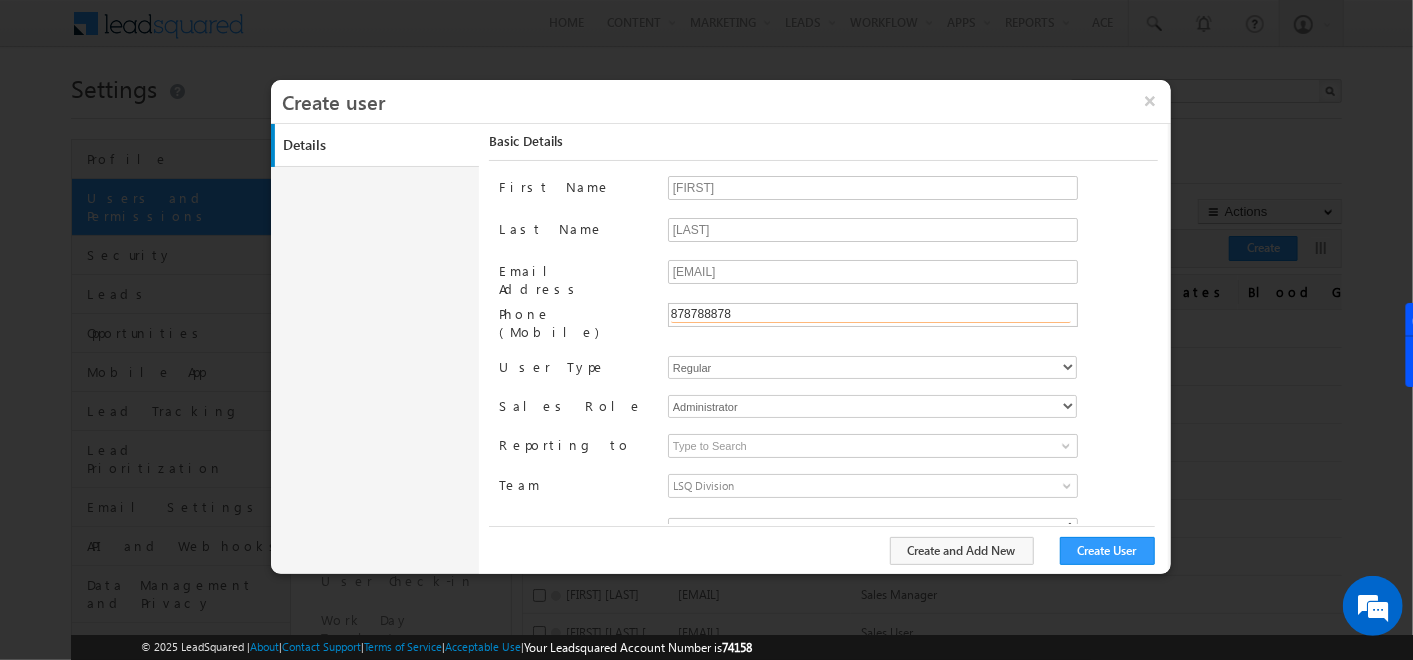 type on "878788878" 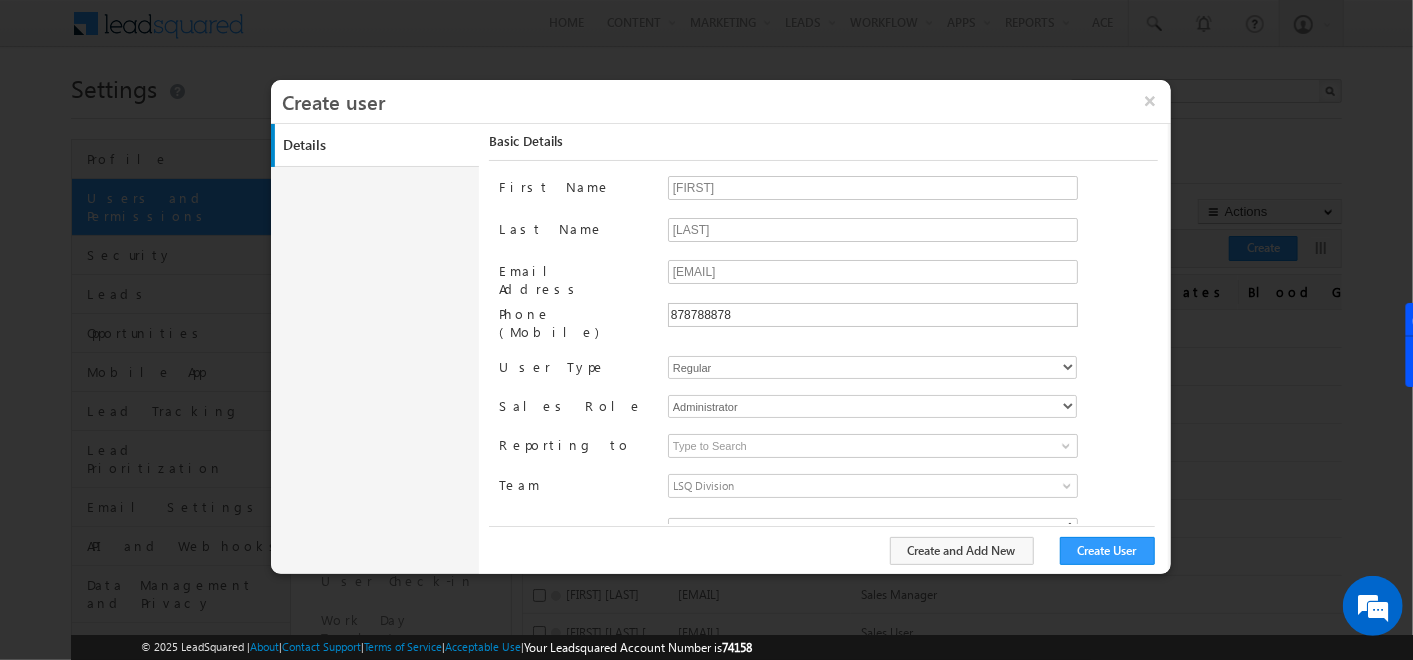 type 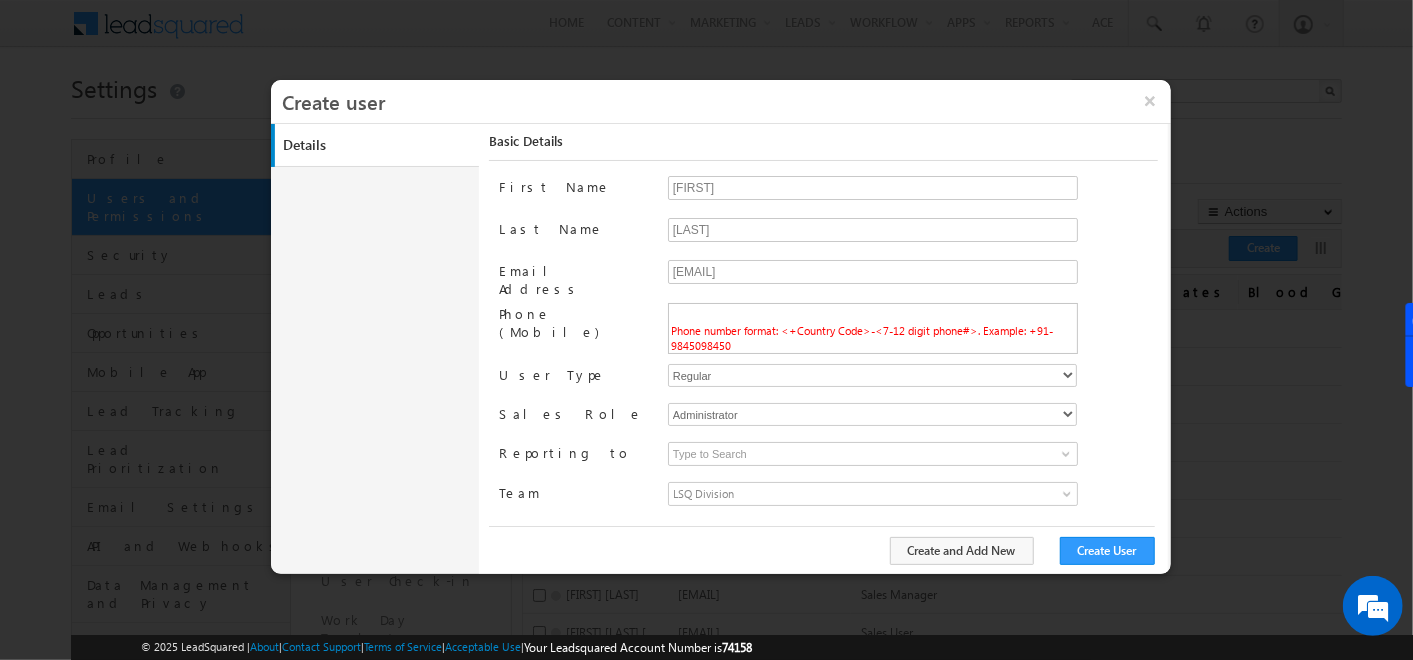 click on "First Name
Soumya
Last Name
Hoskoti
Email Address
Soumya.Hoskoti@gmail.com
Phone (Mobile)
Phone number format: <+Country Code>-<7-12 digit phone#>. Example: +91-9845098450
User Type
Regular Mobile Marvin  MarvinLite  Service Cloud Sales + Service
Sales Role" at bounding box center (828, 350) 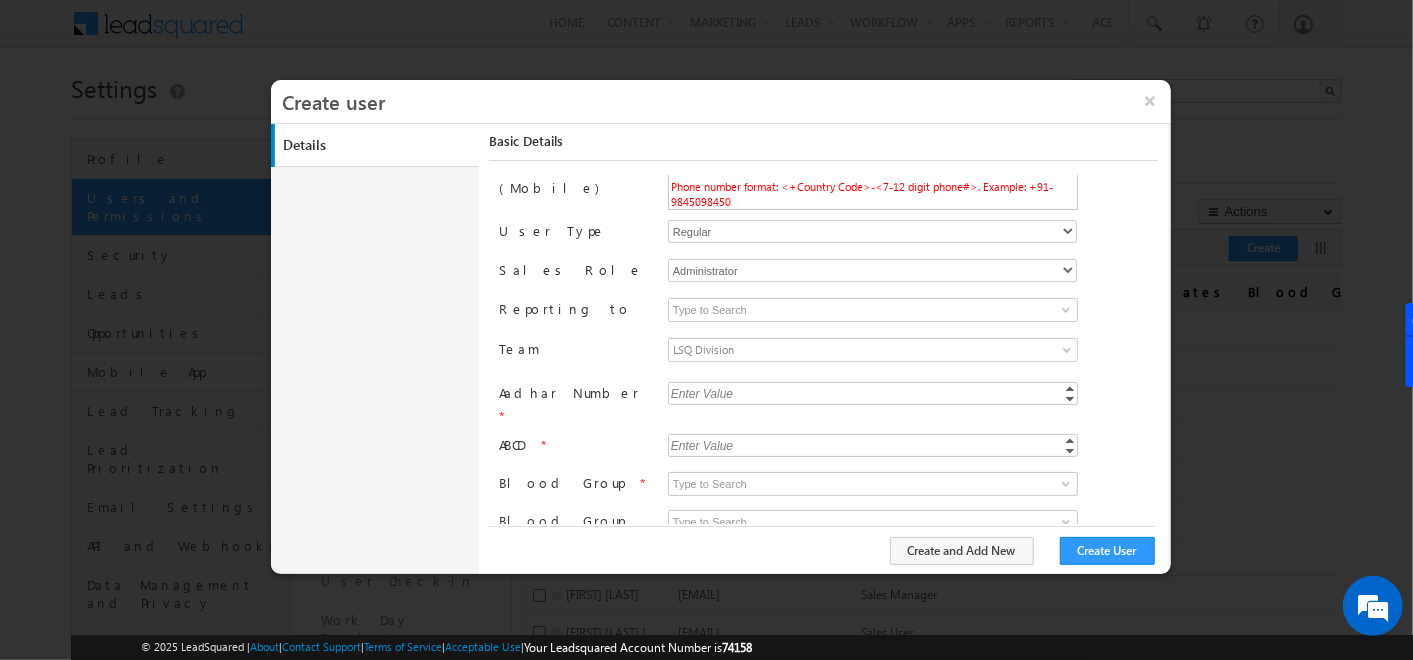 scroll, scrollTop: 0, scrollLeft: 0, axis: both 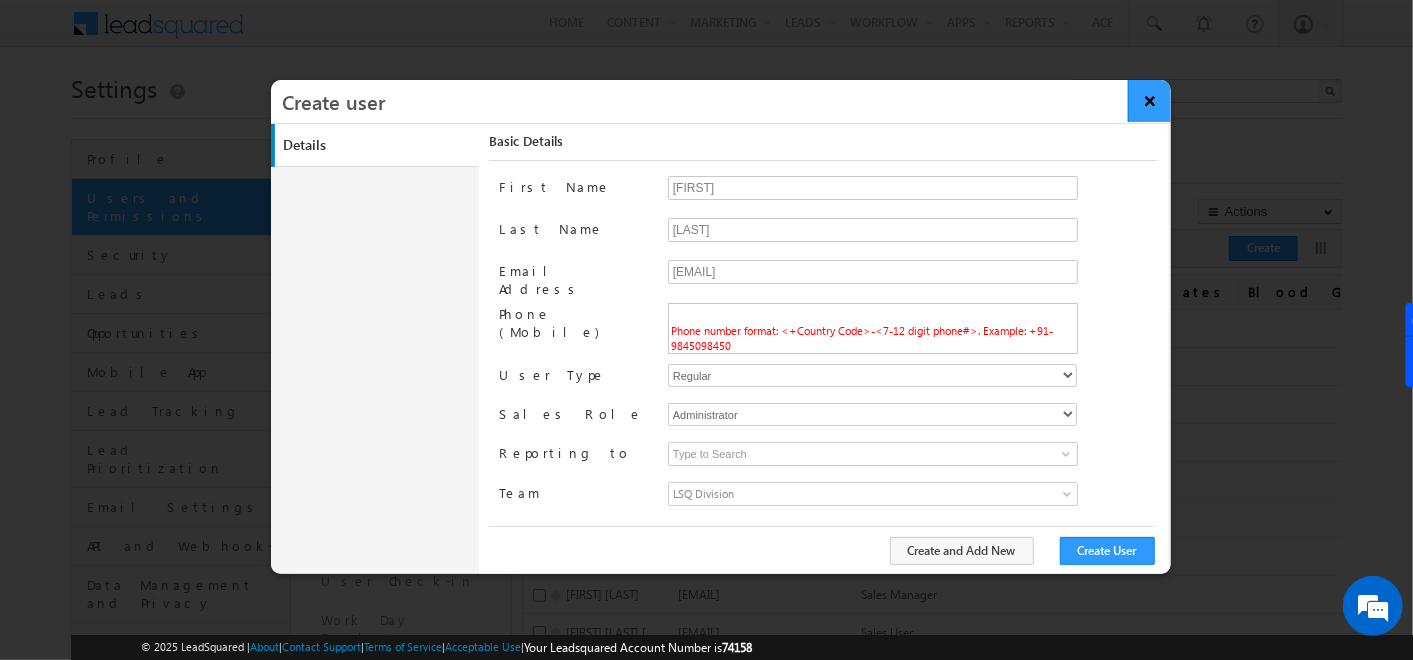 click on "×" at bounding box center [1149, 101] 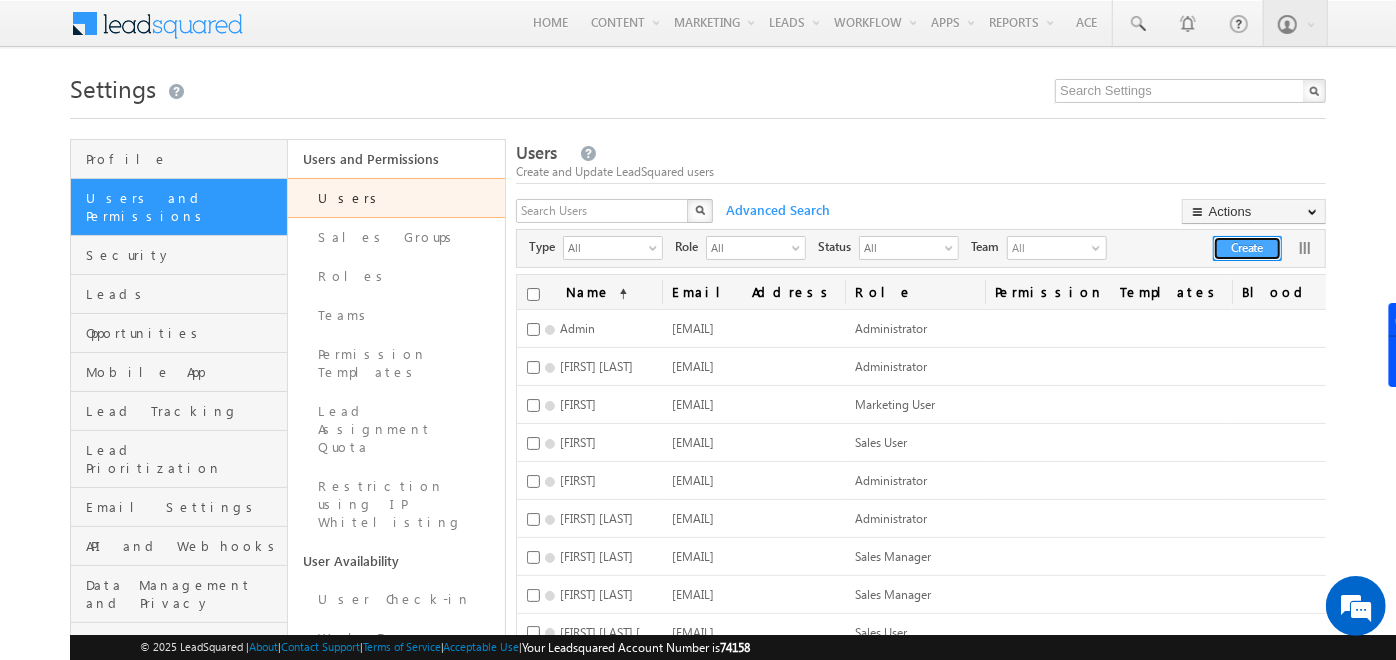 click on "Create" at bounding box center (1247, 248) 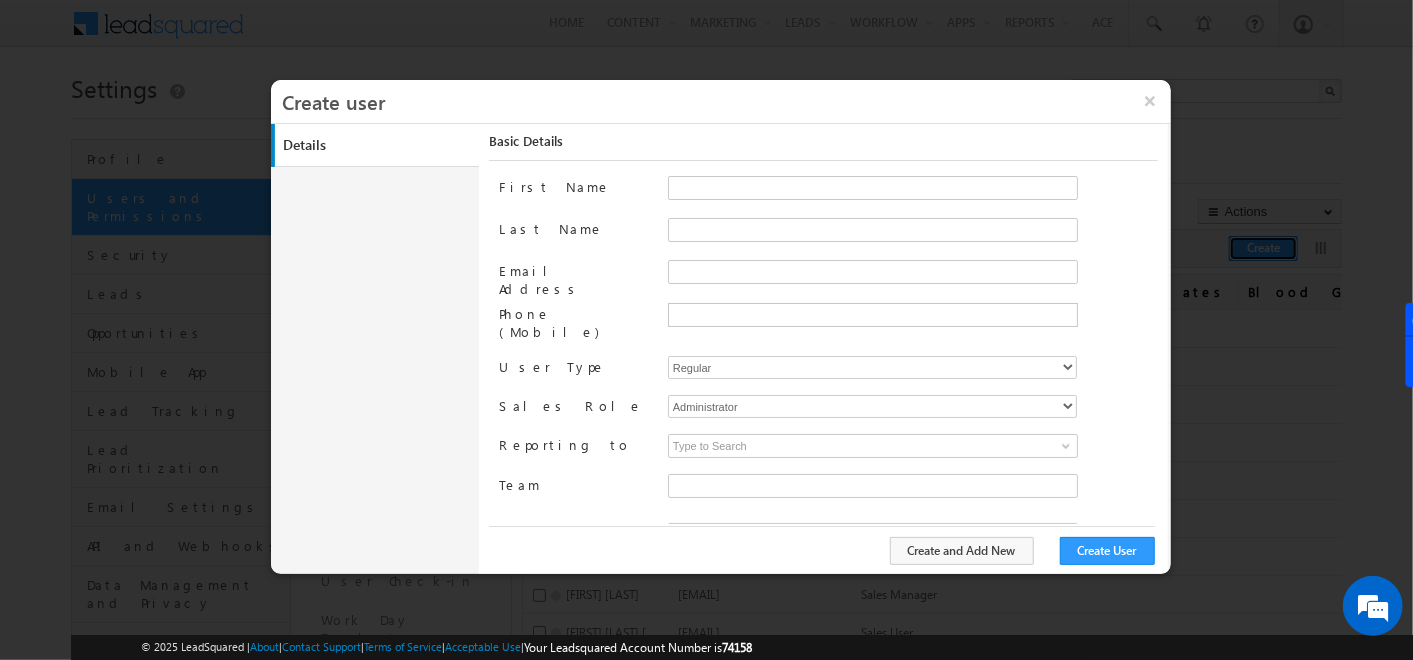 type on "f26bfe00-8d9c-11ec-8597-0681fe0b10f8" 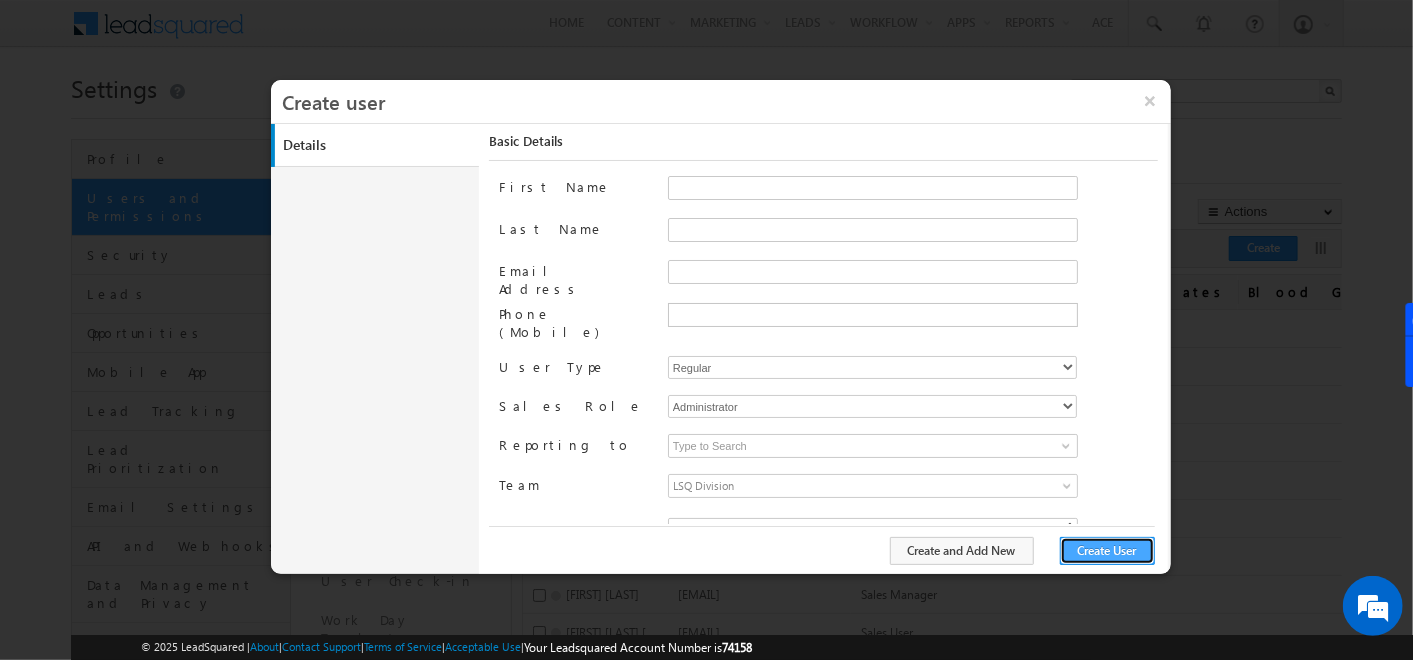 click on "Create User" at bounding box center [1107, 551] 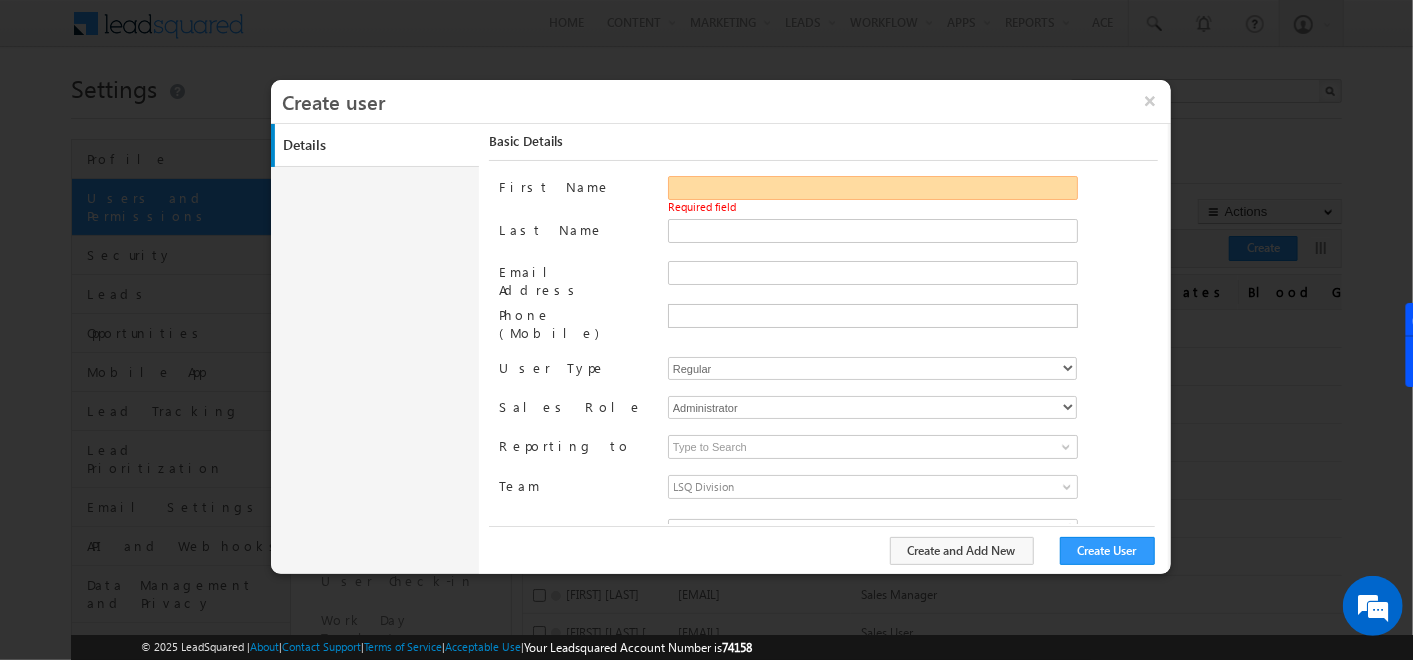 click on "First Name" at bounding box center (873, 188) 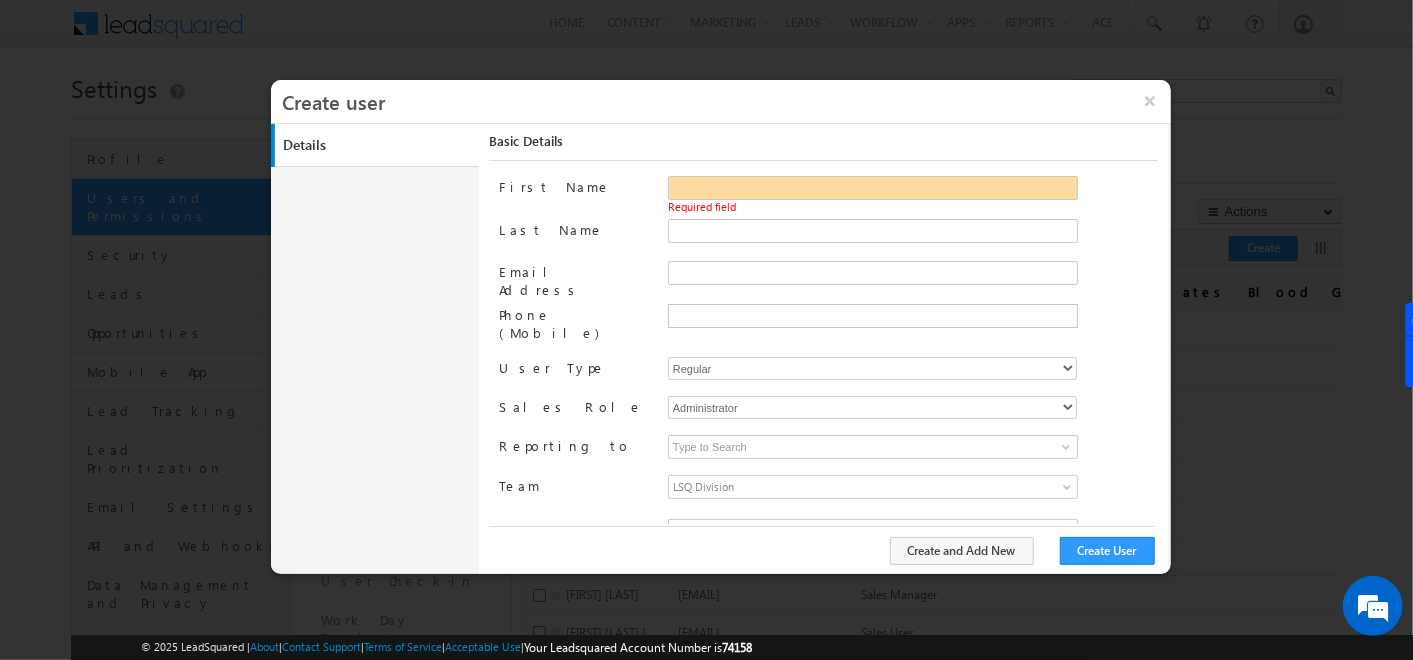 click on "Basic Details
First Name
Required field
Last Name
Email Address
Phone (Mobile)
User Type
Regular Mobile Marvin  MarvinLite  Service Cloud Sales + Service
Team" at bounding box center [828, 340] 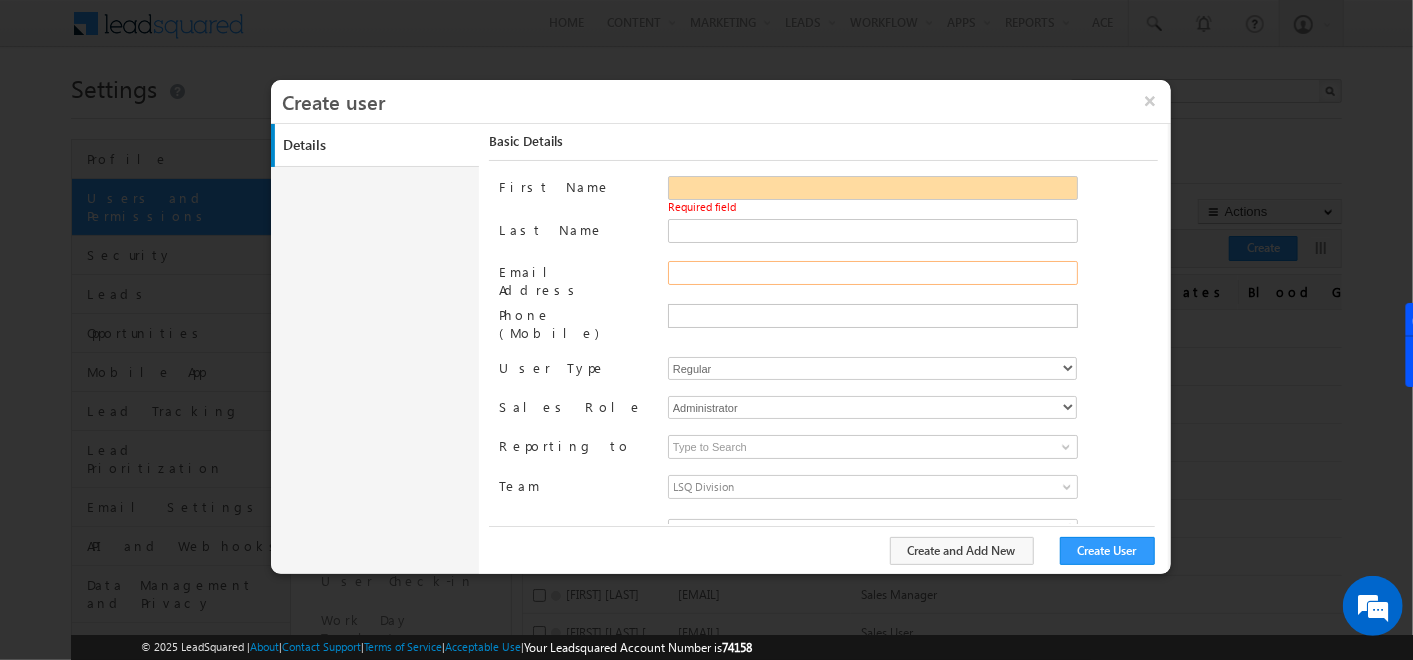 click on "Email Address" at bounding box center (873, 273) 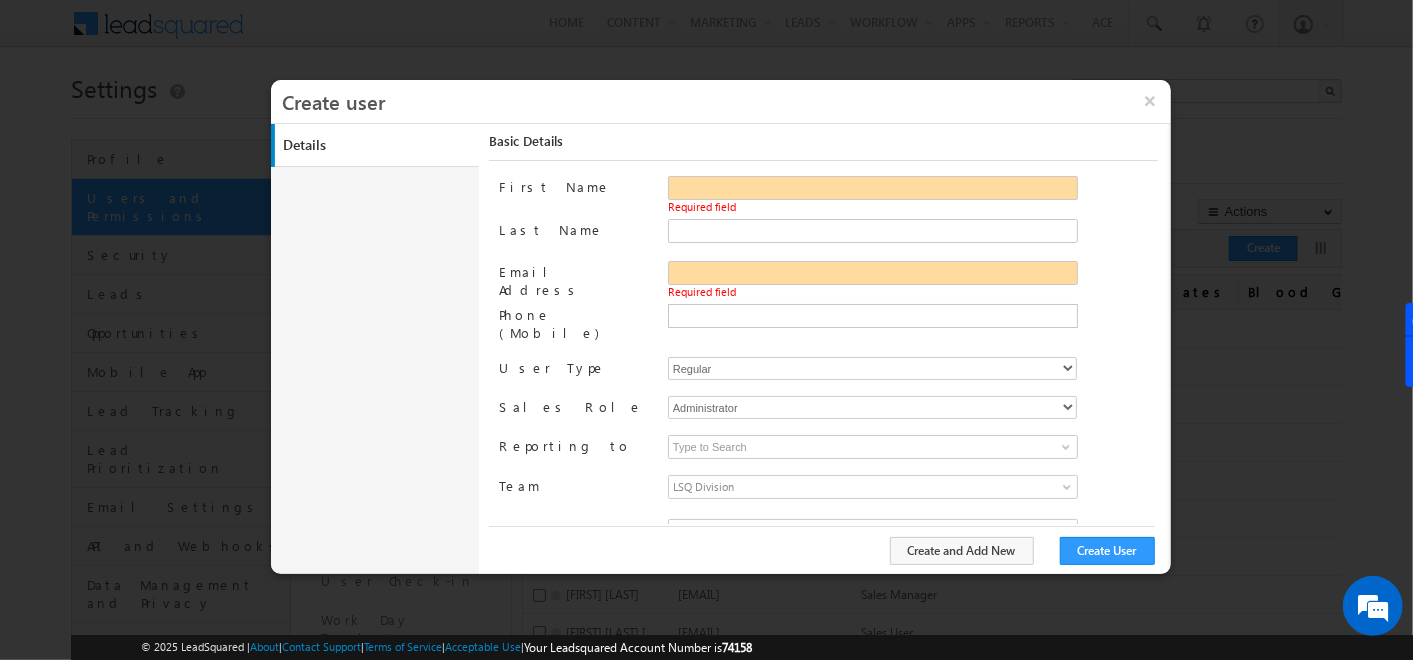 click on "First Name
Required field" at bounding box center (828, 197) 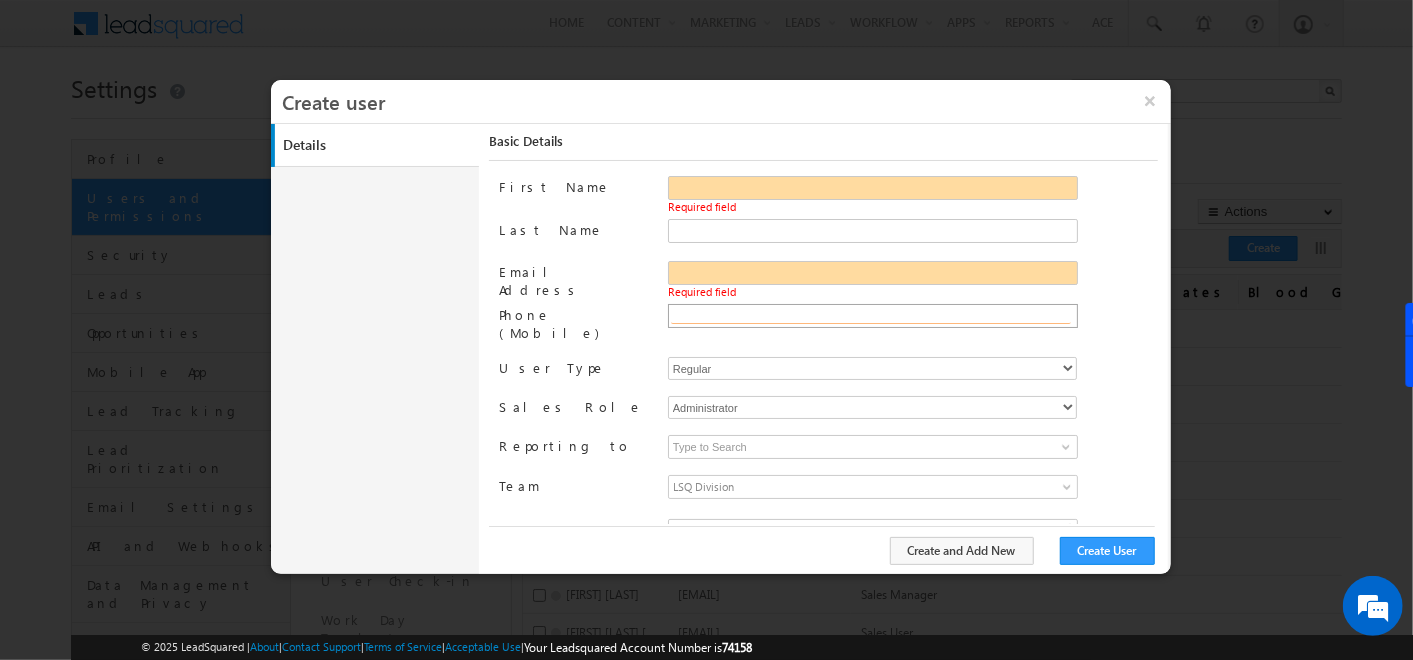 click at bounding box center [871, 316] 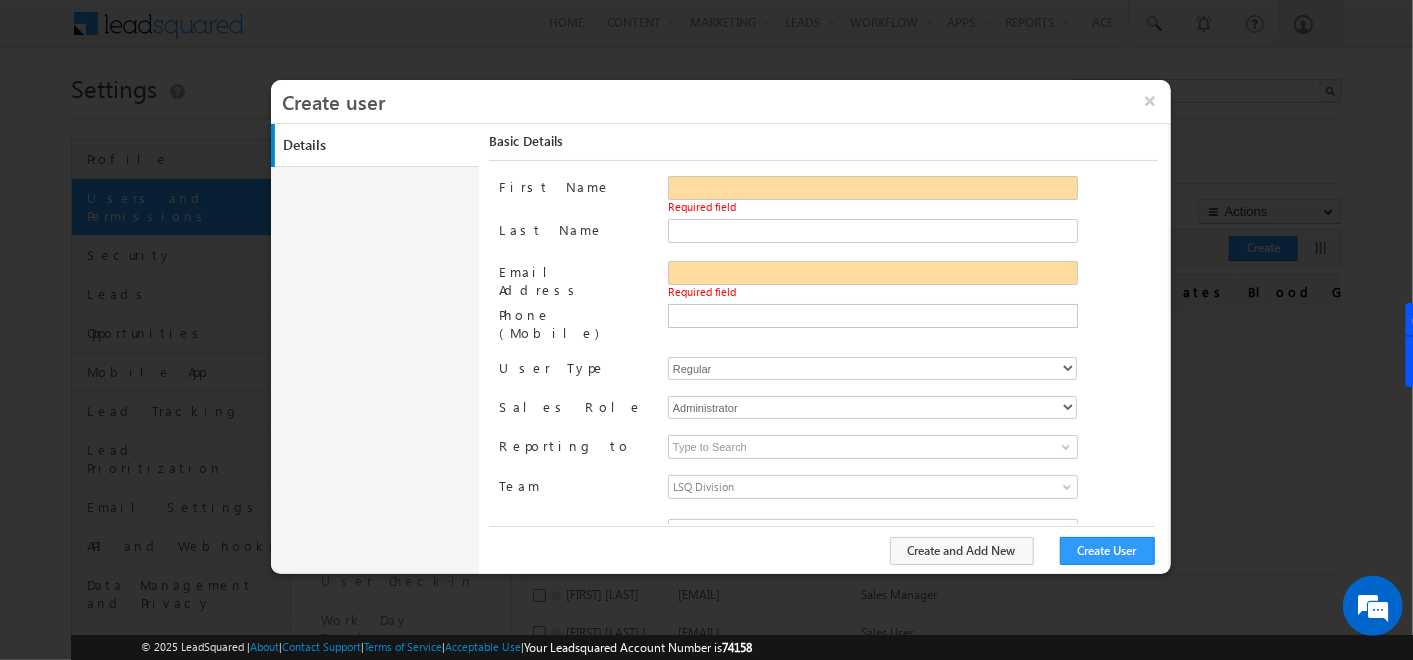 click on "Last Name" at bounding box center [575, 233] 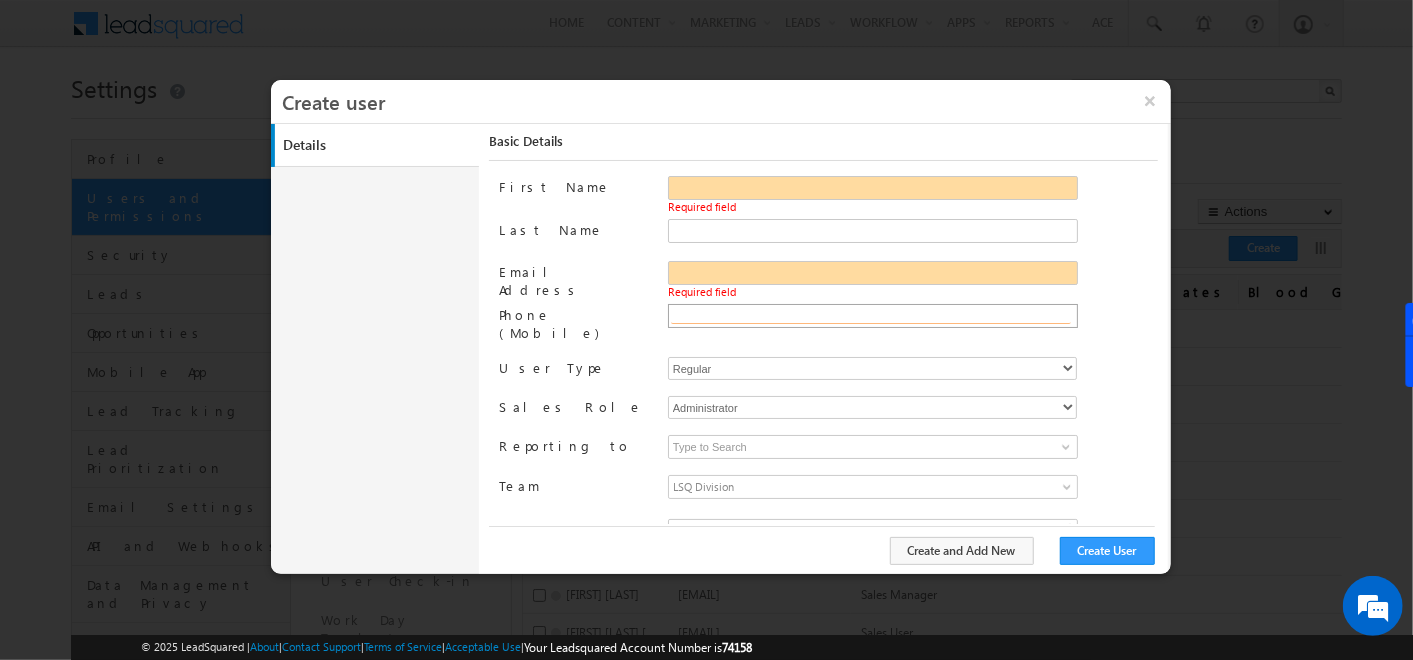click at bounding box center (871, 316) 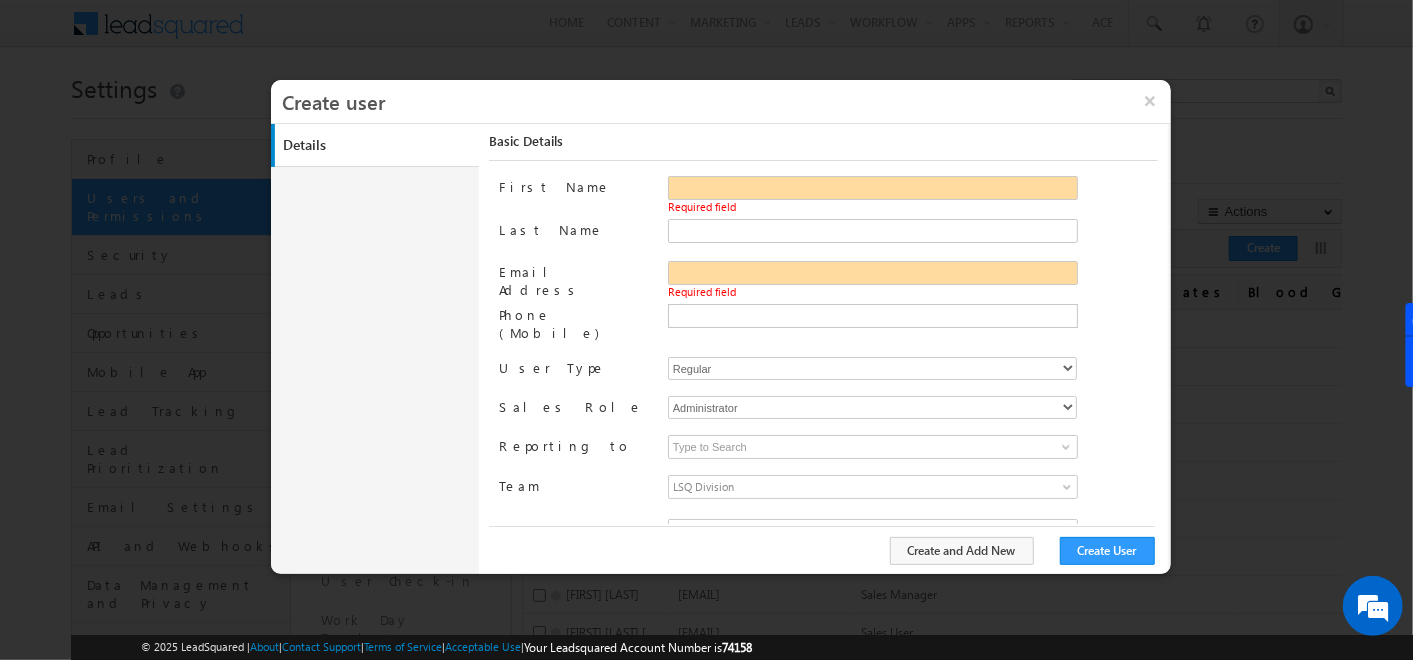 click on "Phone (Mobile)" at bounding box center [575, 325] 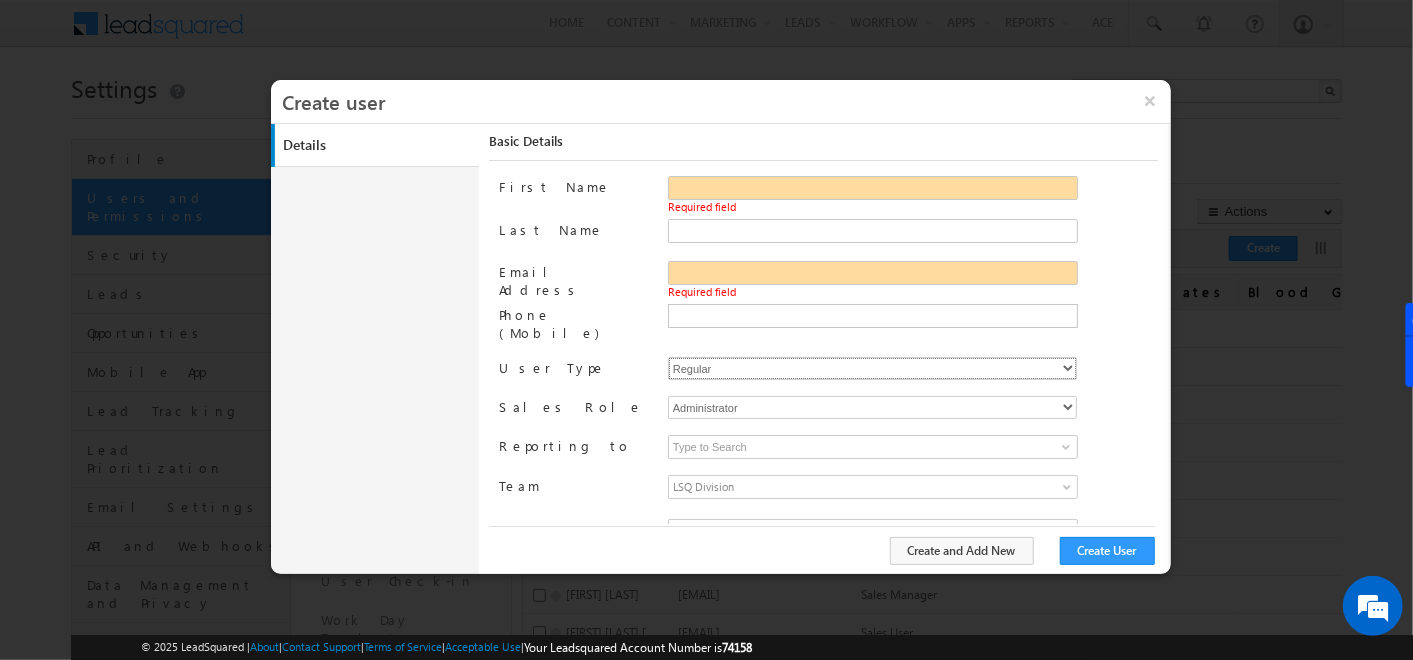 click on "Regular Mobile Marvin  MarvinLite  Service Cloud Sales + Service" at bounding box center [872, 368] 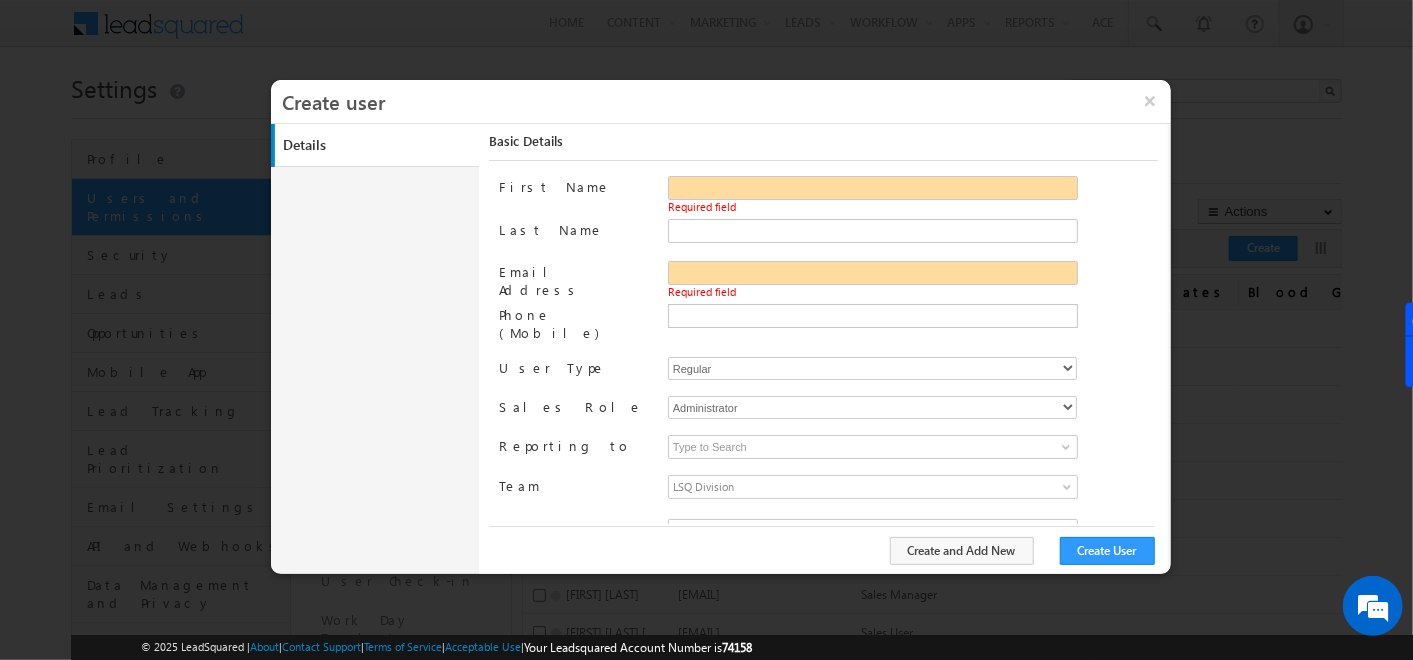 click on "Details Work Details Location Details Manage Permissions Other Details Report Subscriptions
Basic Details
First Name
Required field
Last Name
Email Address
Required field
Phone (Mobile)
User Type
Regular Mobile Marvin  MarvinLite" at bounding box center (721, 349) 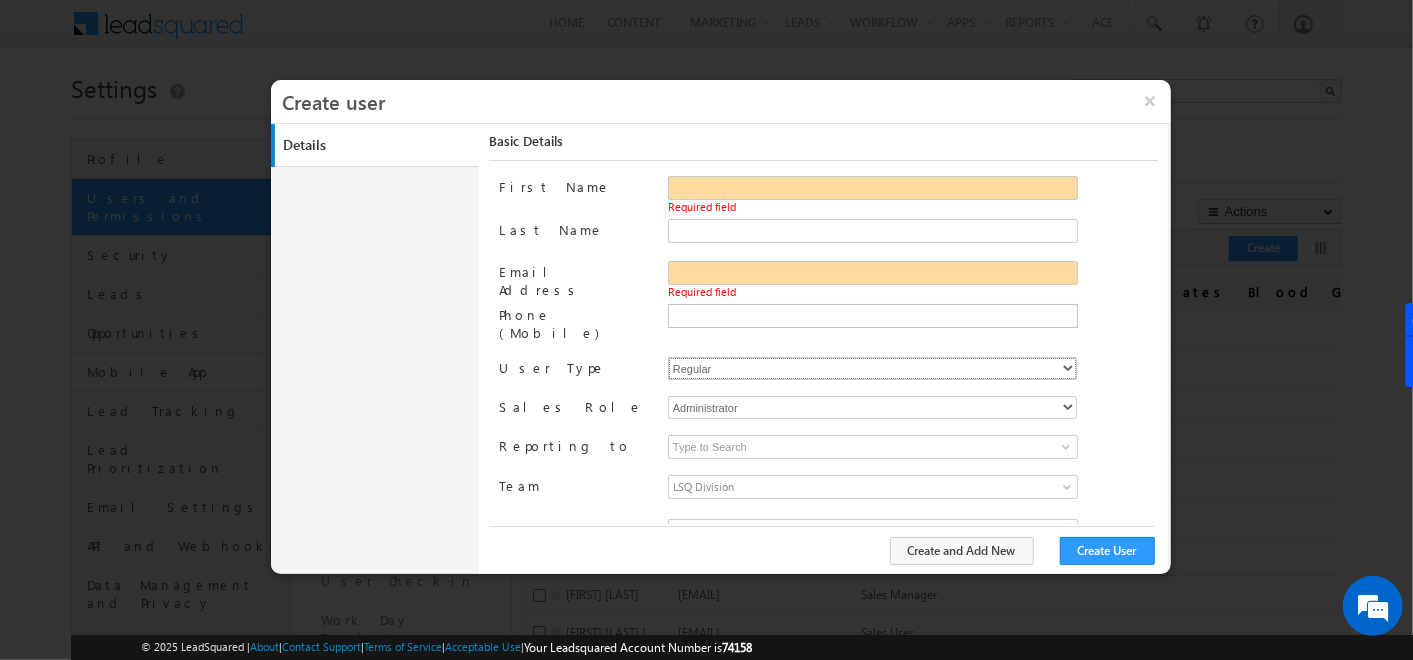 click on "Regular Mobile Marvin  MarvinLite  Service Cloud Sales + Service" at bounding box center (872, 368) 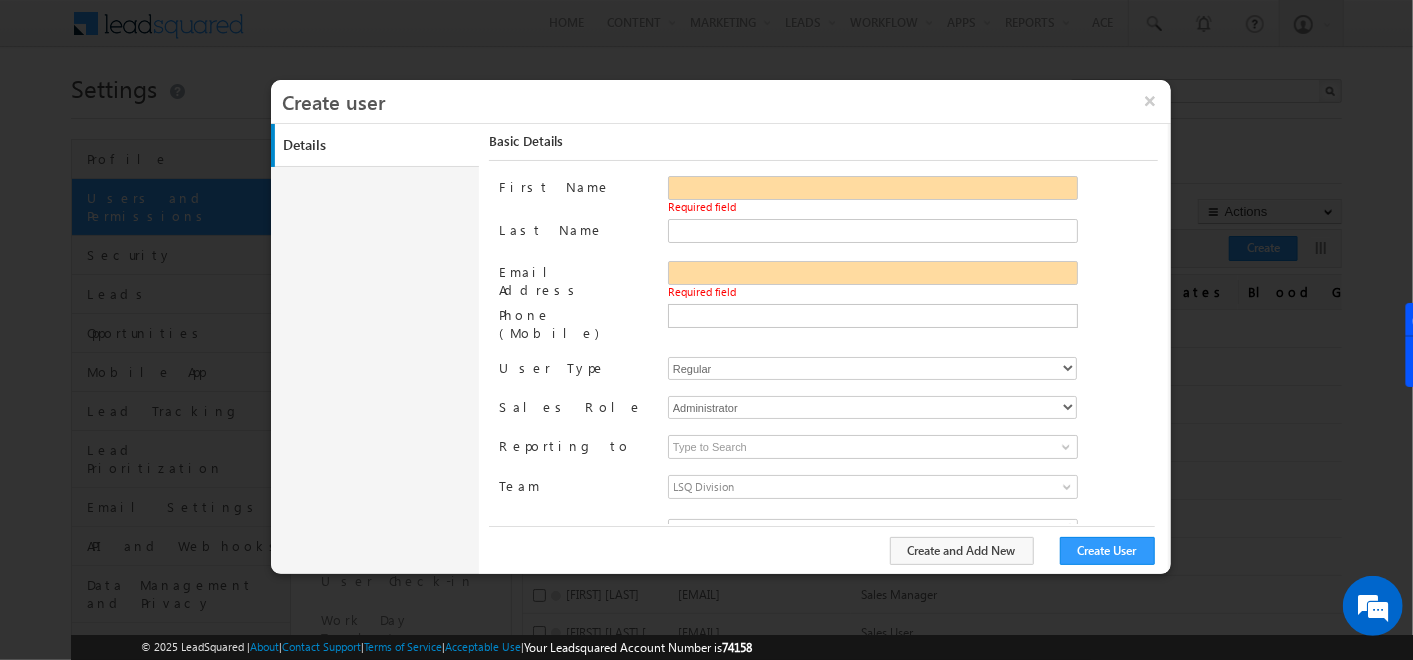 click on "Details Work Details Location Details Manage Permissions Other Details Report Subscriptions
Basic Details
First Name
Required field
Last Name
Email Address
Required field
Phone (Mobile)
User Type
Regular Mobile Marvin  MarvinLite" at bounding box center [721, 349] 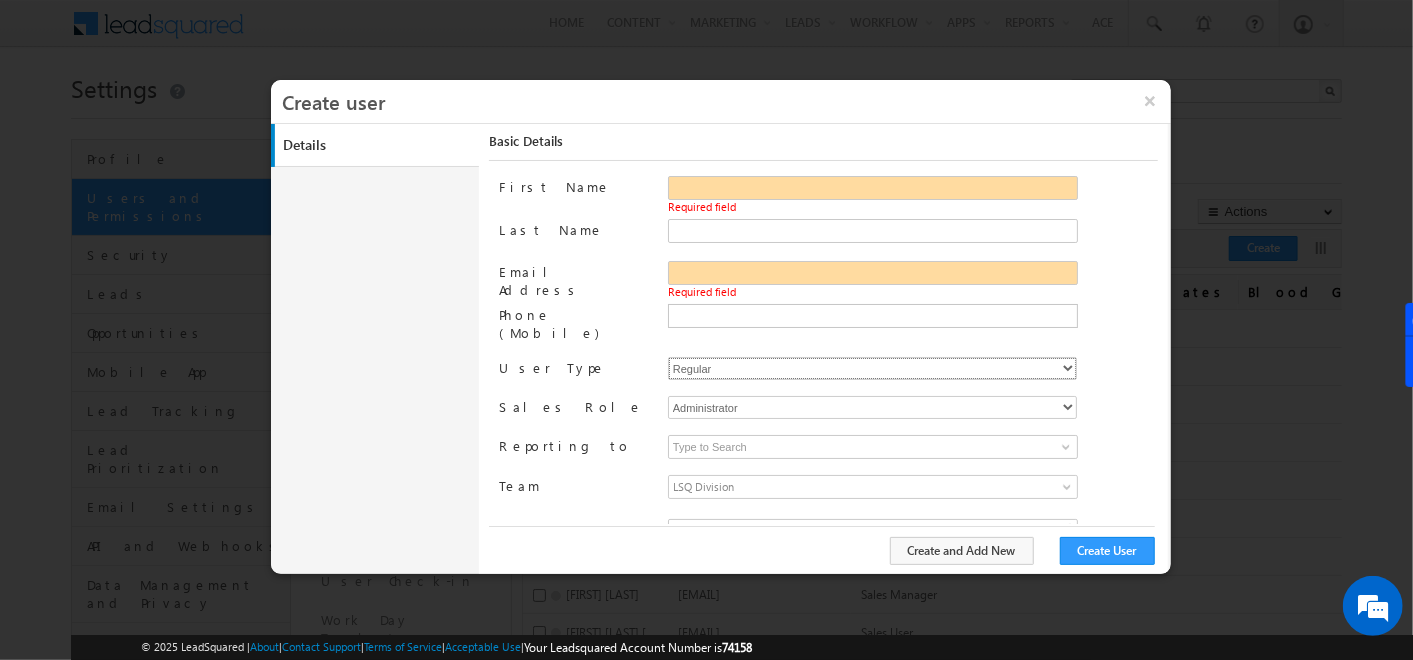 click on "Regular Mobile Marvin  MarvinLite  Service Cloud Sales + Service" at bounding box center [872, 368] 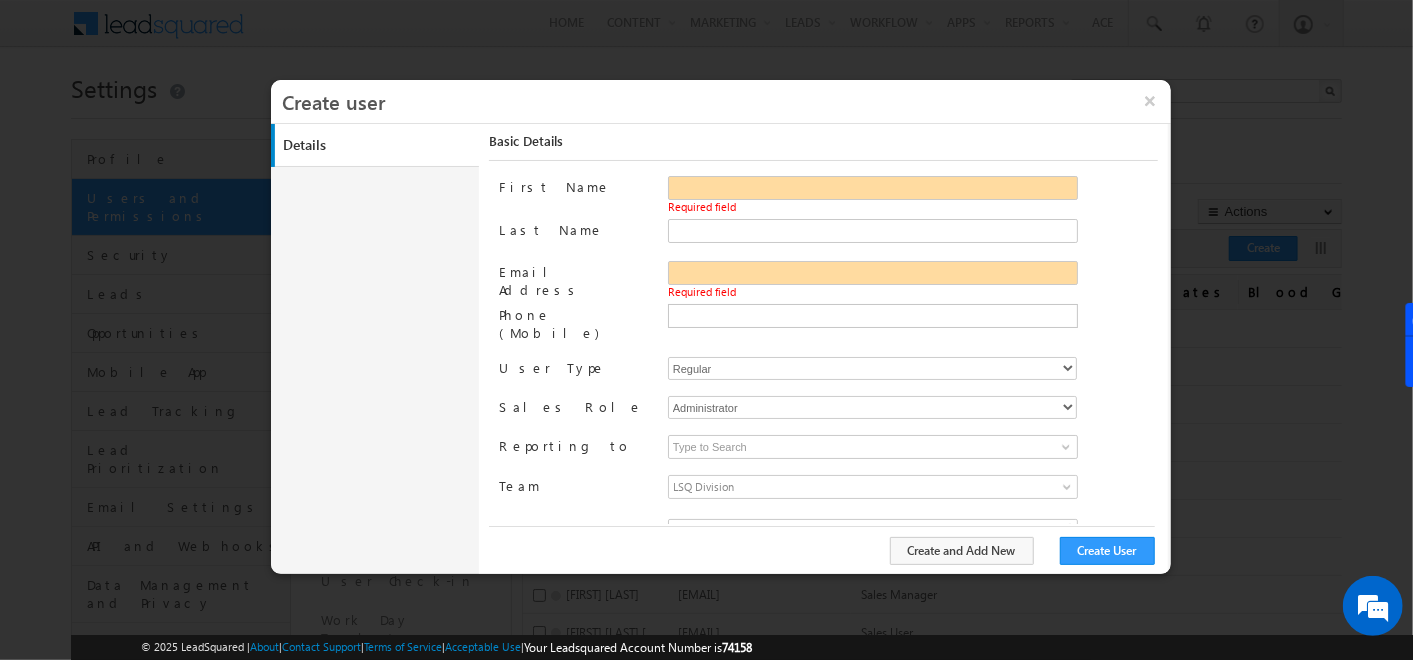 click on "Details Work Details Location Details Manage Permissions Other Details Report Subscriptions
Basic Details
First Name
Required field
Last Name
Email Address
Required field
Phone (Mobile)
User Type
Regular Mobile Marvin  MarvinLite" at bounding box center (721, 349) 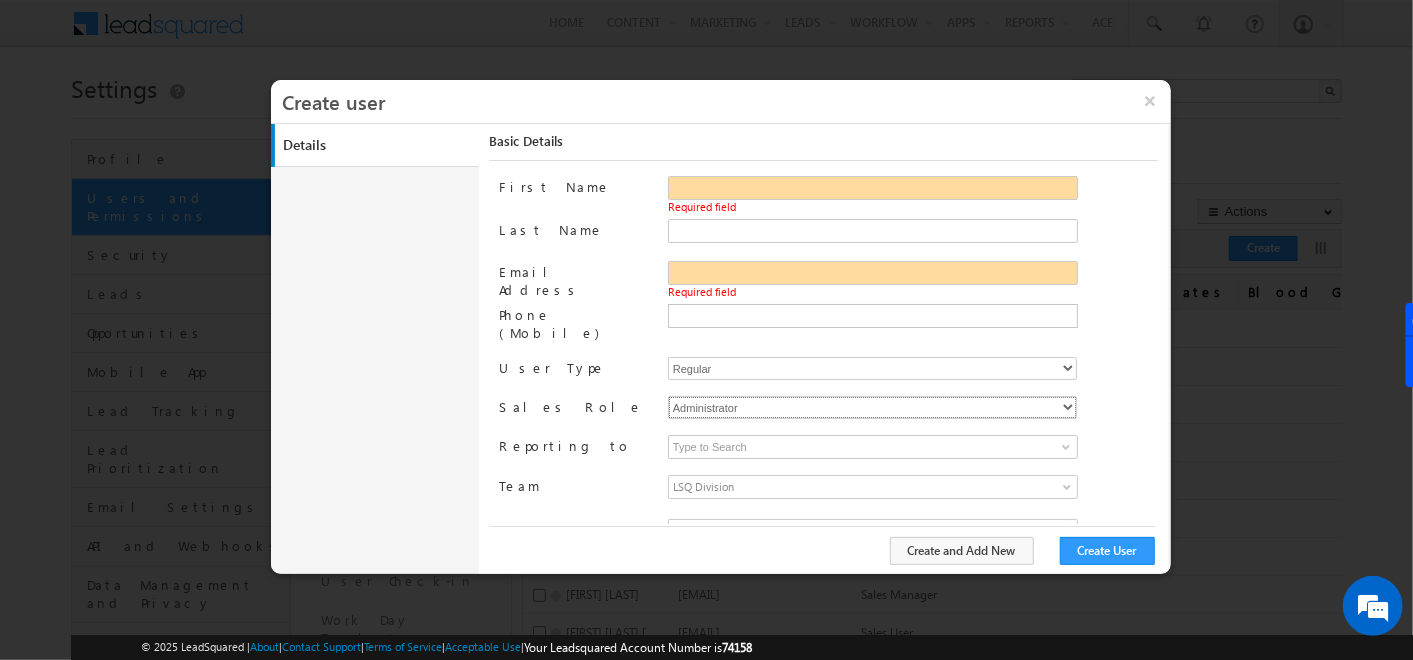 click on "Administrator Marketing User Sales Manager Sales User" at bounding box center [872, 407] 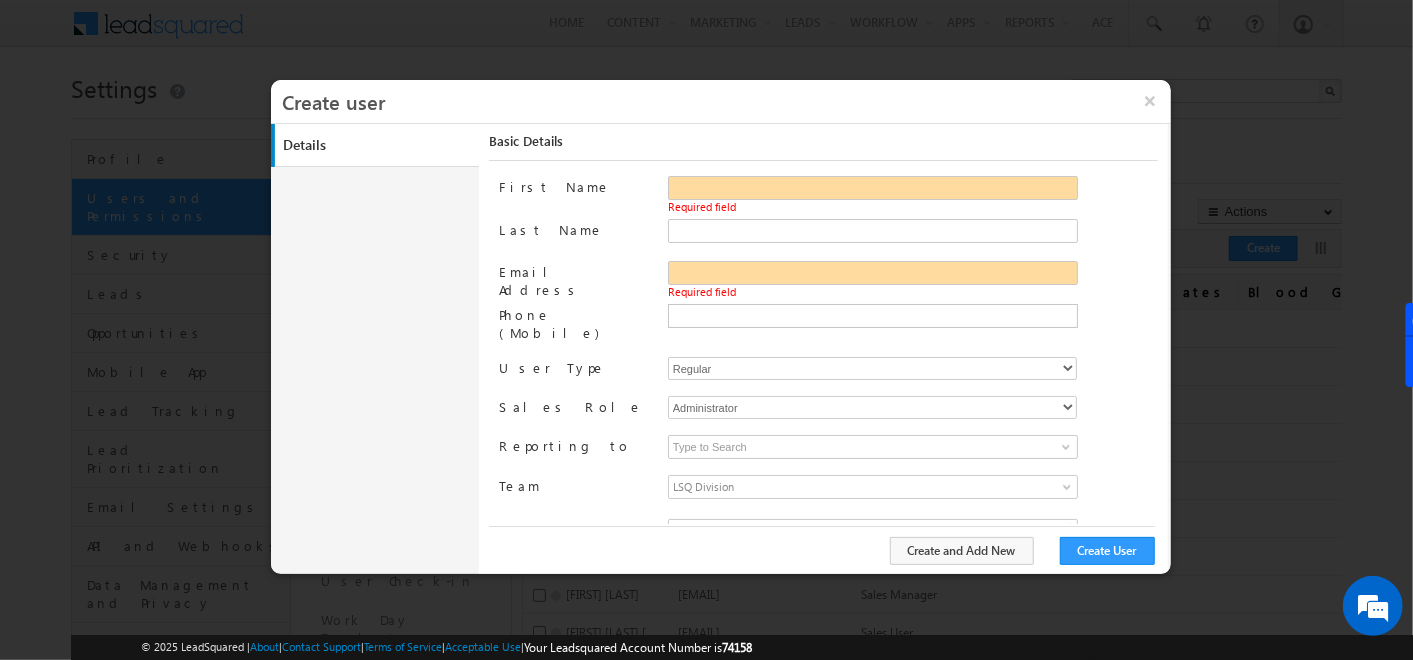 click on "First Name
Required field
Last Name
Email Address
Required field
Phone (Mobile)
User Type
Regular Mobile Marvin  MarvinLite  Service Cloud Sales + Service
Sales Role
Administrator" at bounding box center (828, 350) 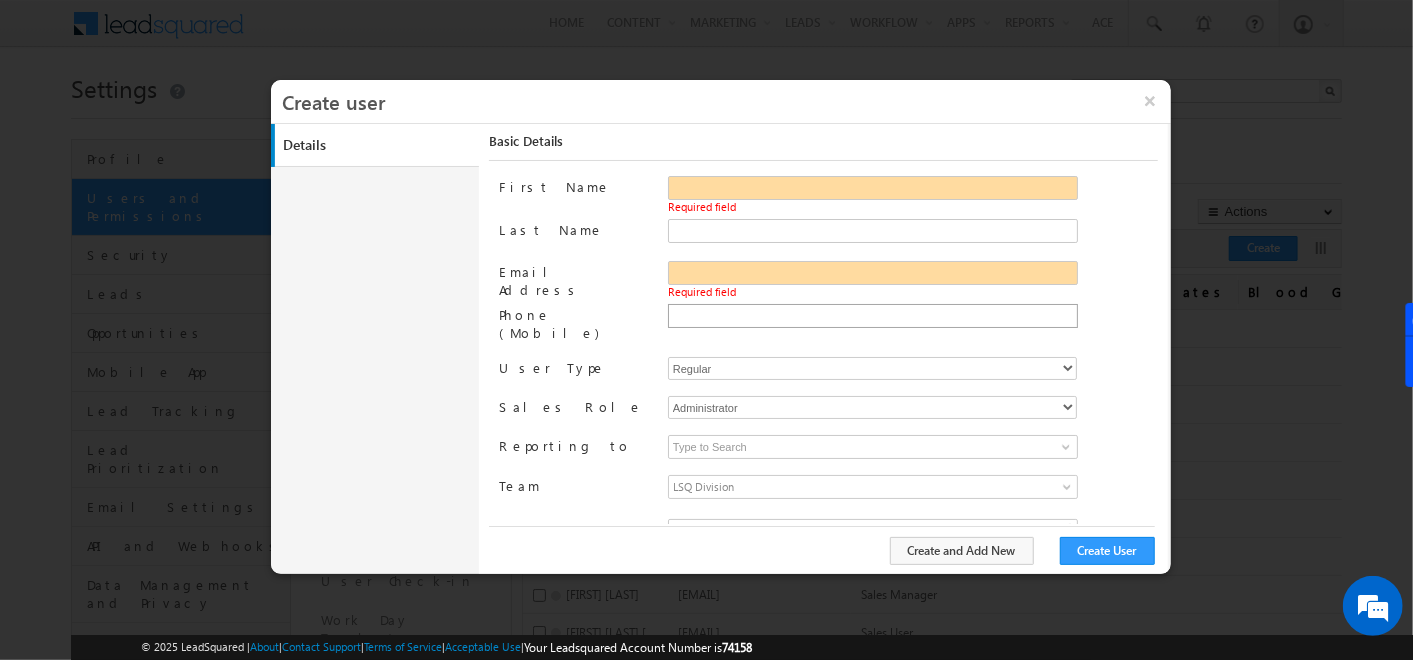 click at bounding box center (873, 316) 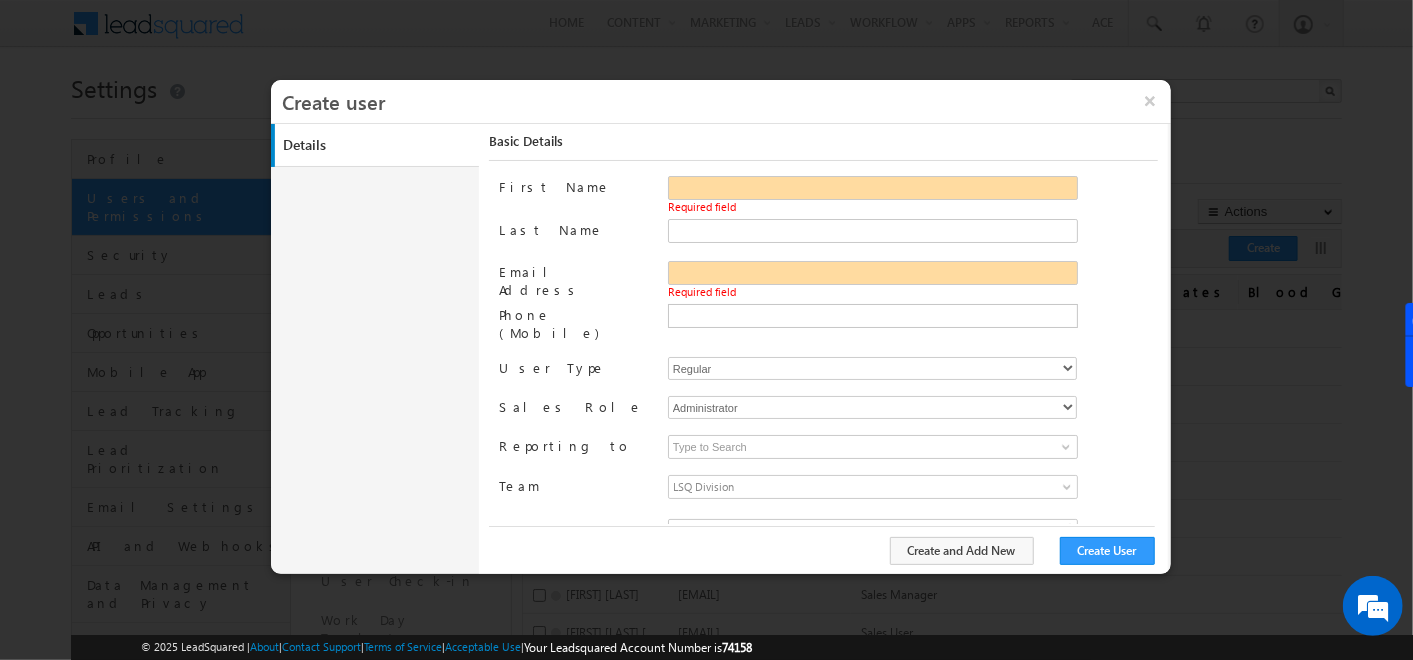 click on "User Type" at bounding box center (575, 367) 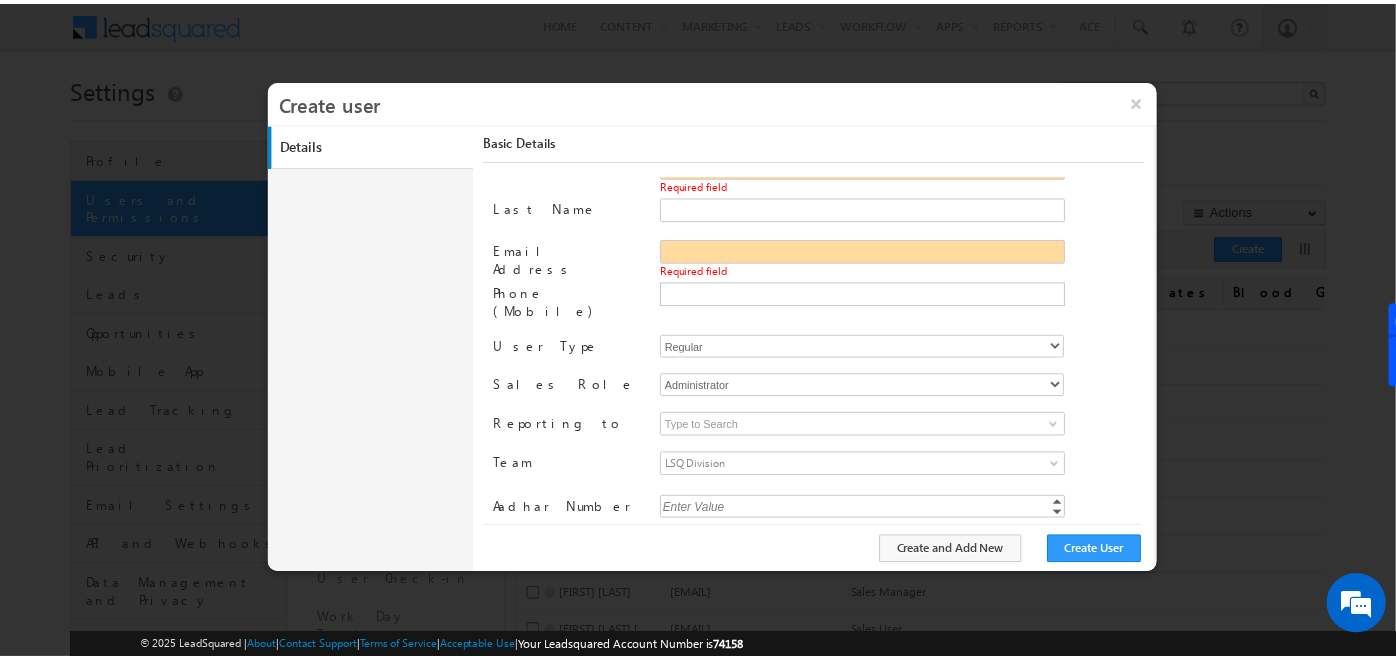 scroll, scrollTop: 0, scrollLeft: 0, axis: both 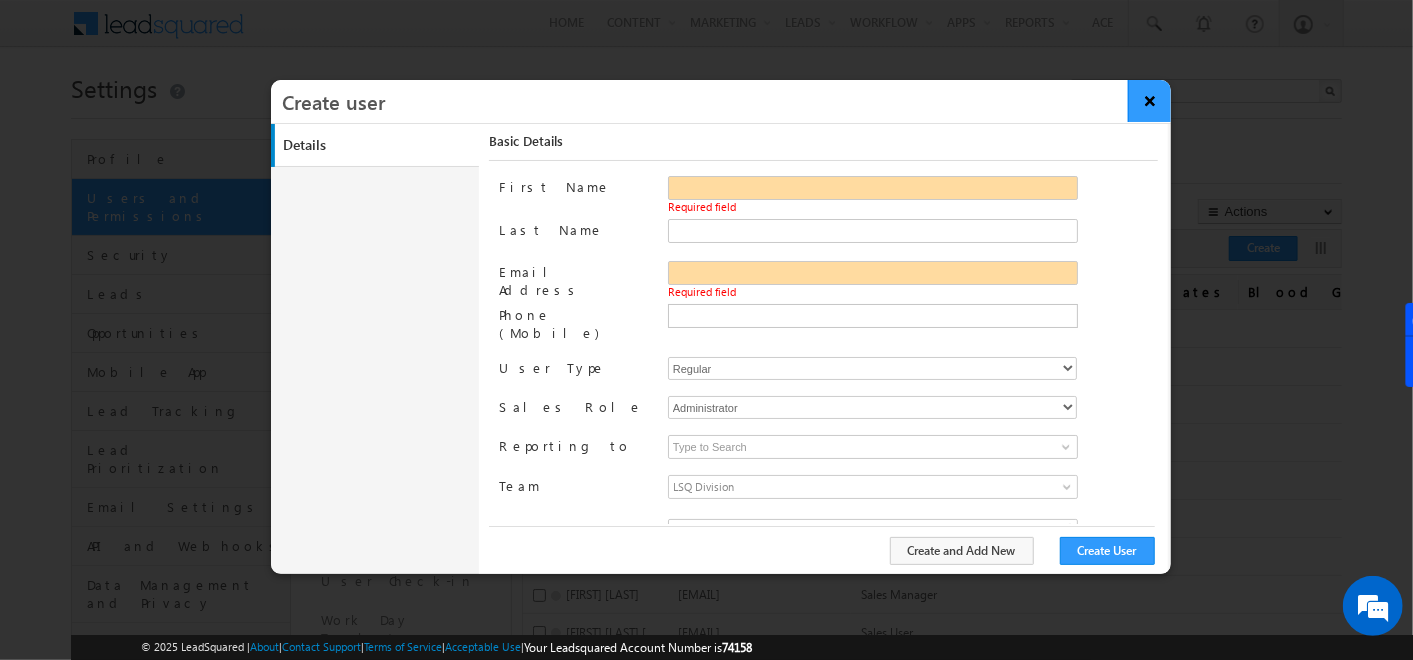 click on "×" at bounding box center (1149, 101) 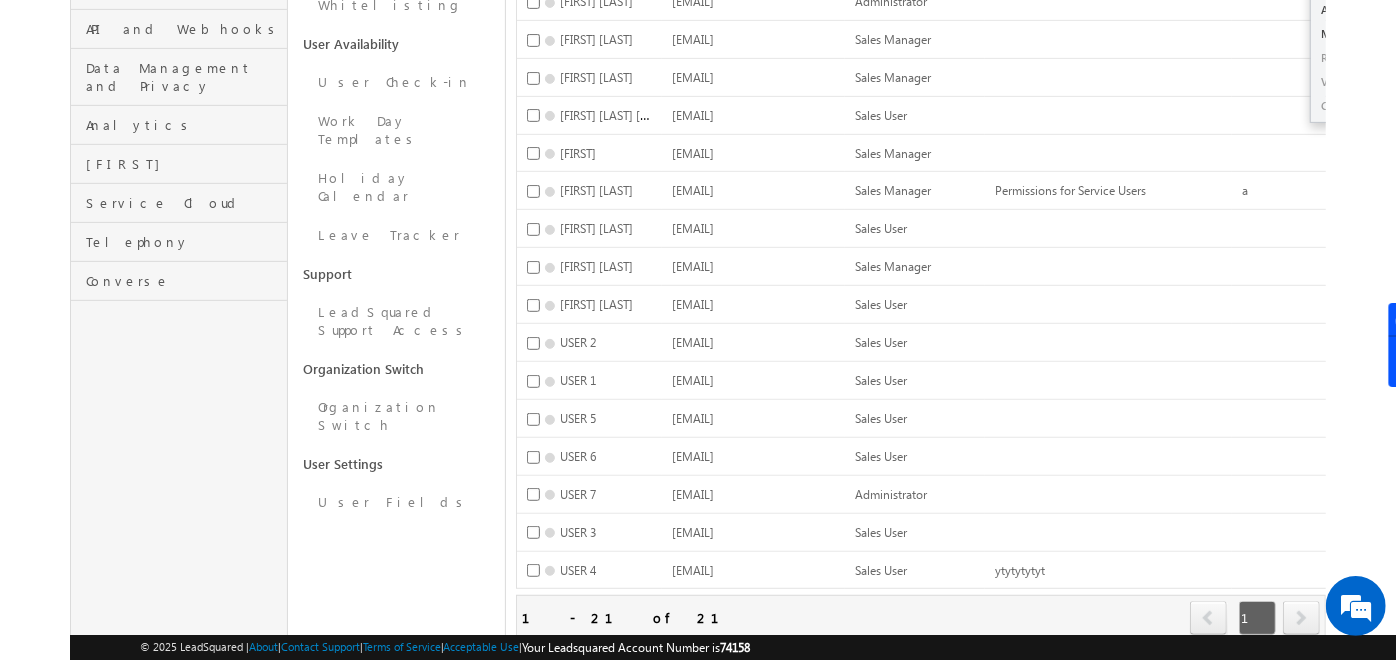 scroll, scrollTop: 680, scrollLeft: 0, axis: vertical 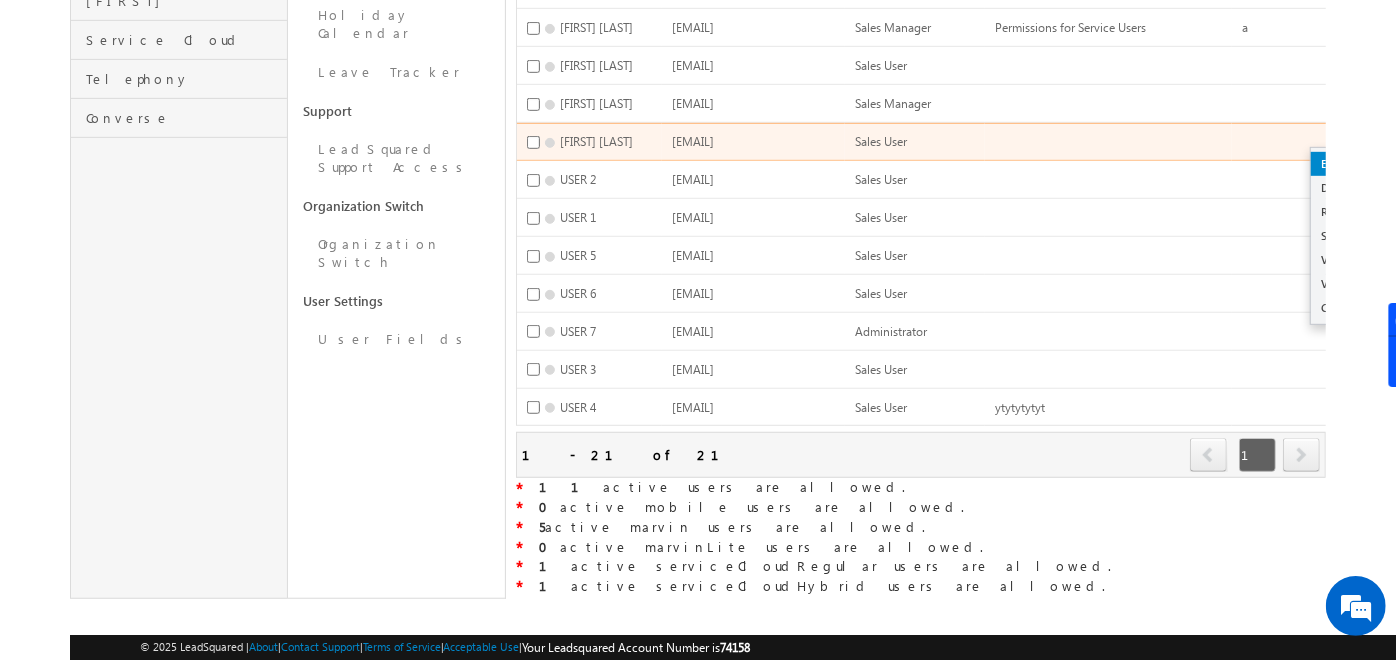 click on "Edit" at bounding box center [1383, 164] 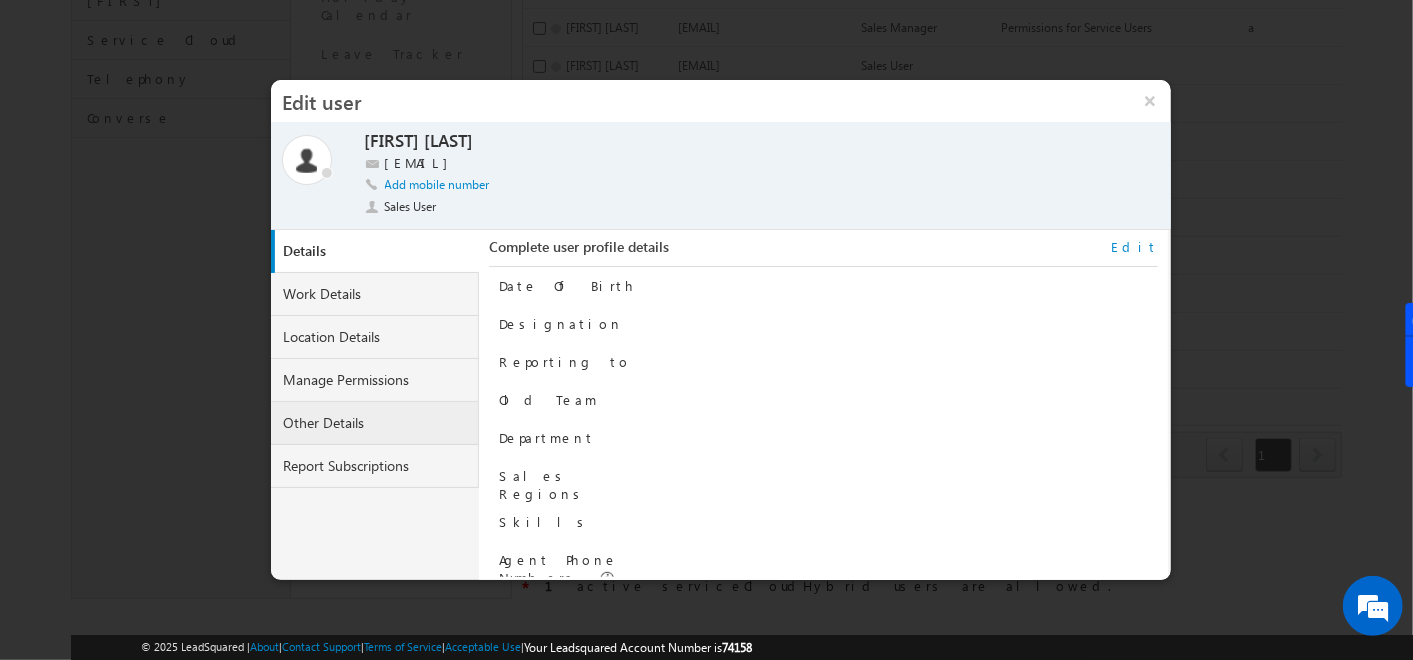 click on "Other Details" at bounding box center [375, 423] 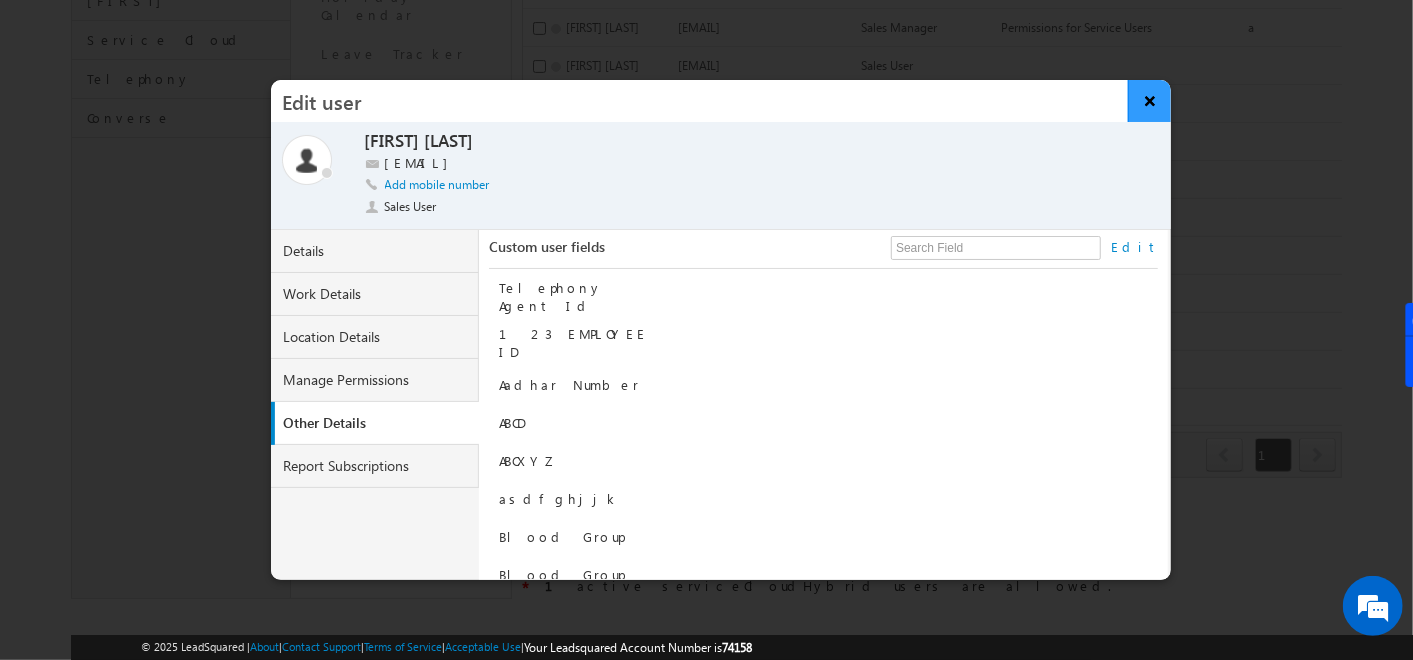 click on "×" at bounding box center [1149, 101] 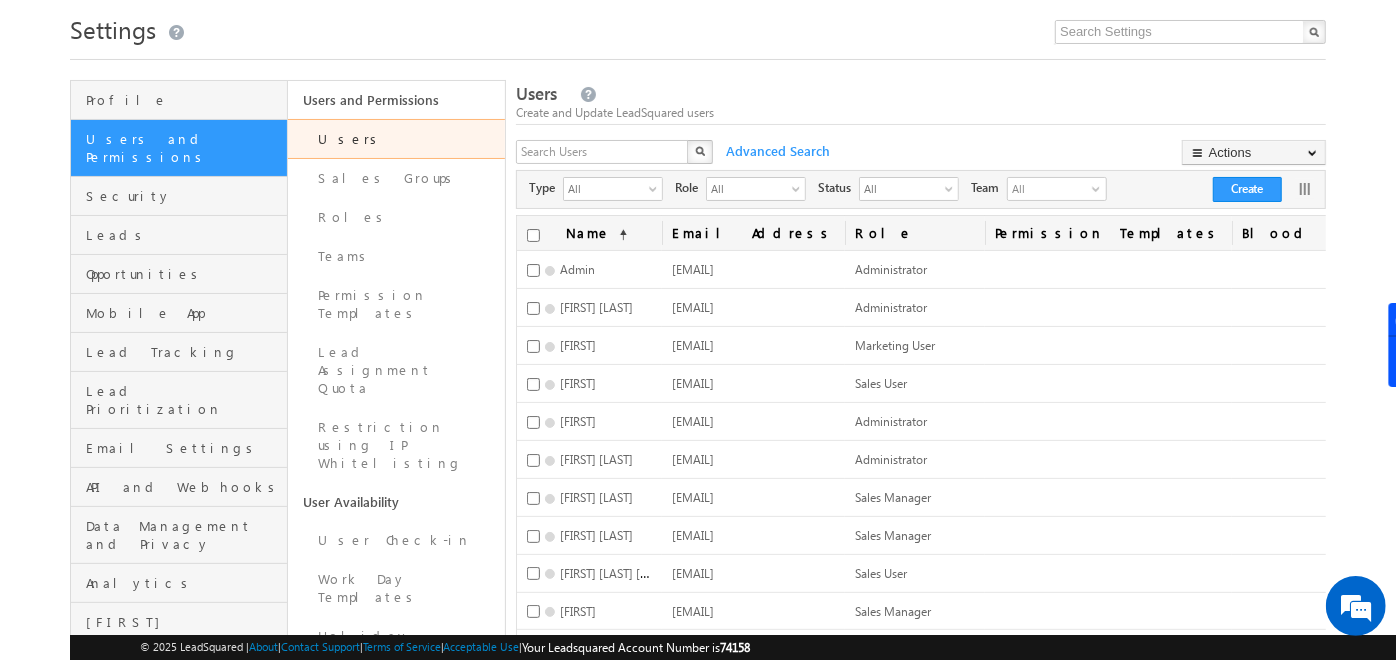 scroll, scrollTop: 0, scrollLeft: 0, axis: both 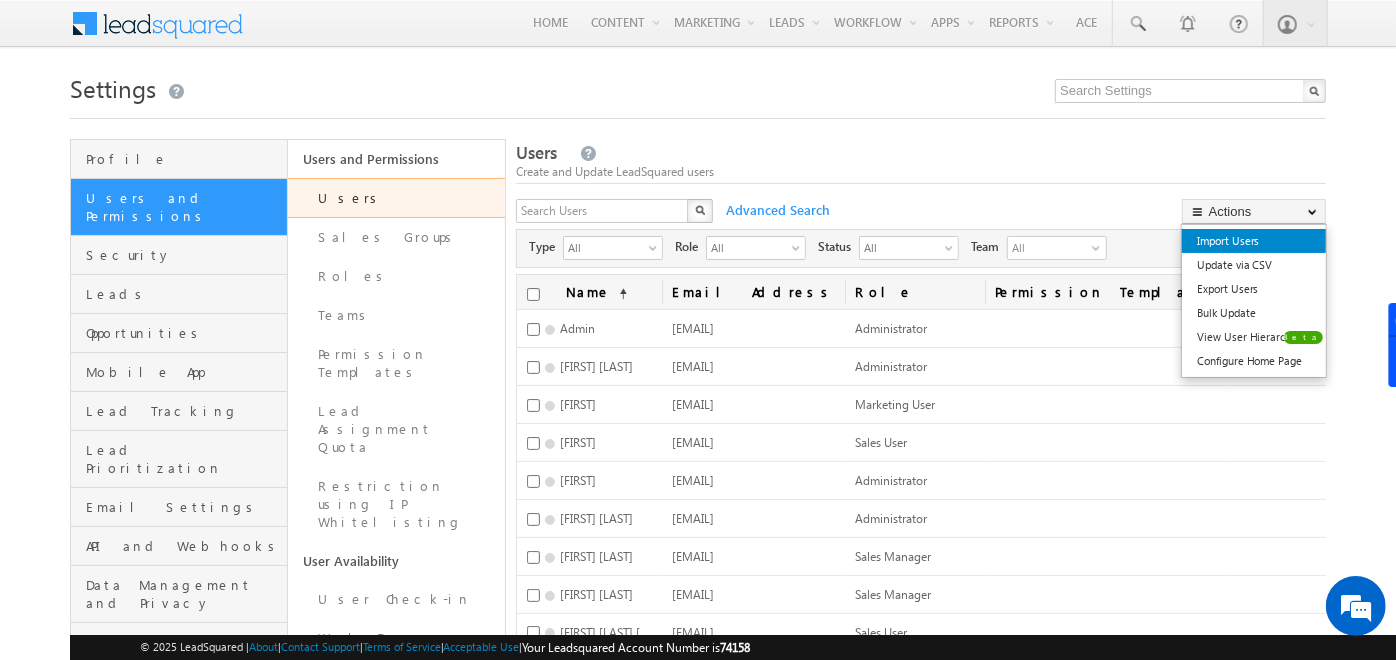 click on "Import Users" at bounding box center [1254, 241] 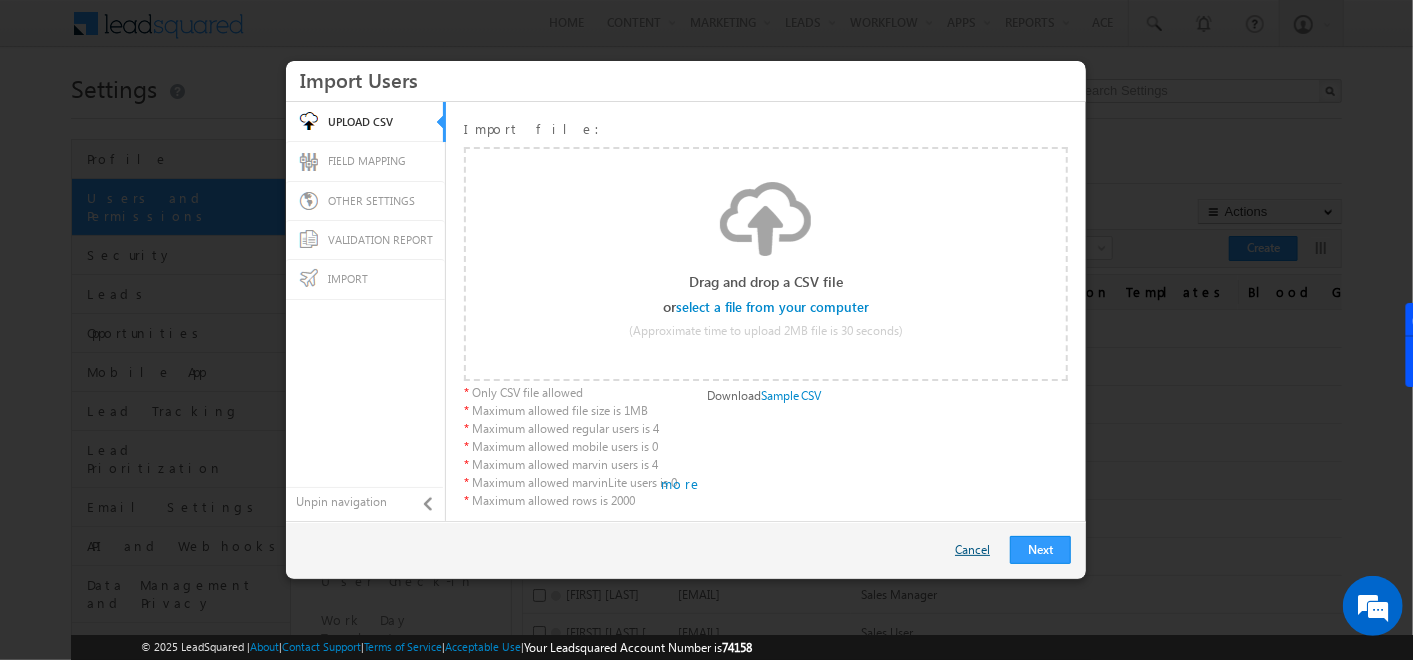 click on "Cancel" at bounding box center [977, 550] 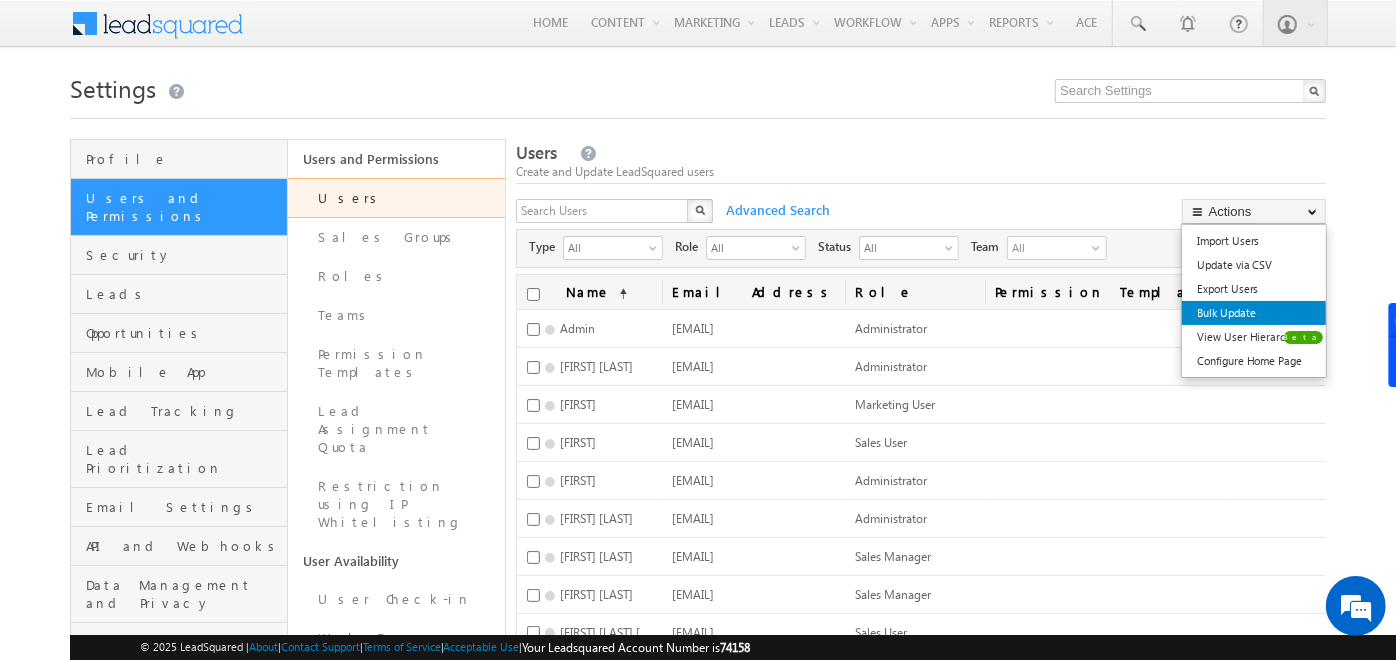 click on "Bulk Update" at bounding box center (1254, 313) 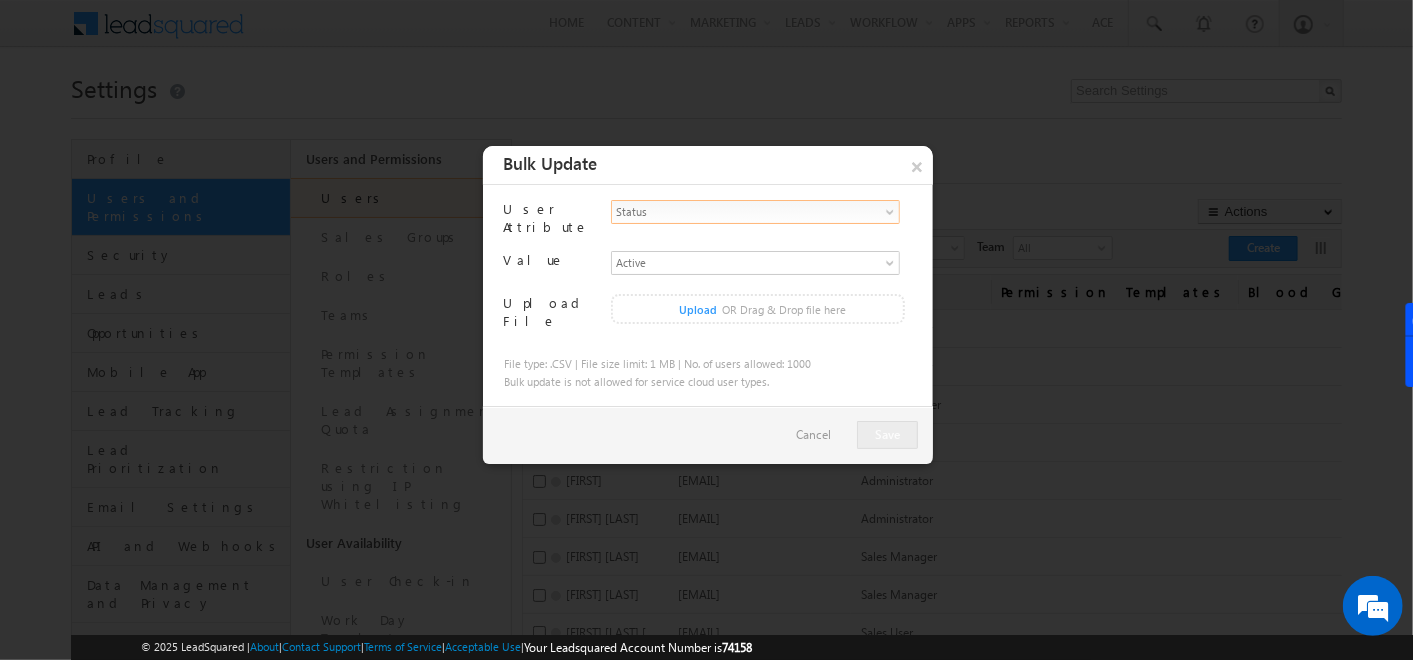click on "Status" at bounding box center [747, 211] 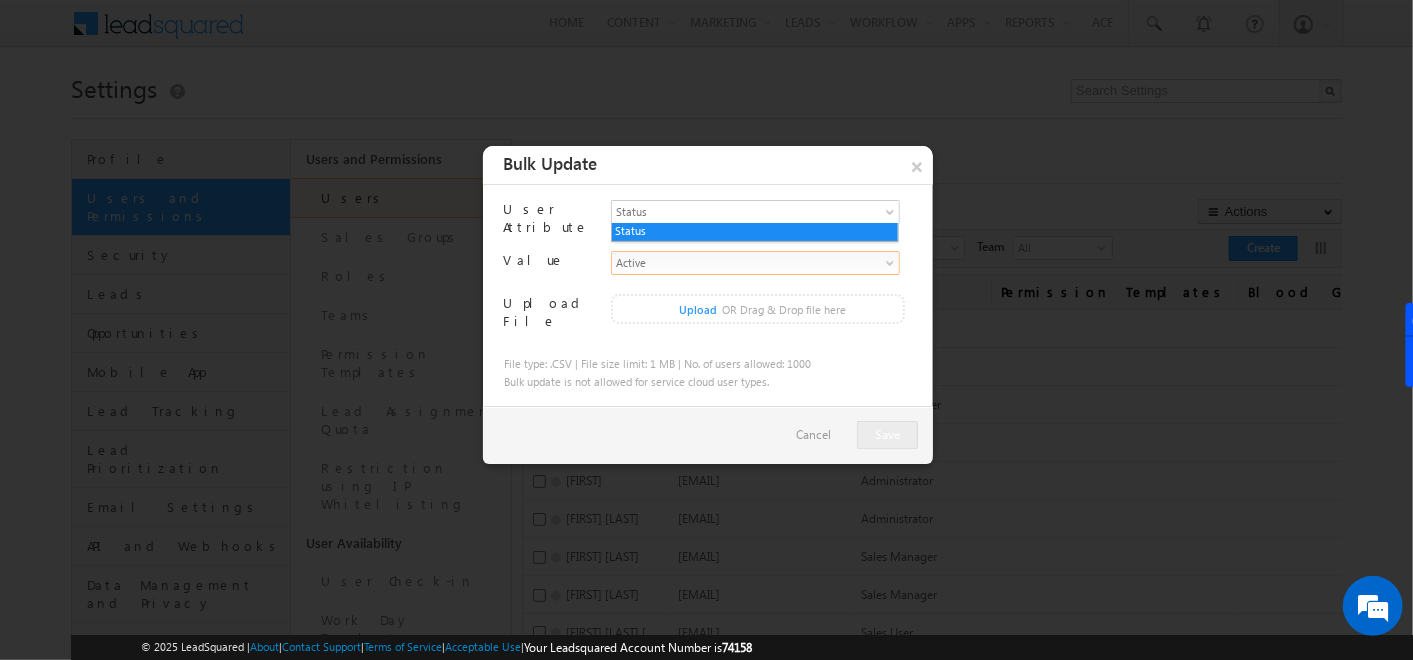 click on "Active" at bounding box center (747, 262) 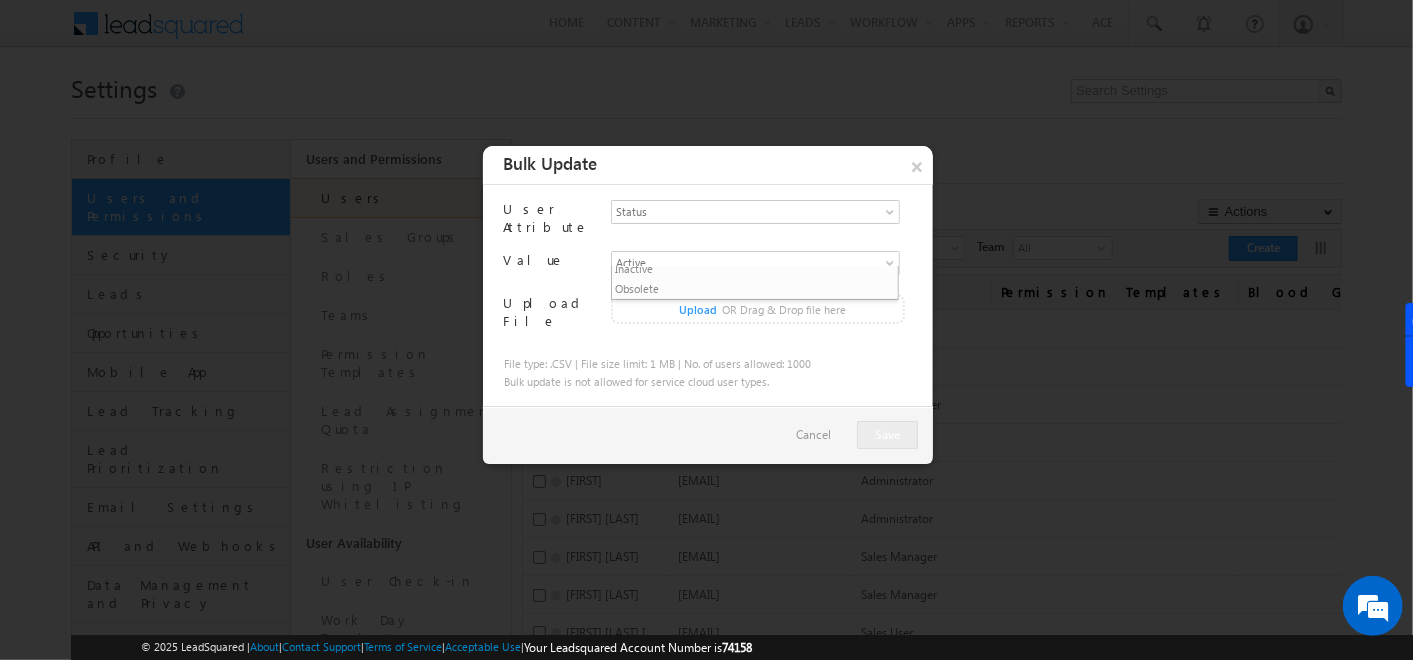 click on "Bulk Update" at bounding box center (715, 165) 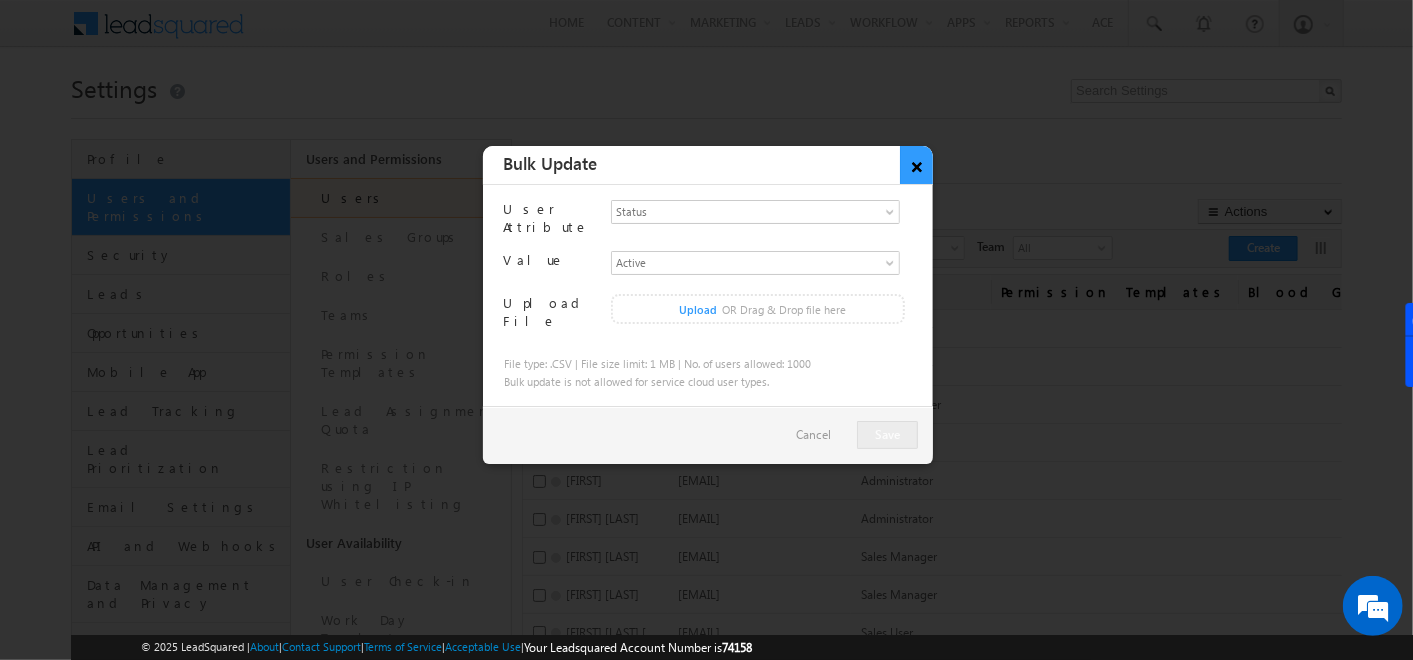 click on "×" at bounding box center [916, 165] 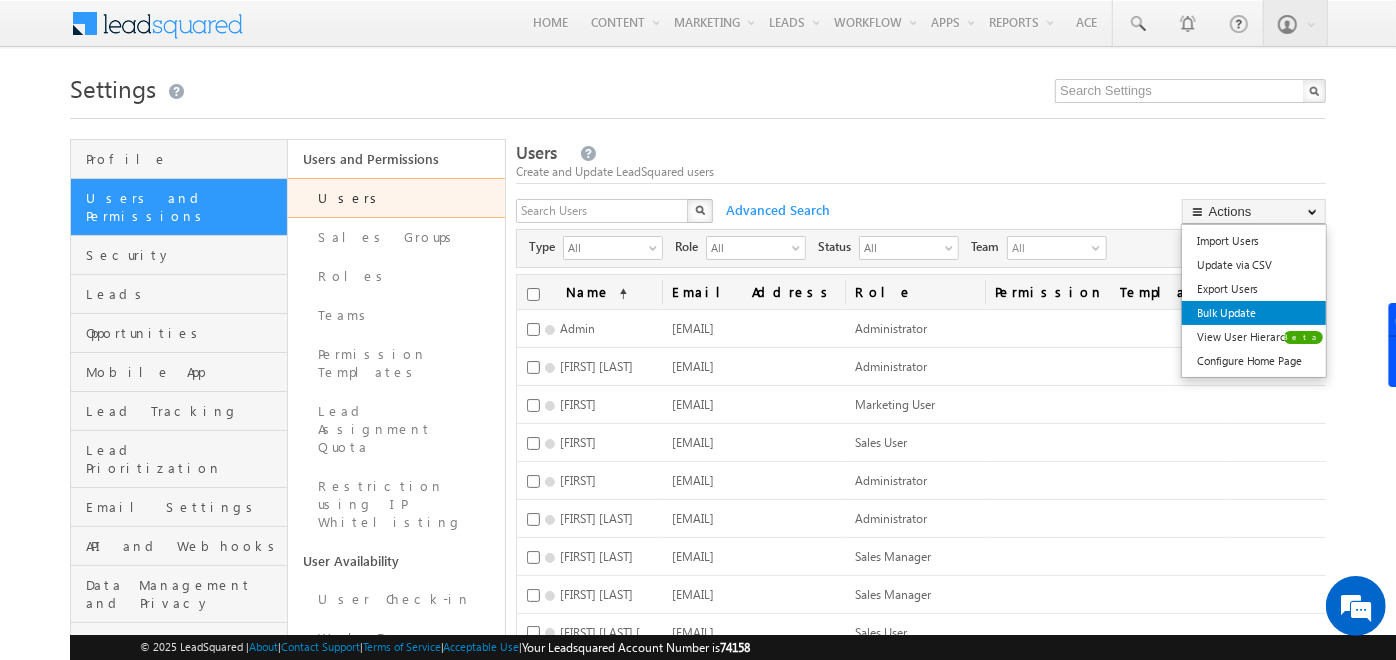 click on "Bulk Update" at bounding box center [1254, 313] 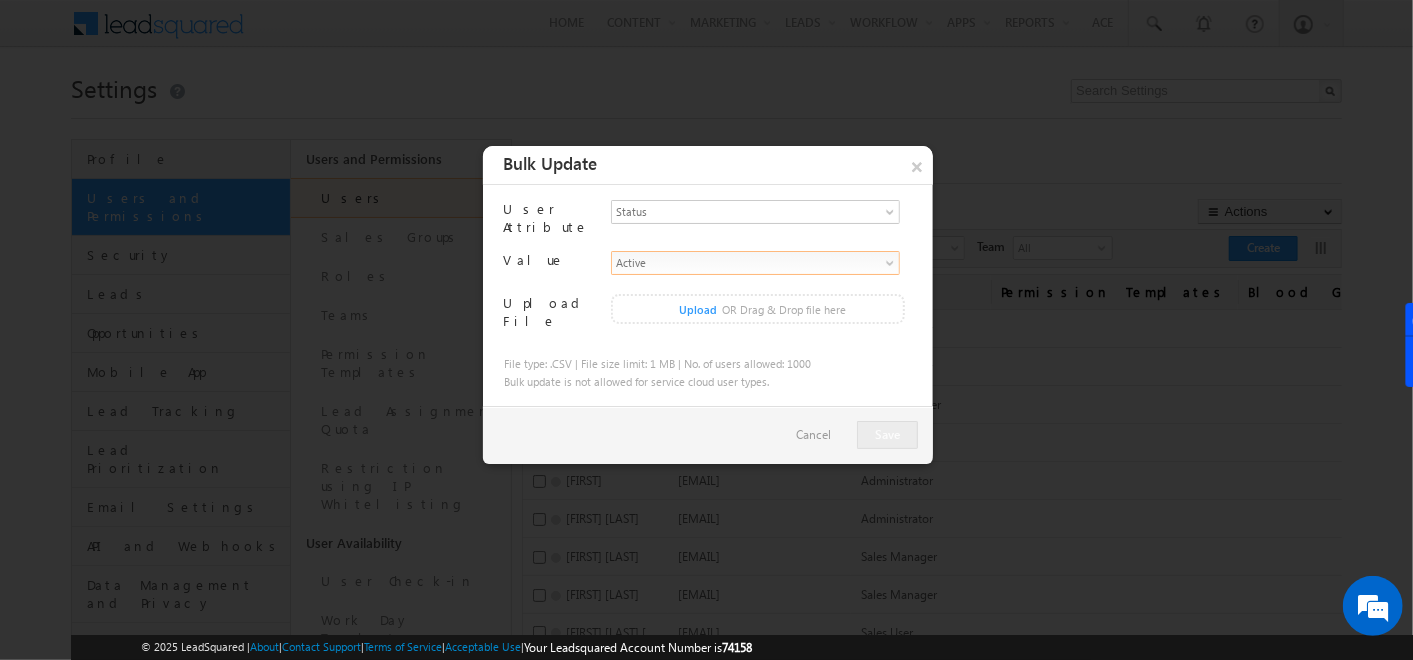 click on "Active" at bounding box center [747, 262] 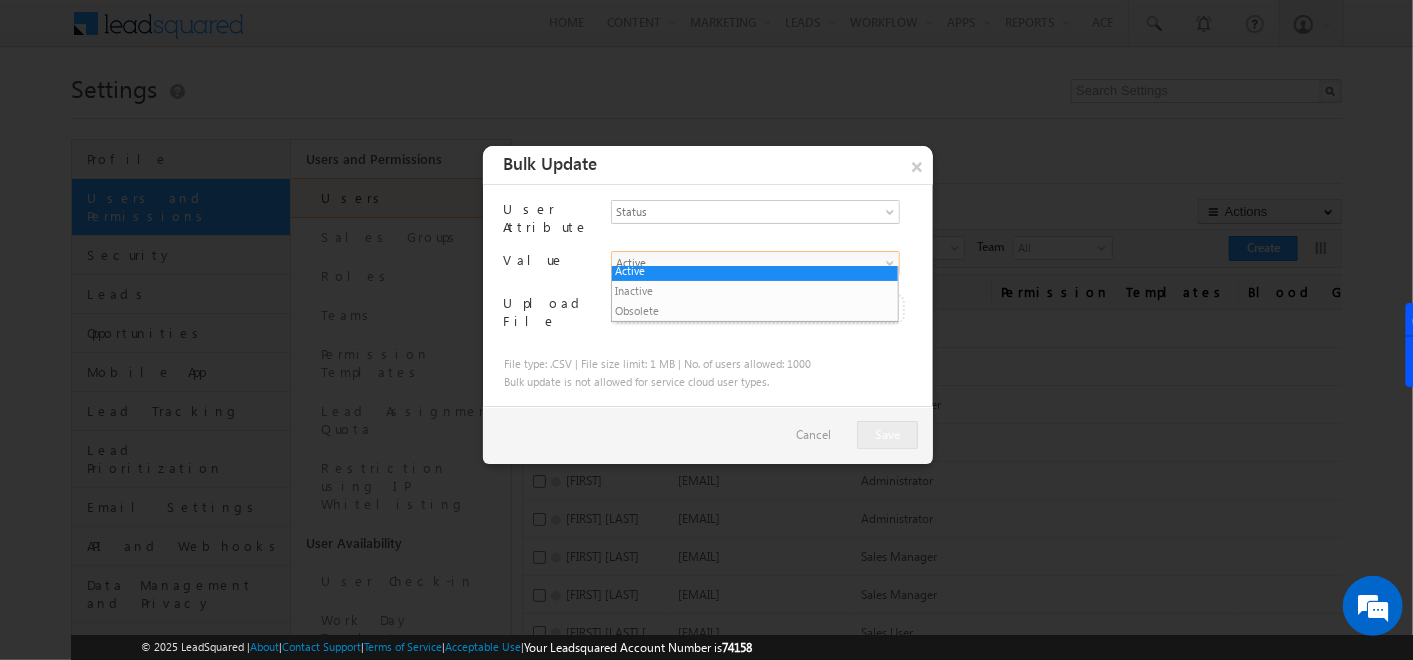 click on "Active" at bounding box center (747, 262) 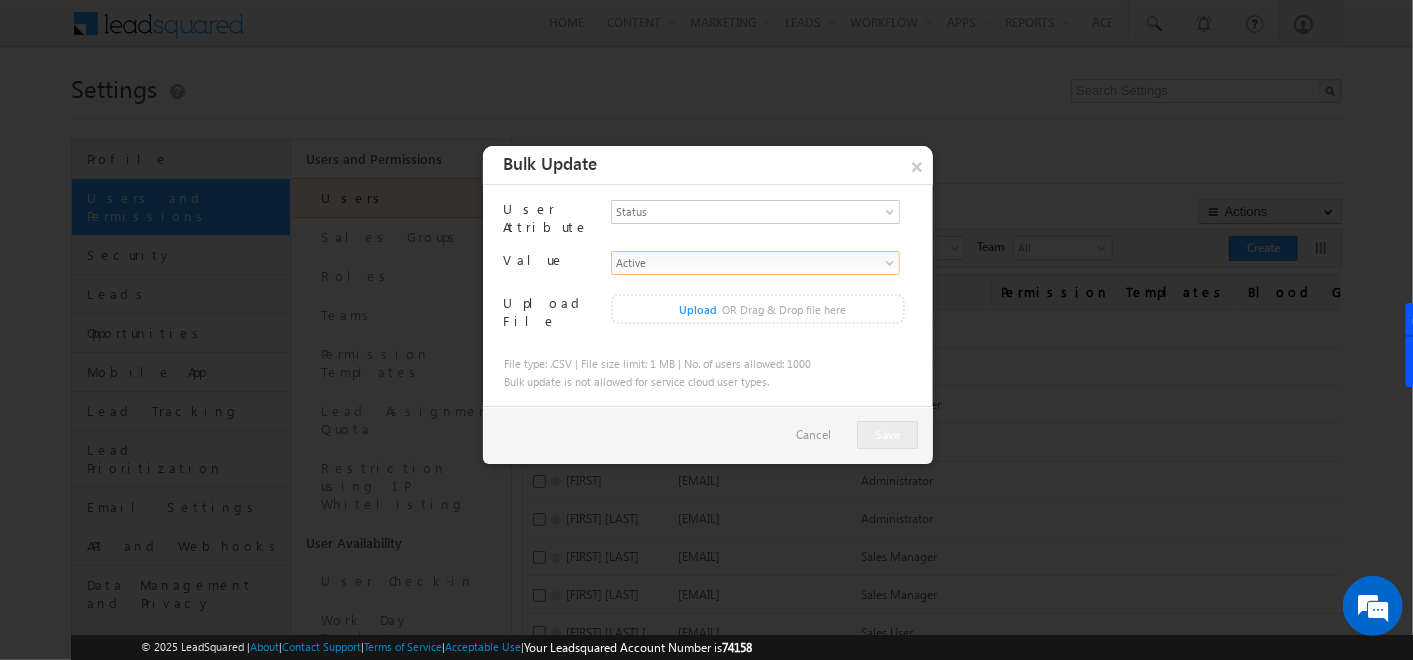 click on "Active" at bounding box center (747, 262) 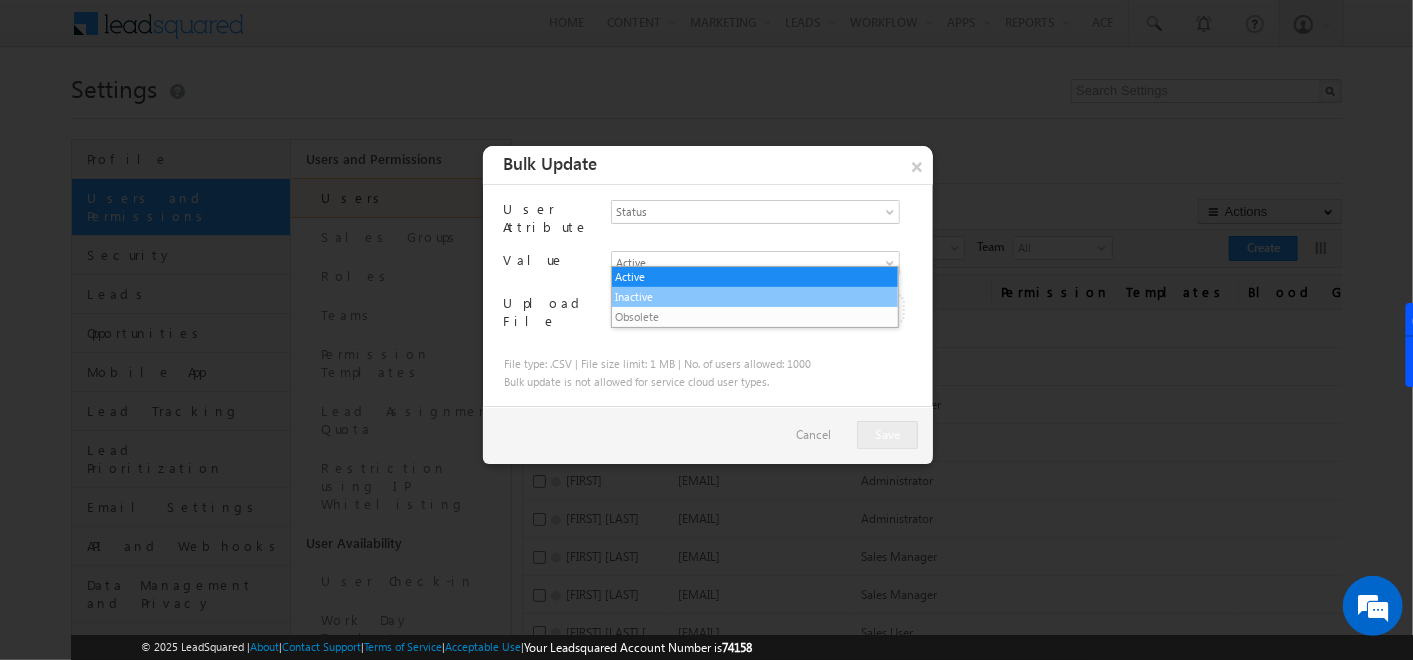 click on "Inactive" at bounding box center (755, 297) 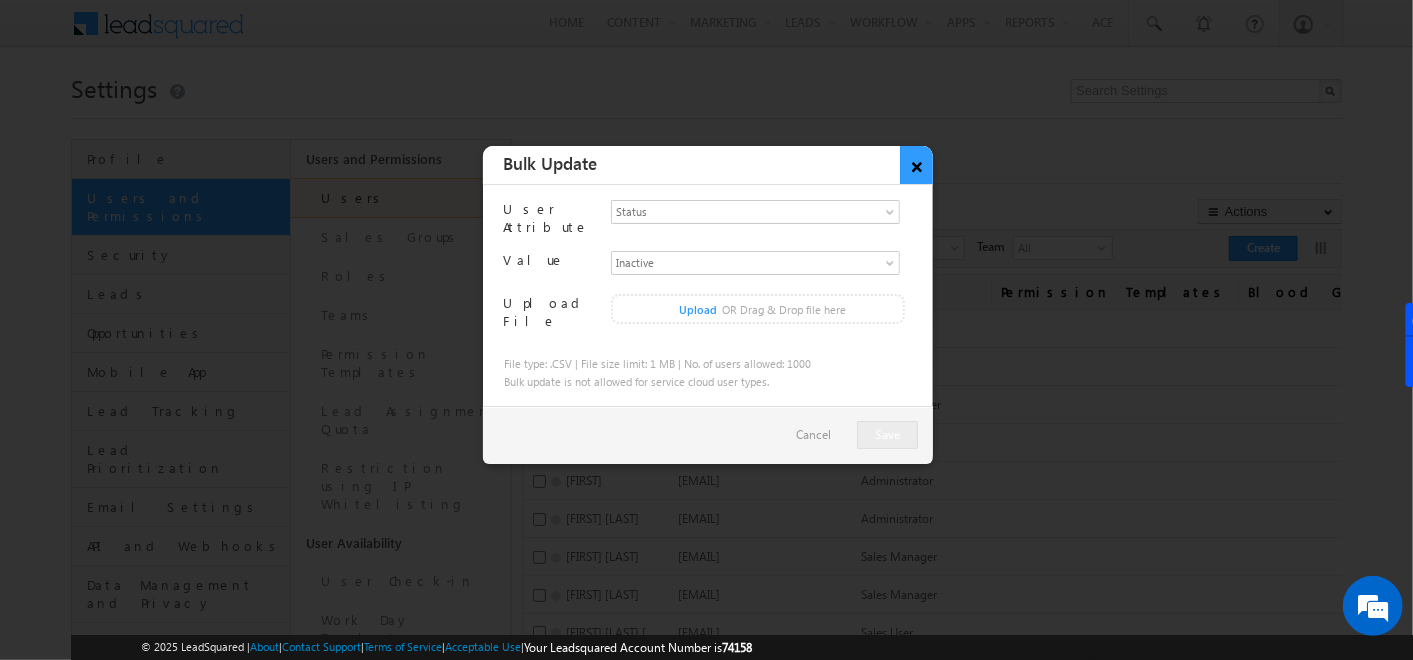click on "×" at bounding box center (916, 165) 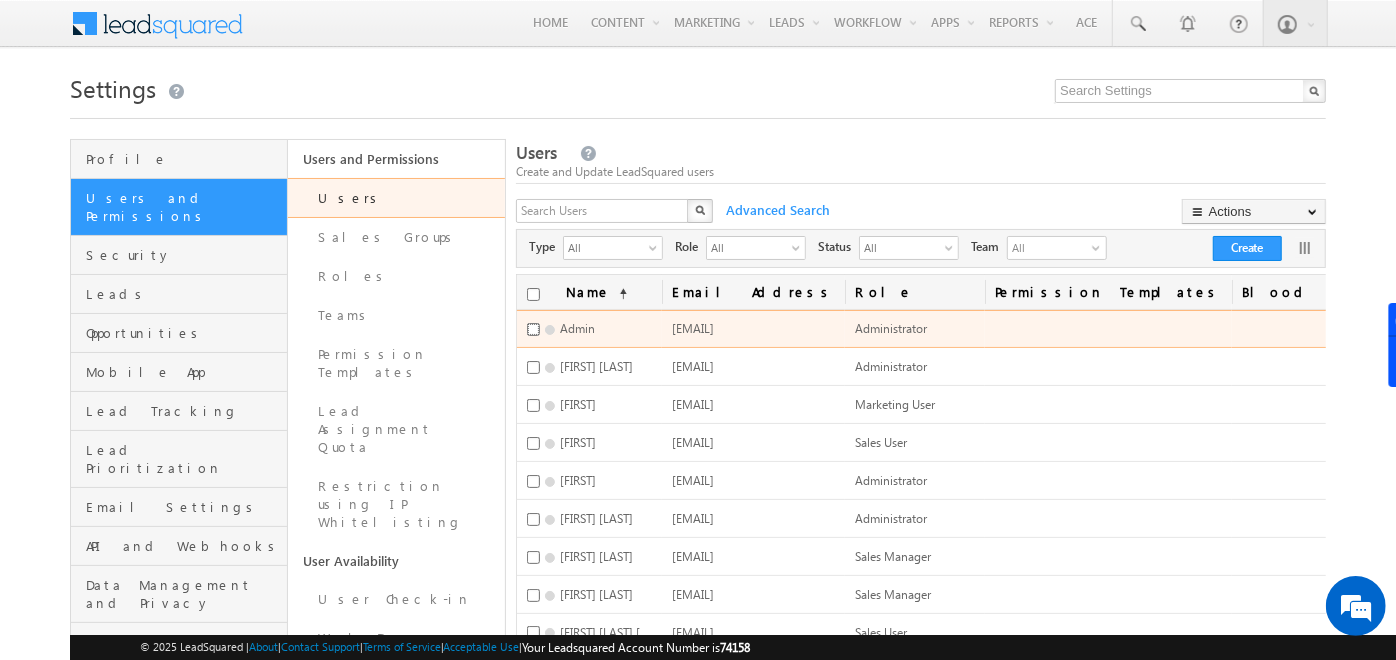 click at bounding box center [533, 329] 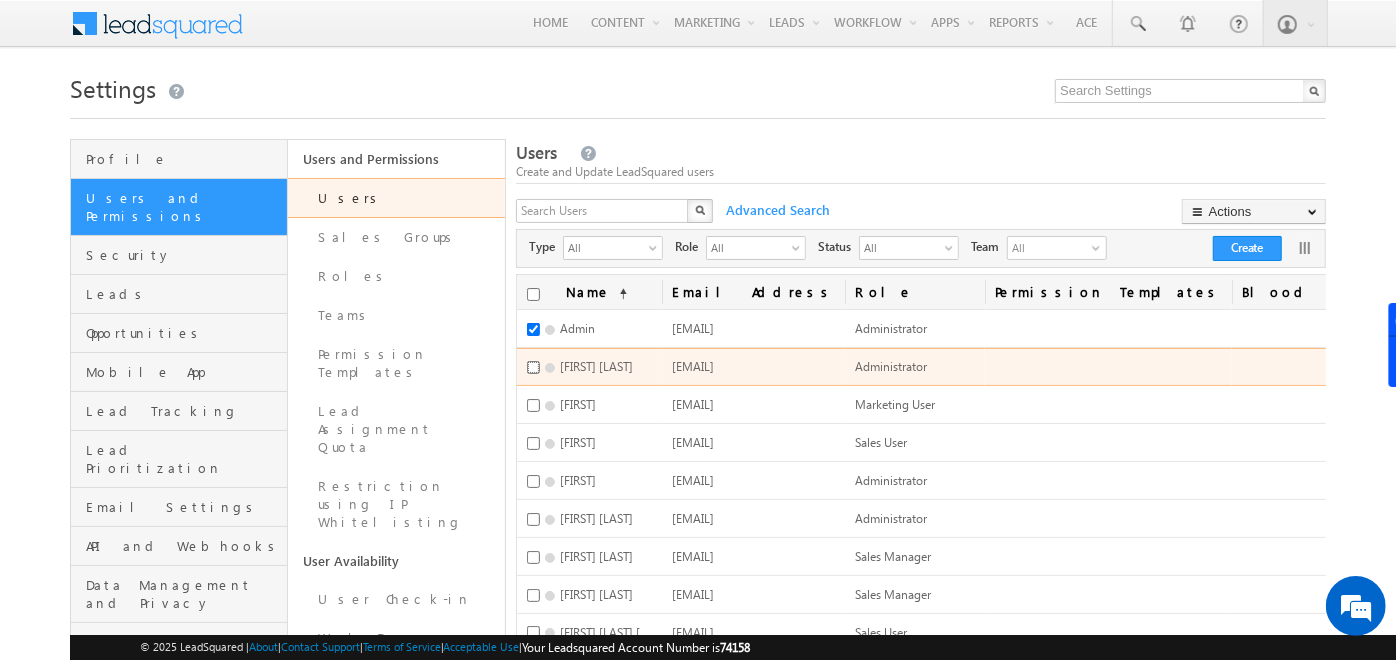 click at bounding box center (533, 367) 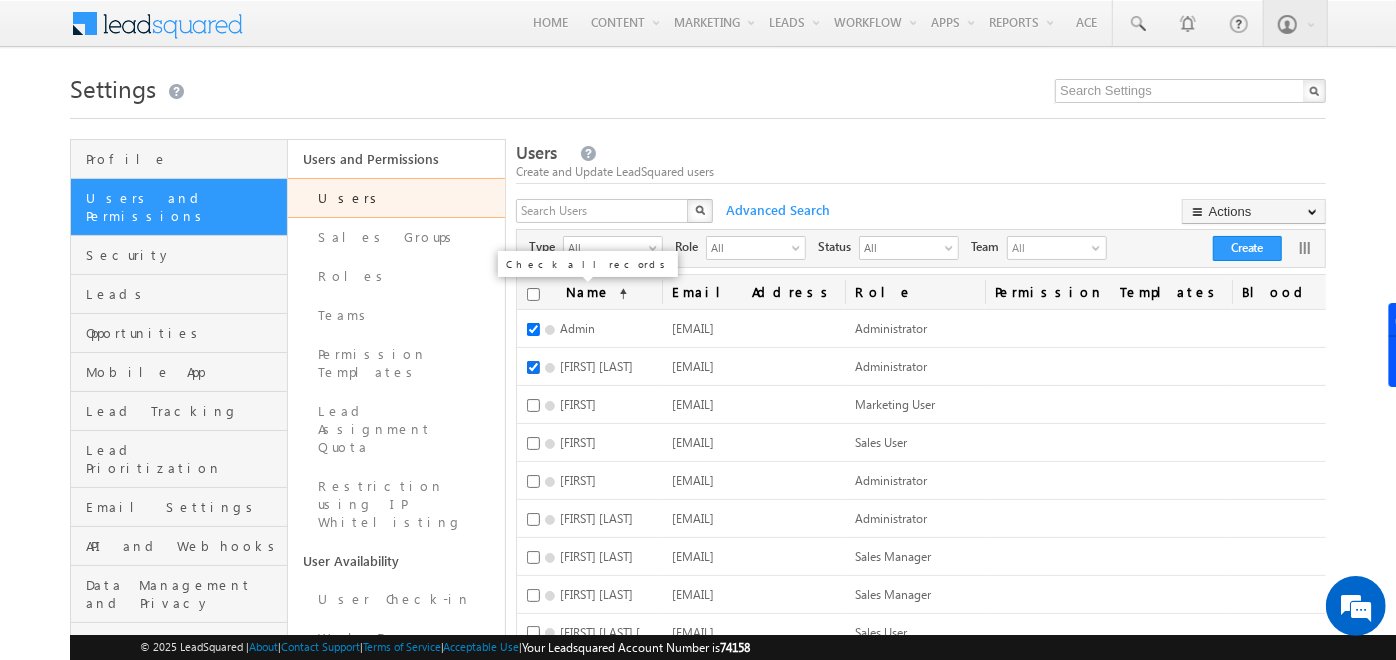 click at bounding box center [533, 294] 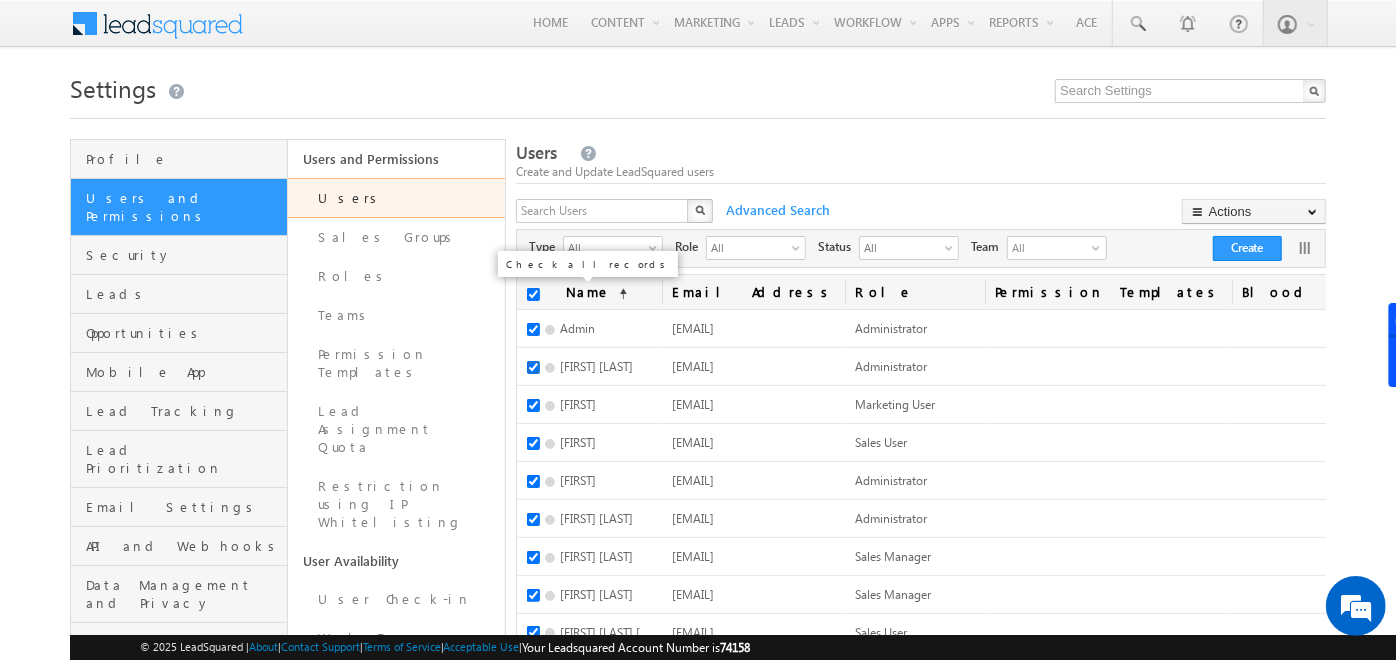 checkbox on "true" 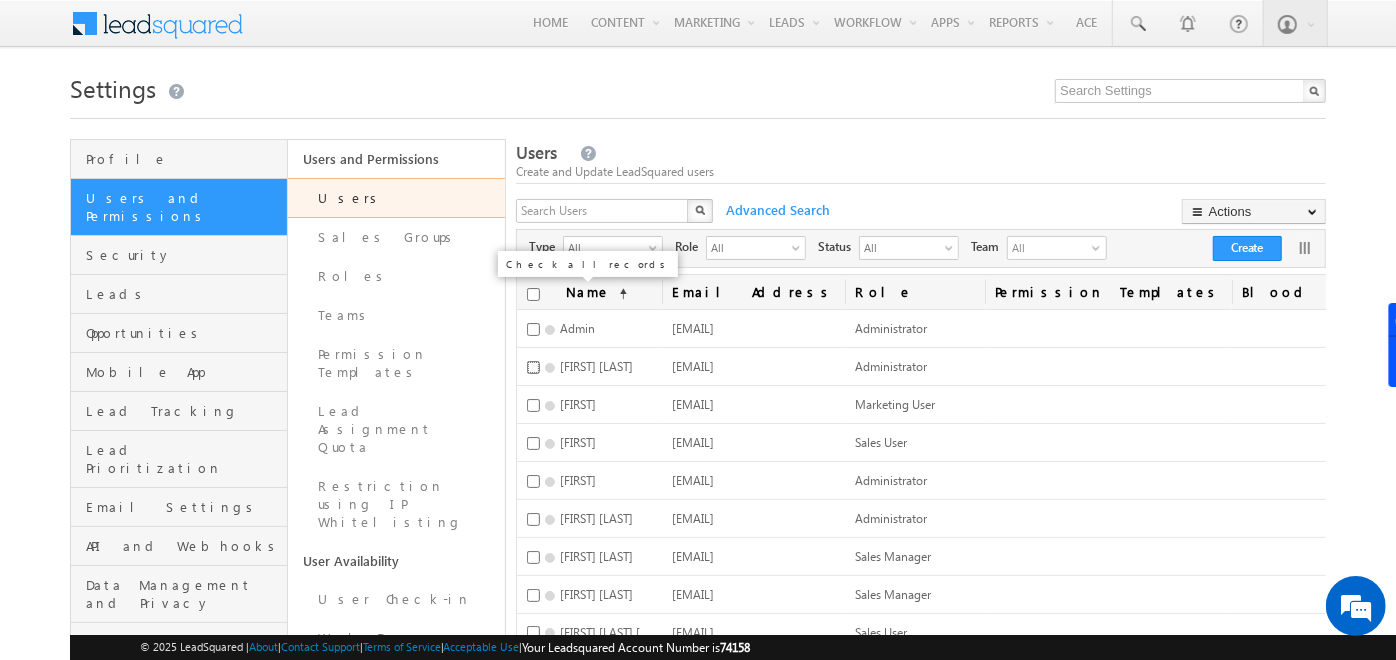 checkbox on "false" 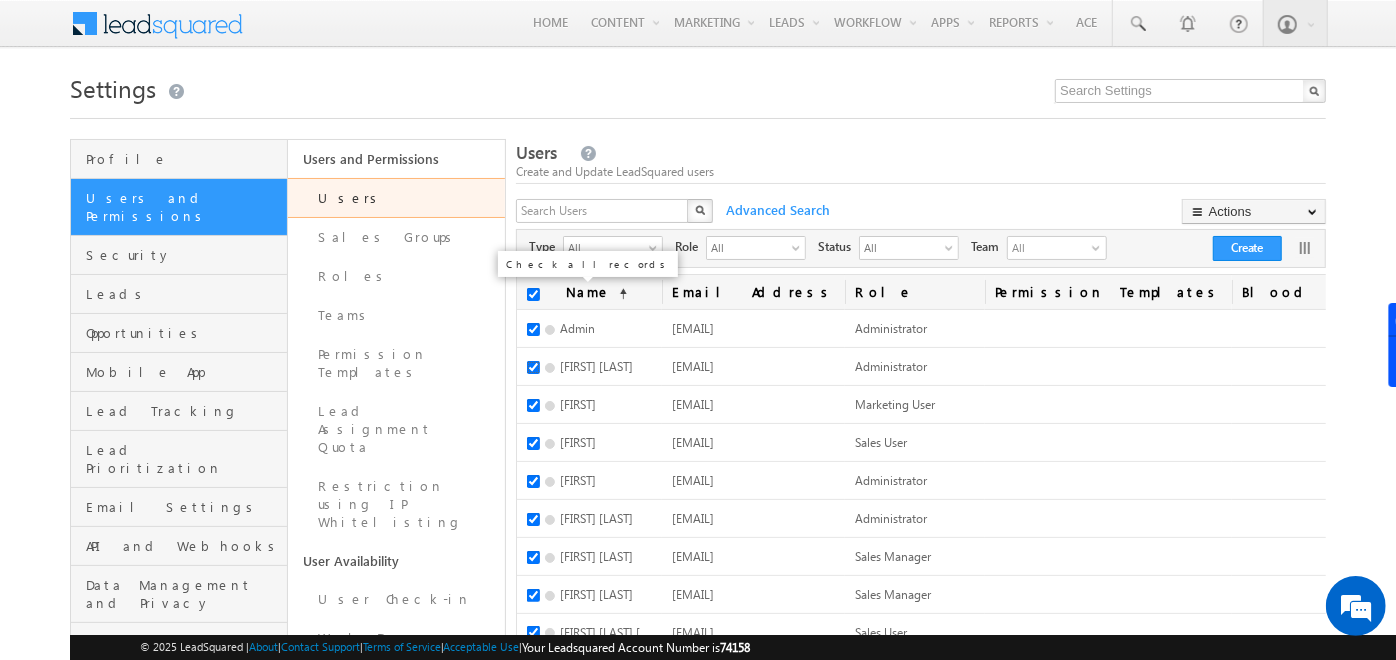 checkbox on "true" 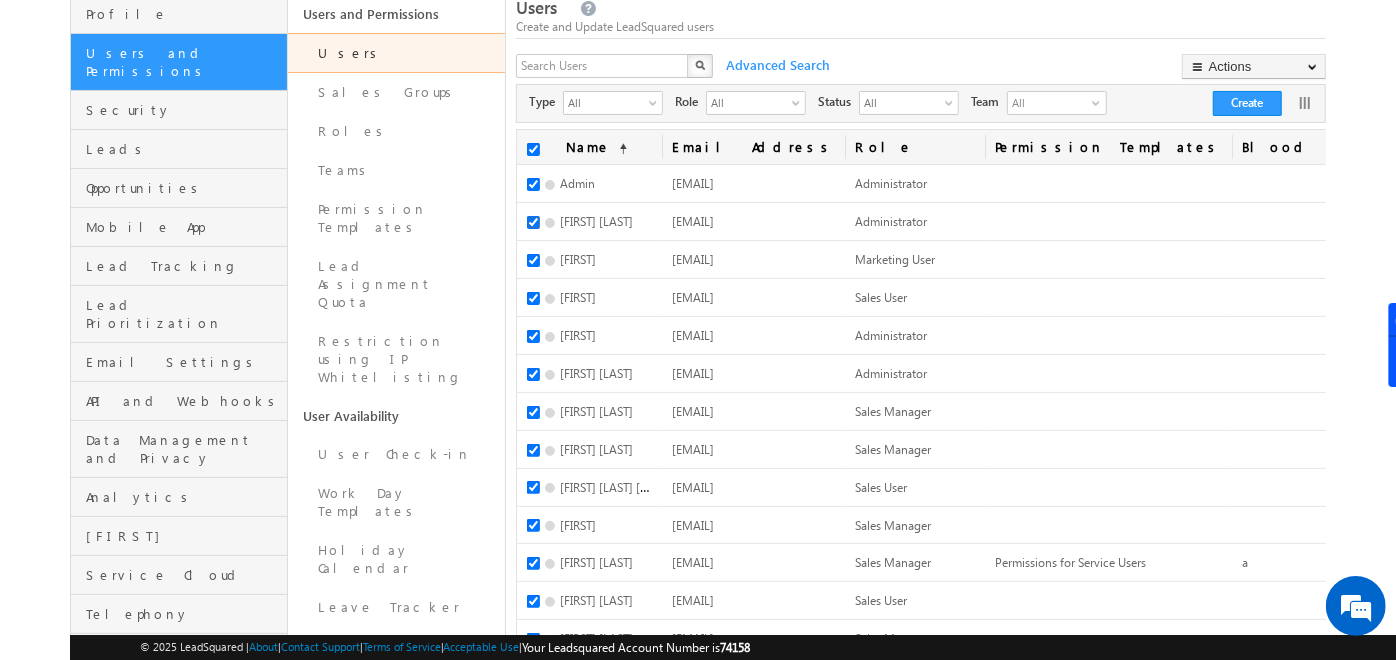 scroll, scrollTop: 0, scrollLeft: 0, axis: both 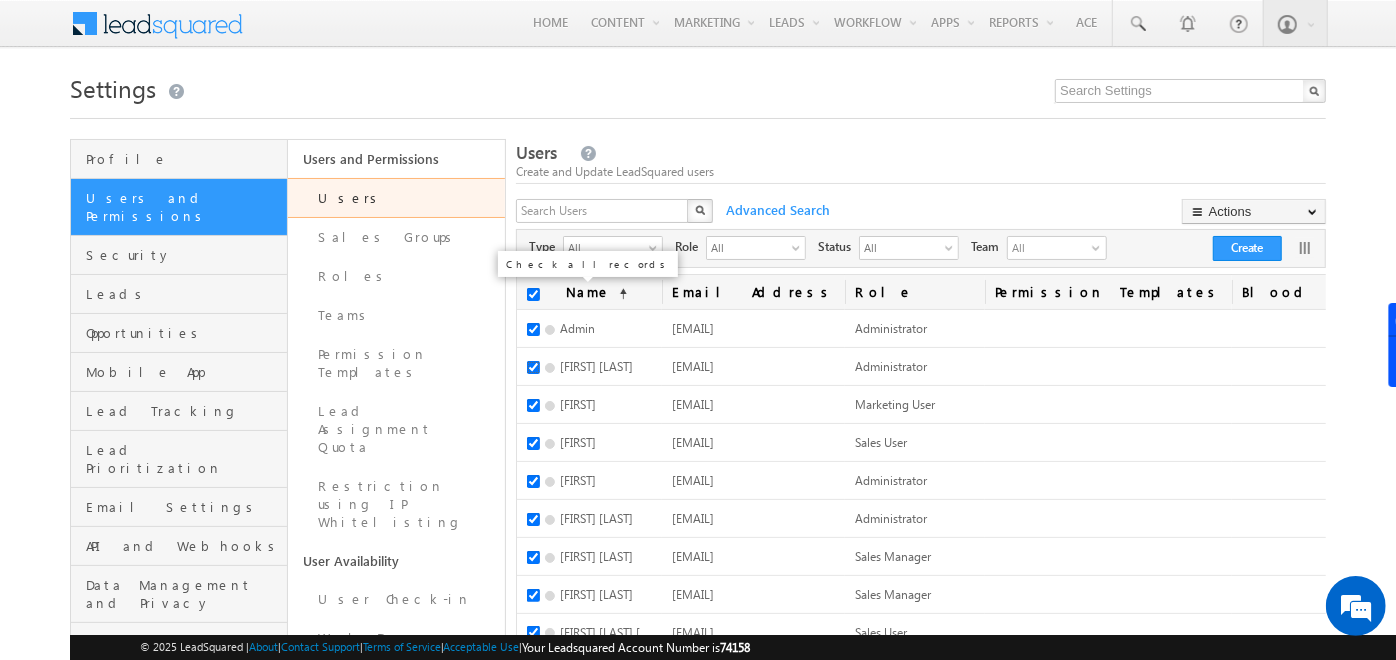 click at bounding box center [533, 294] 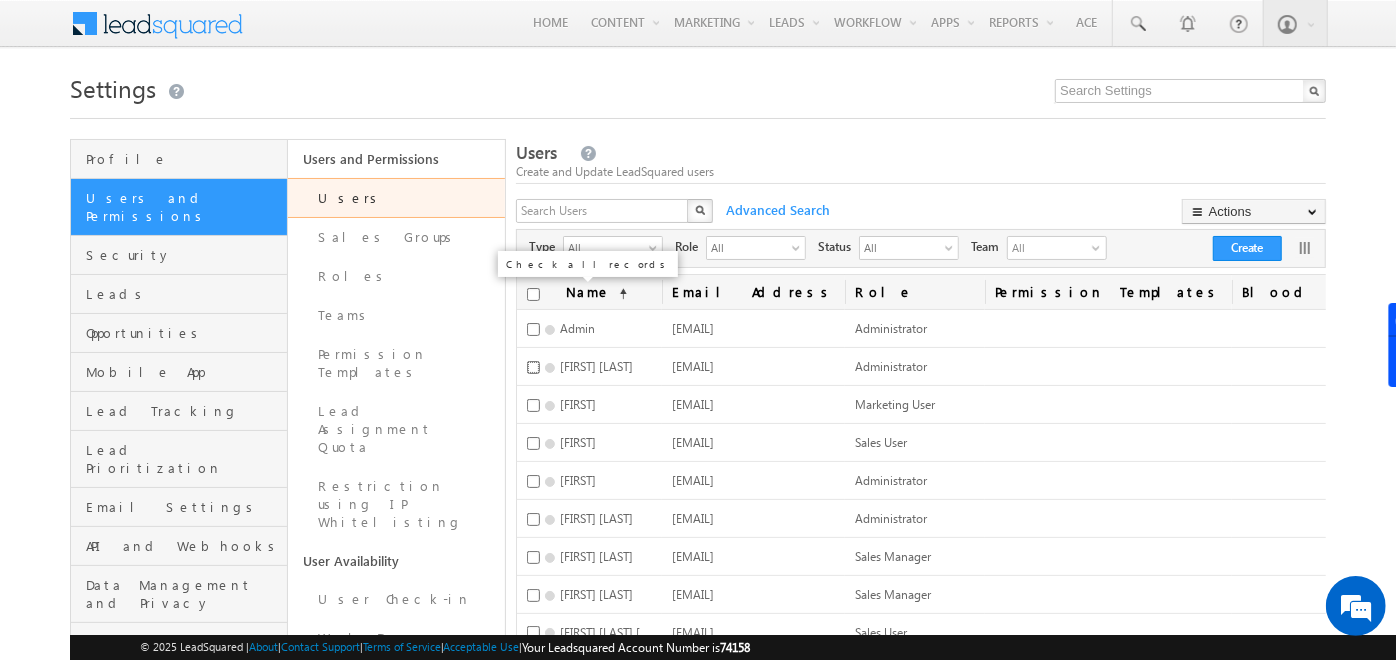 checkbox on "false" 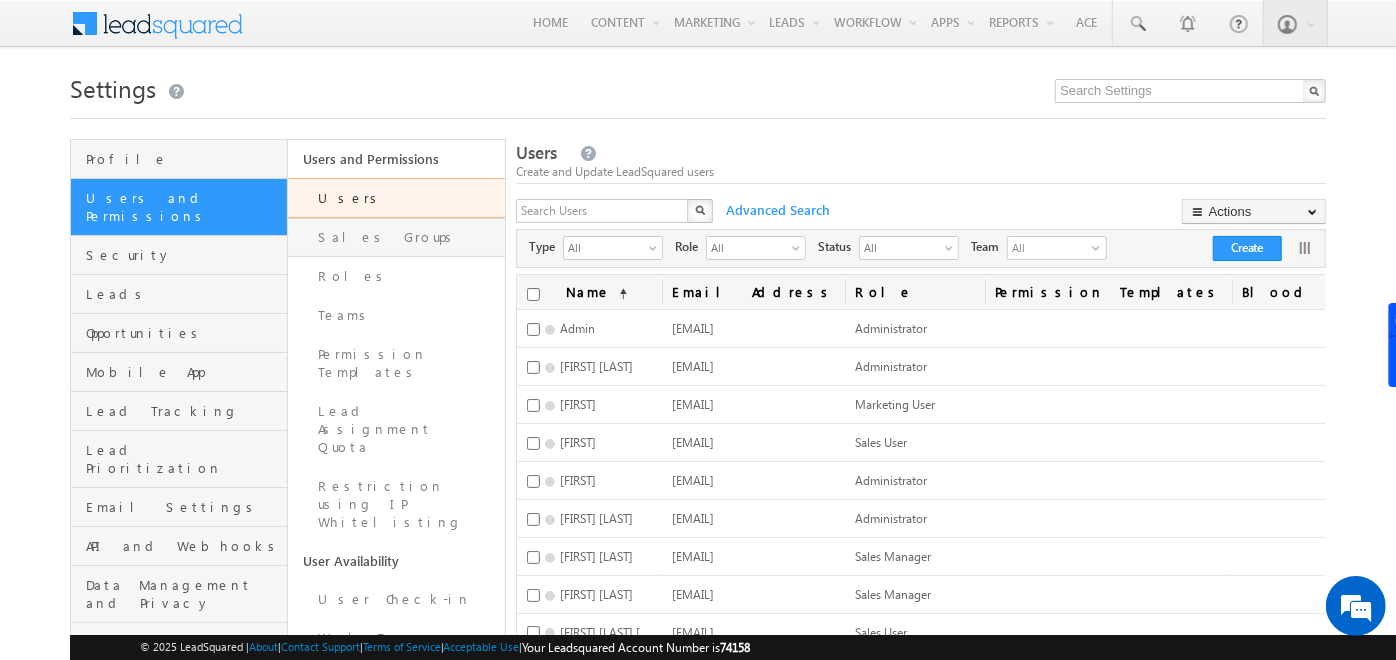 click on "Sales Groups" at bounding box center [396, 237] 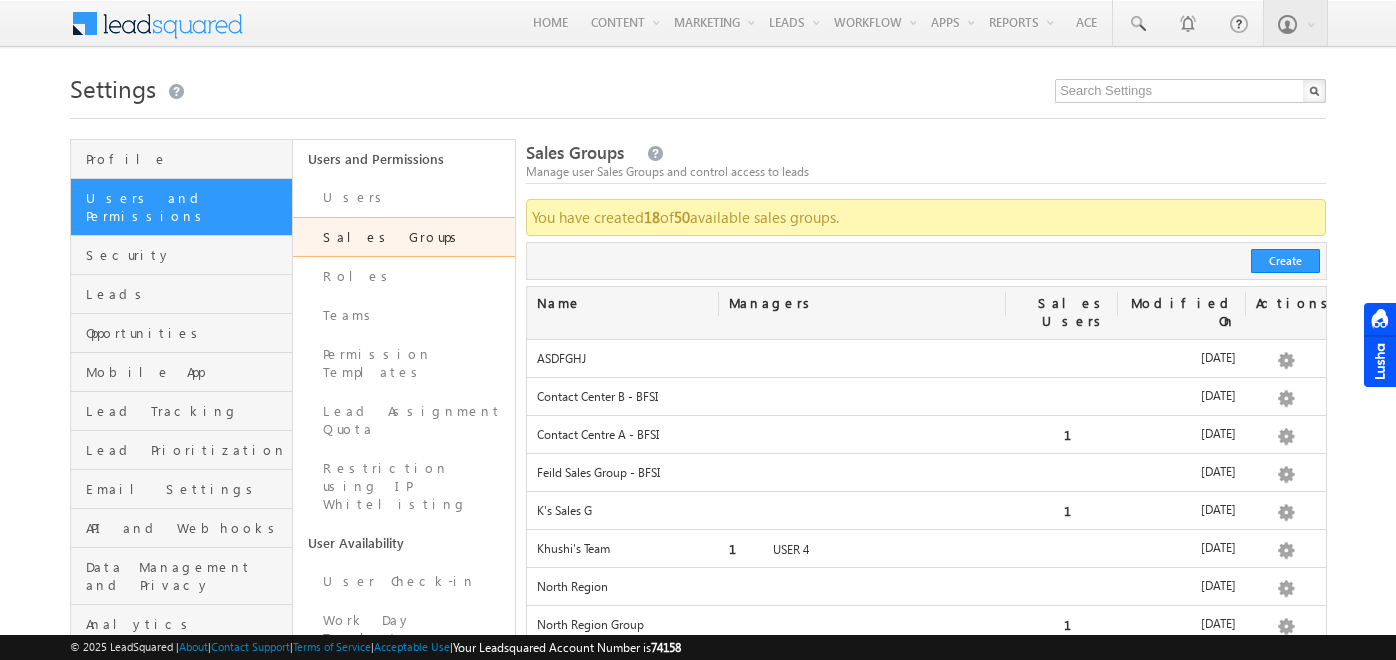 scroll, scrollTop: 0, scrollLeft: 0, axis: both 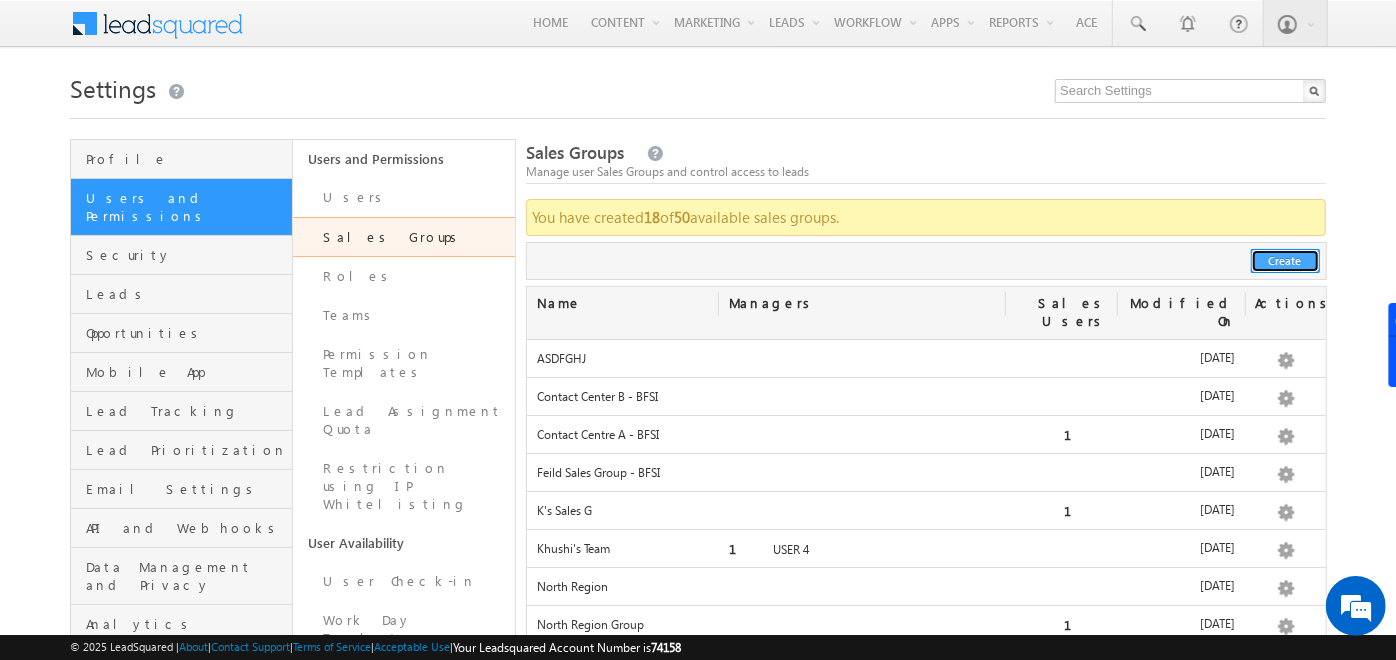 click on "Create" at bounding box center (1285, 261) 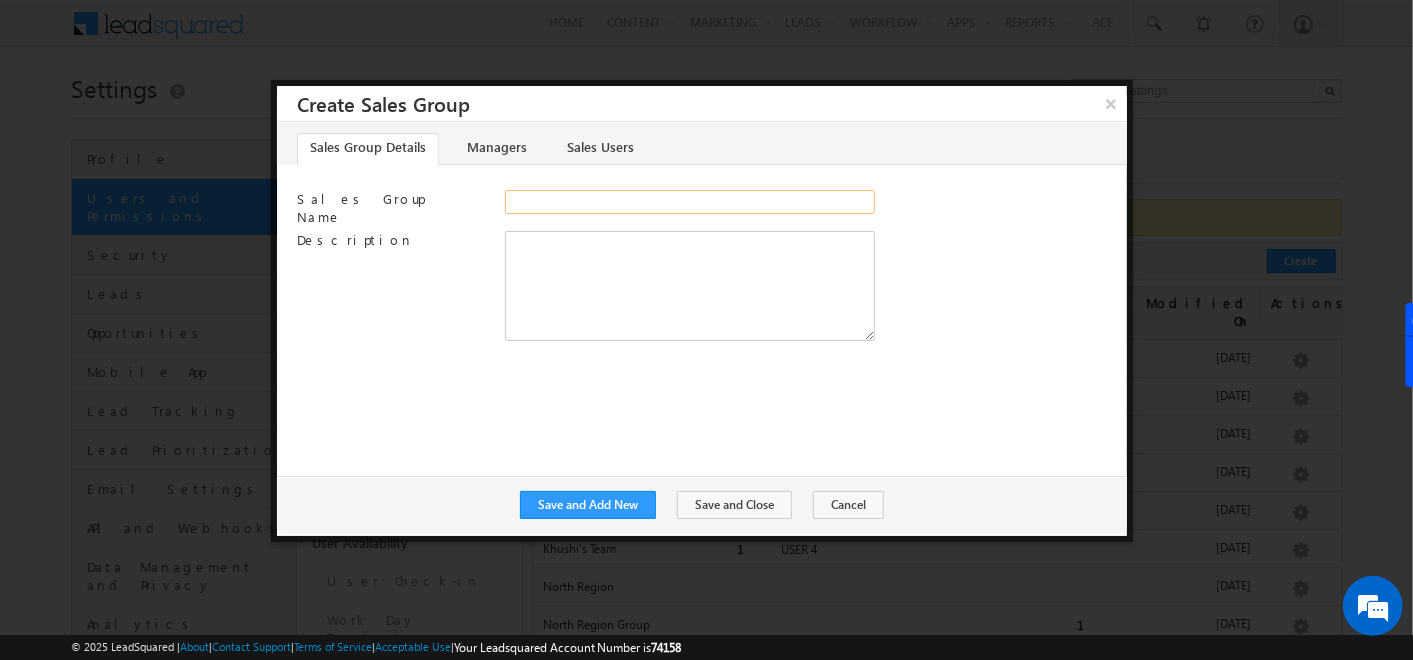 click on "Sales Group Name" at bounding box center [690, 202] 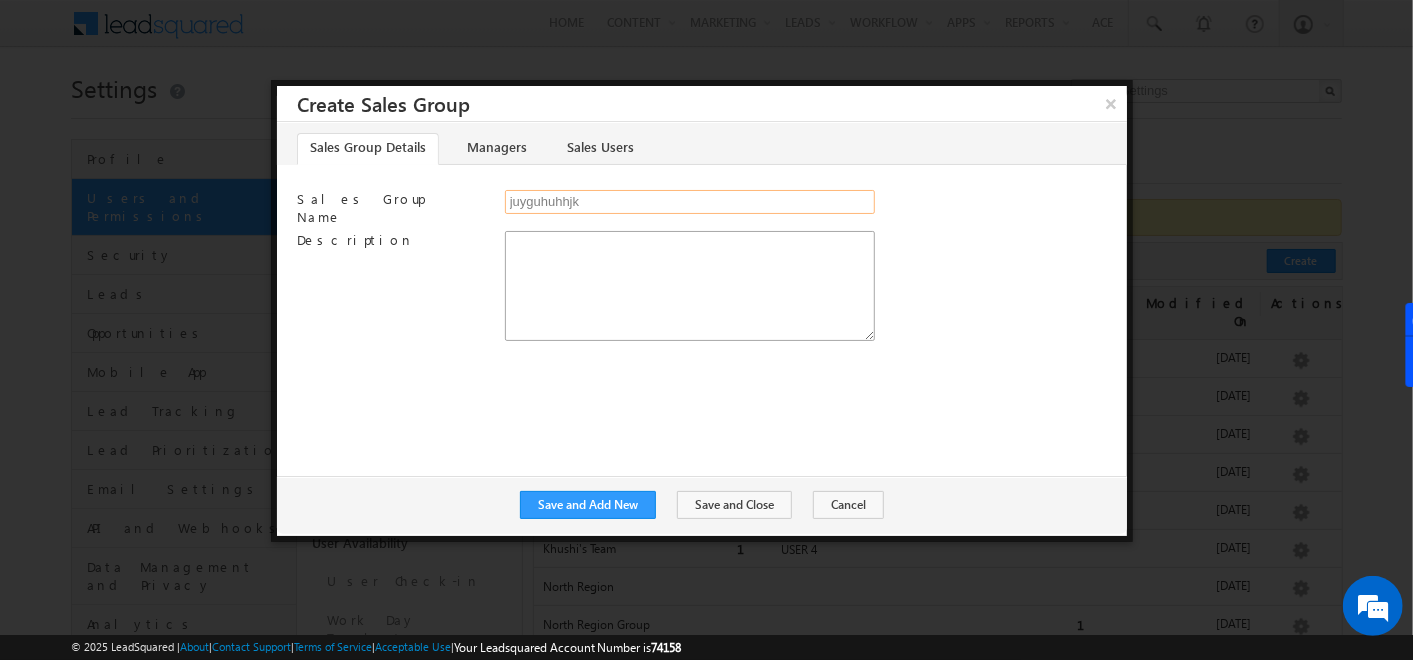 type on "juyguhuhhjk" 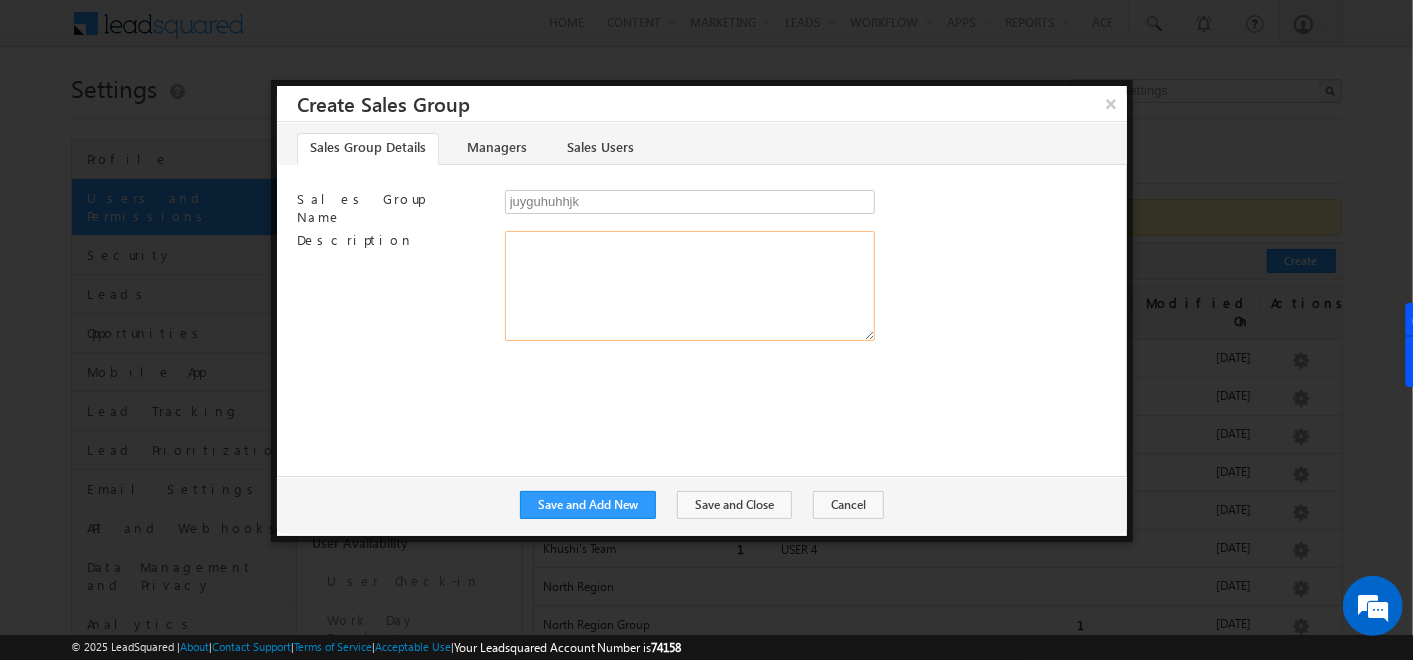 click on "Description" at bounding box center (690, 286) 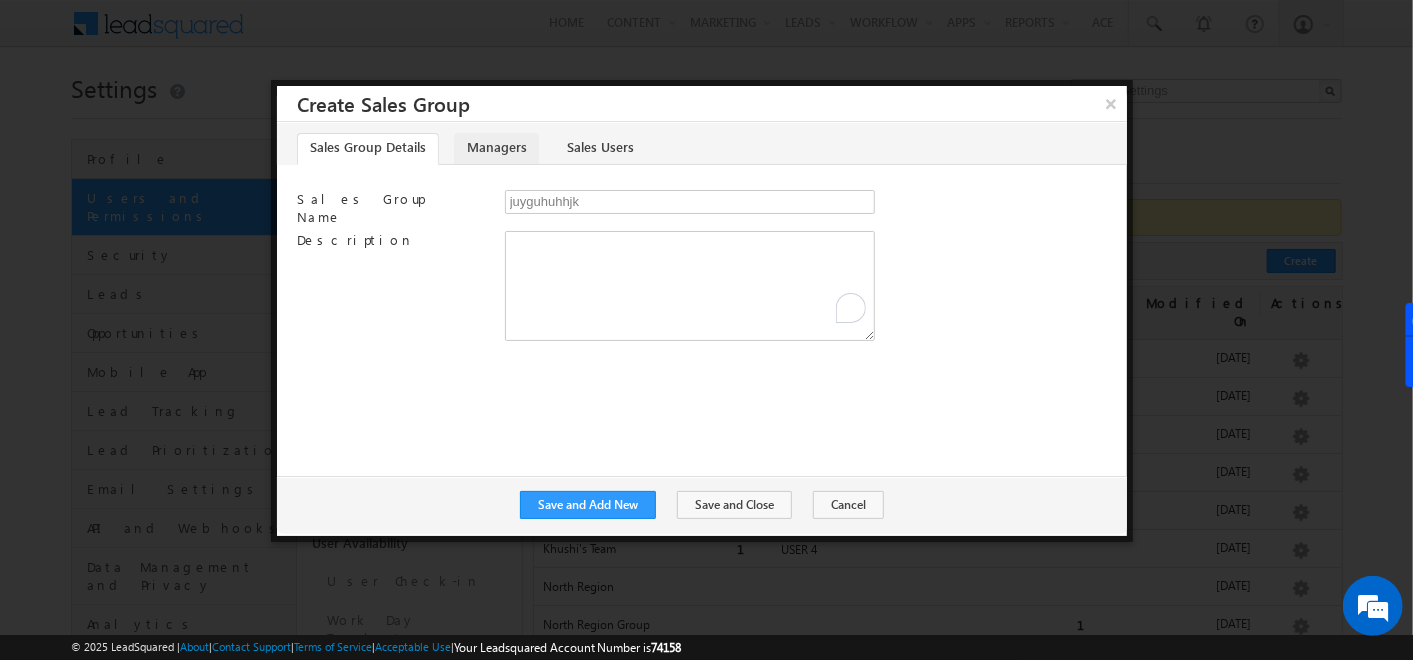 click on "Managers" at bounding box center [496, 149] 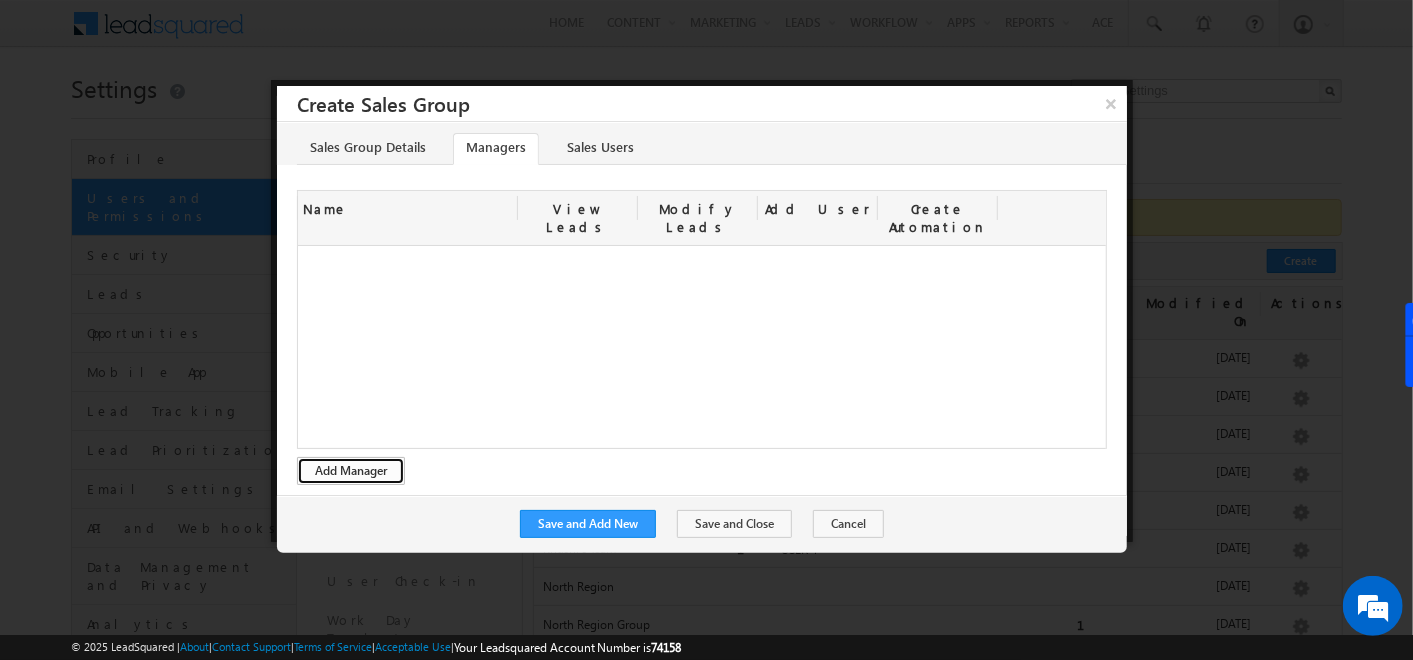 click on "Add Manager" at bounding box center [351, 471] 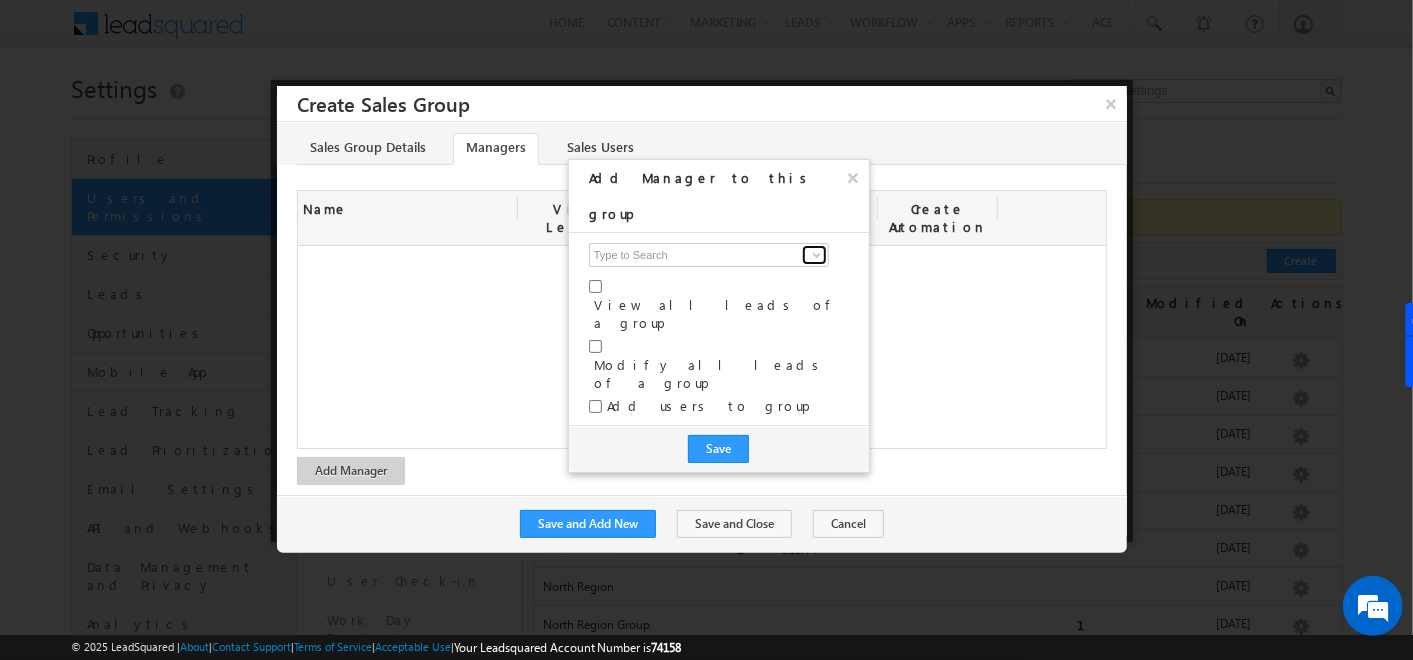 click at bounding box center (817, 255) 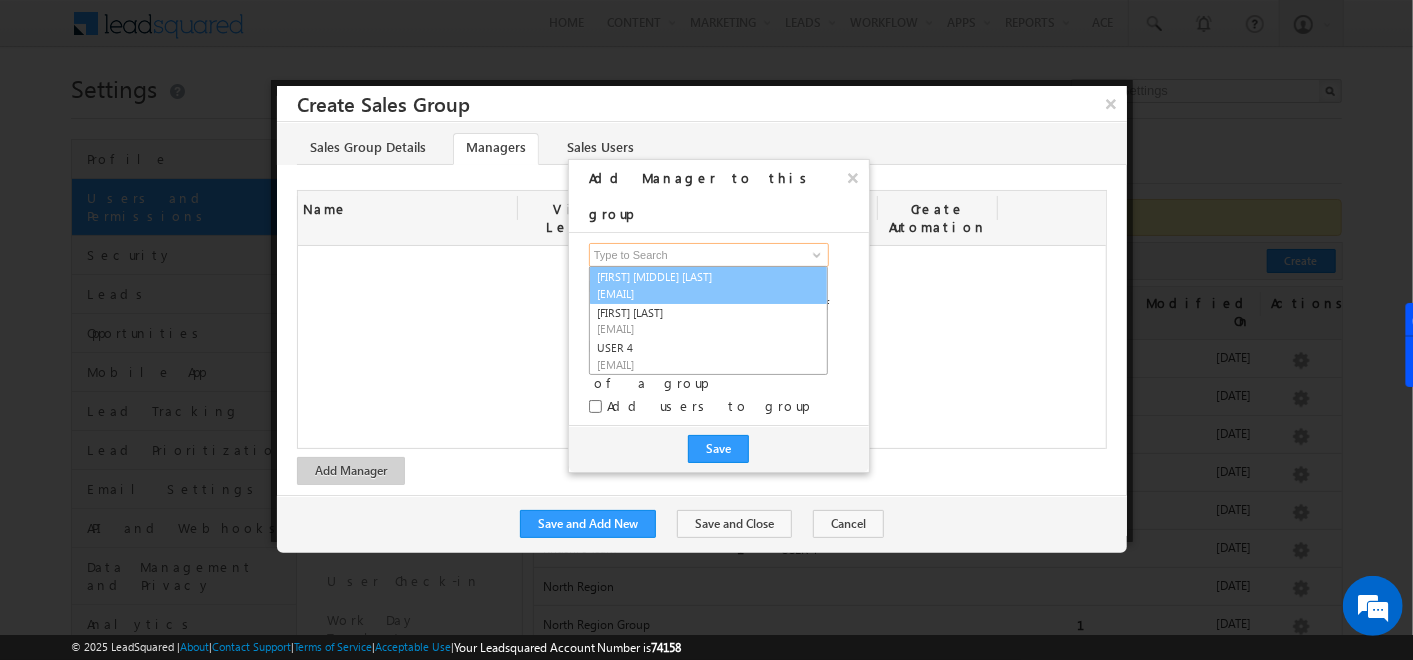 click on "priyasri1872@gmail.com" at bounding box center (687, 293) 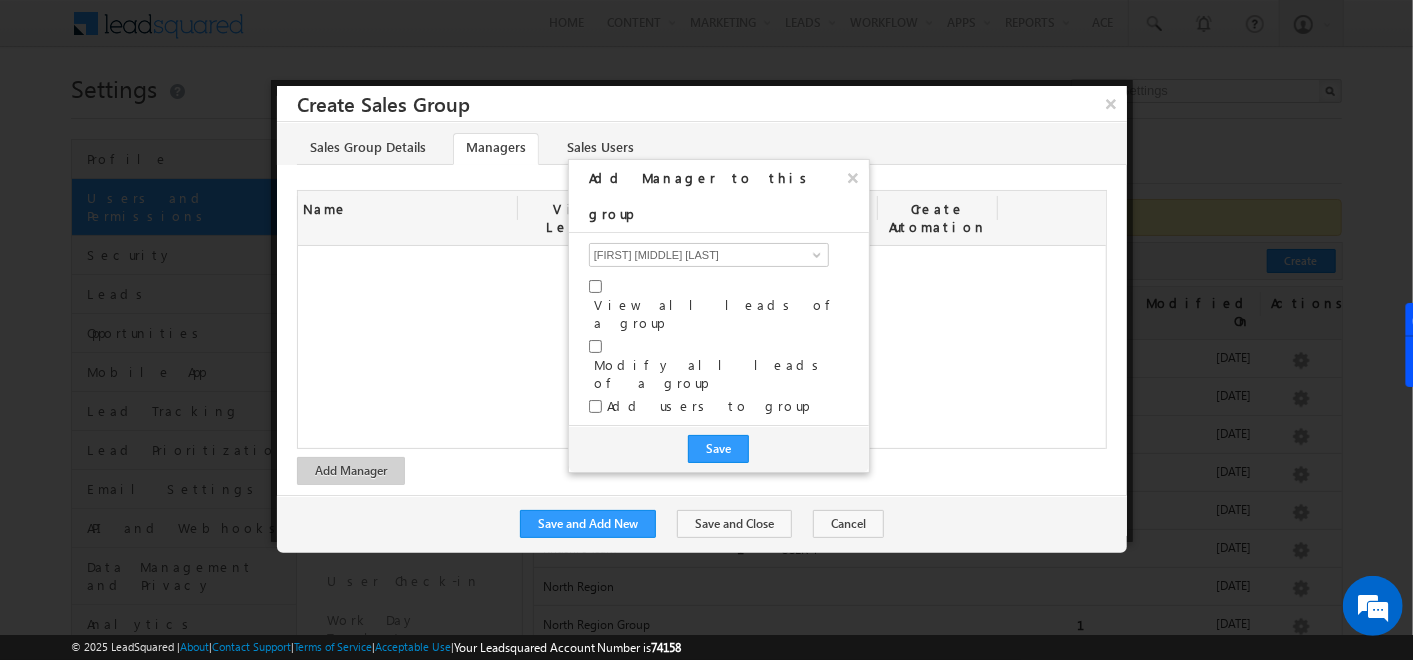 click on "View all leads of a group" at bounding box center (719, 307) 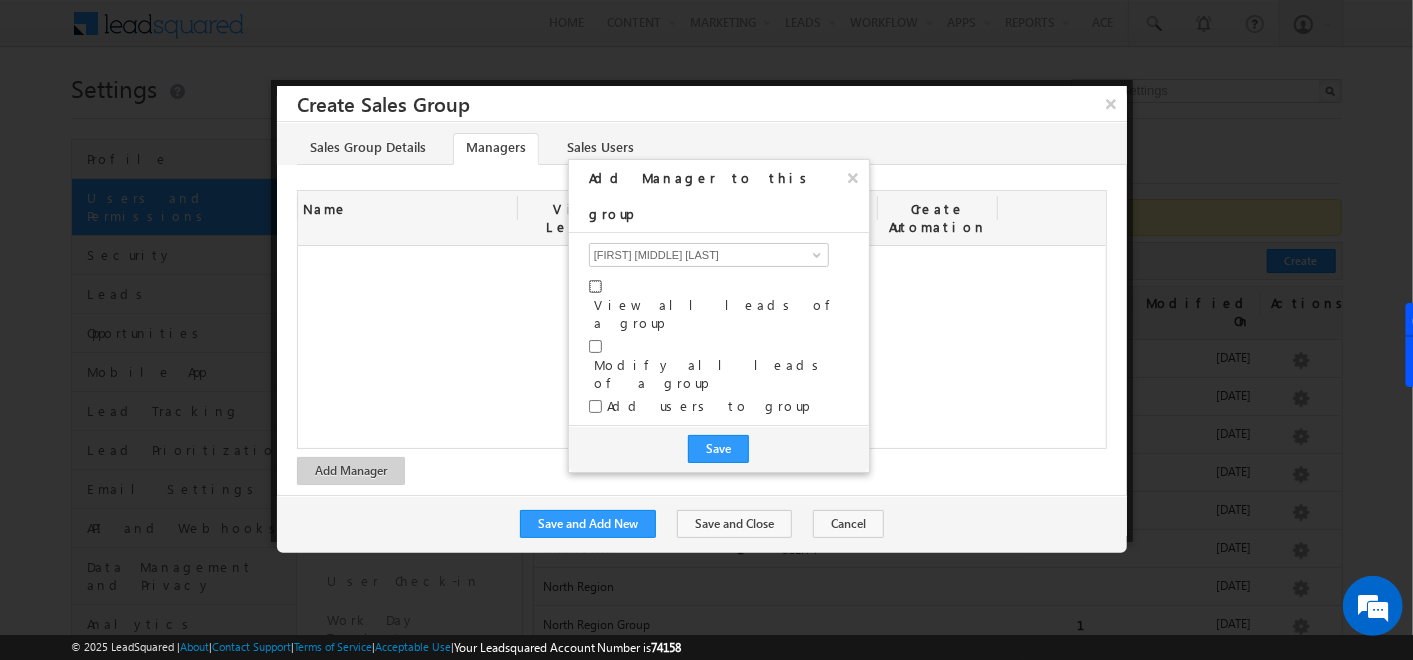 click at bounding box center [595, 286] 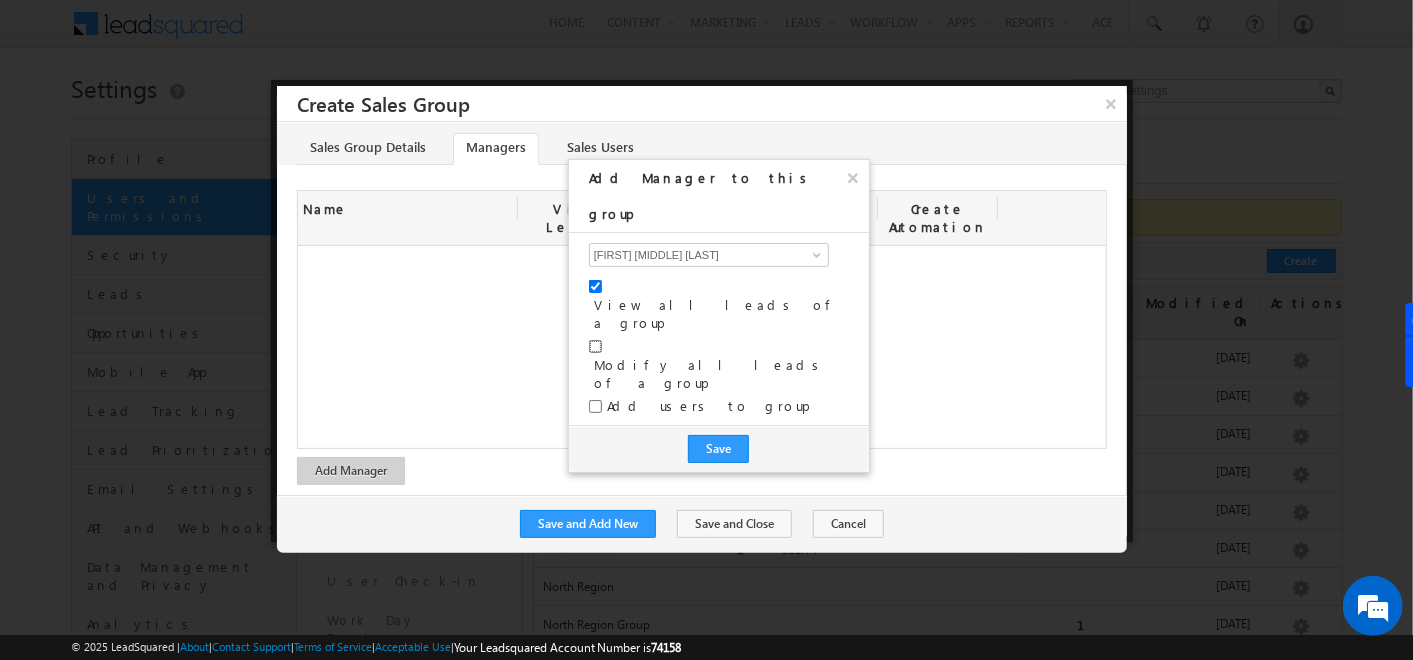 click at bounding box center (595, 346) 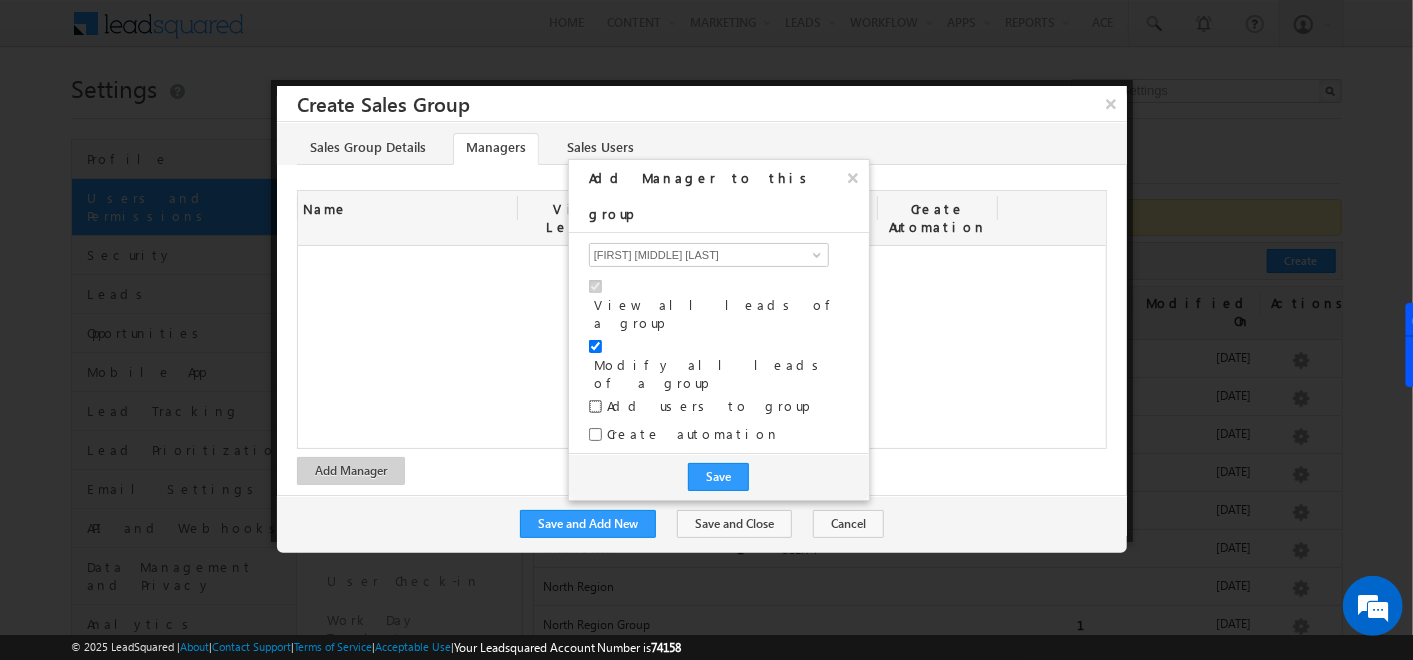 click at bounding box center (595, 406) 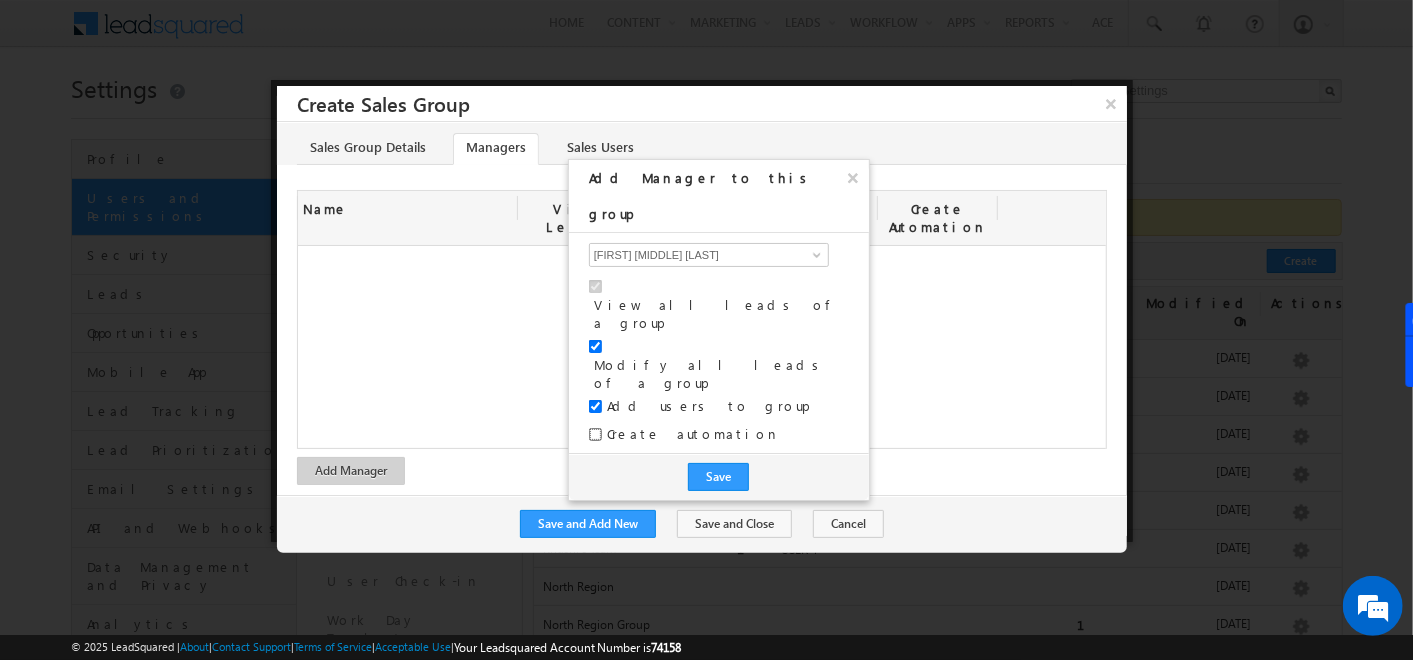 click on "Create automation" at bounding box center [595, 434] 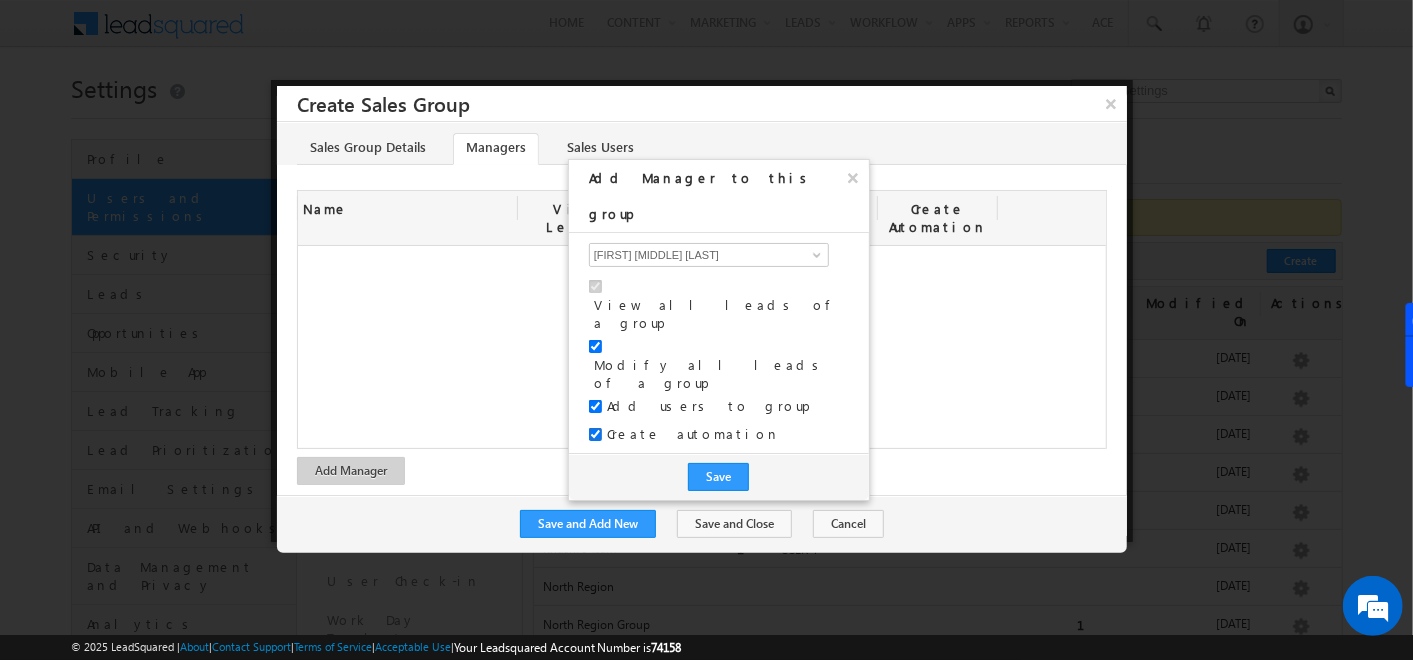 click on "Create automation" at bounding box center [595, 434] 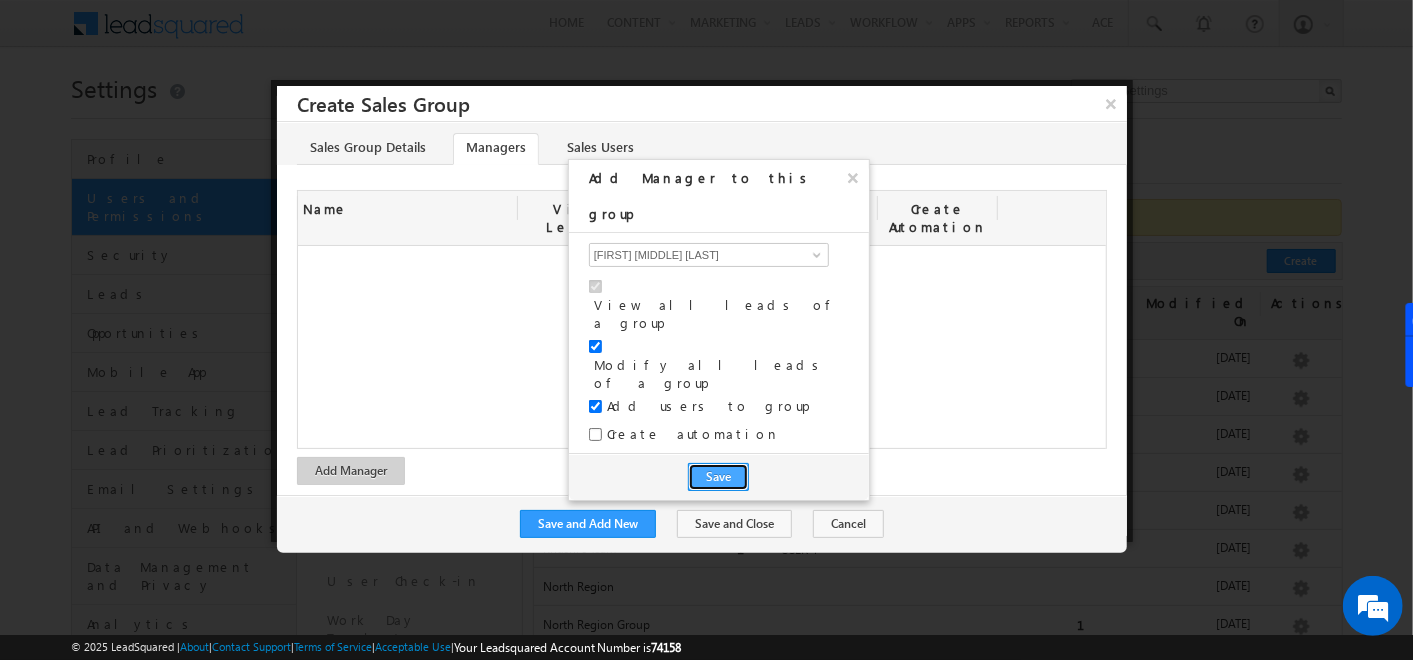 click on "Save" at bounding box center [718, 477] 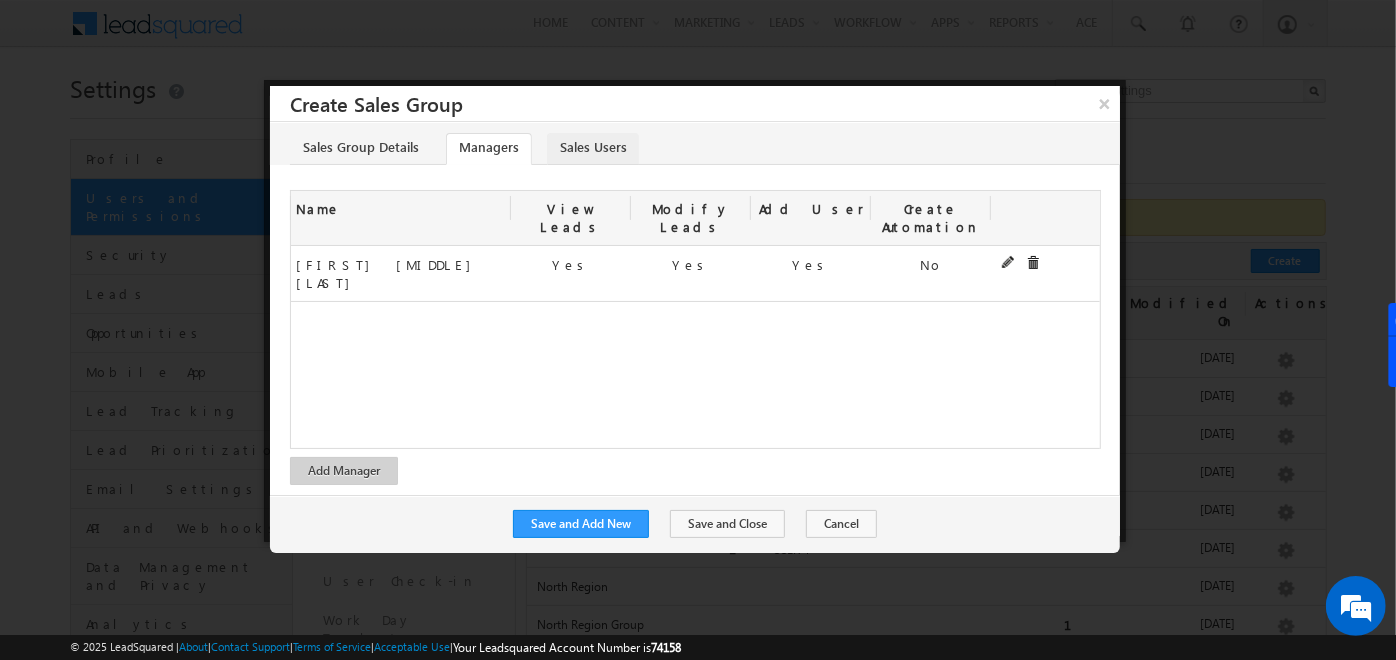click on "Sales Users" at bounding box center (593, 149) 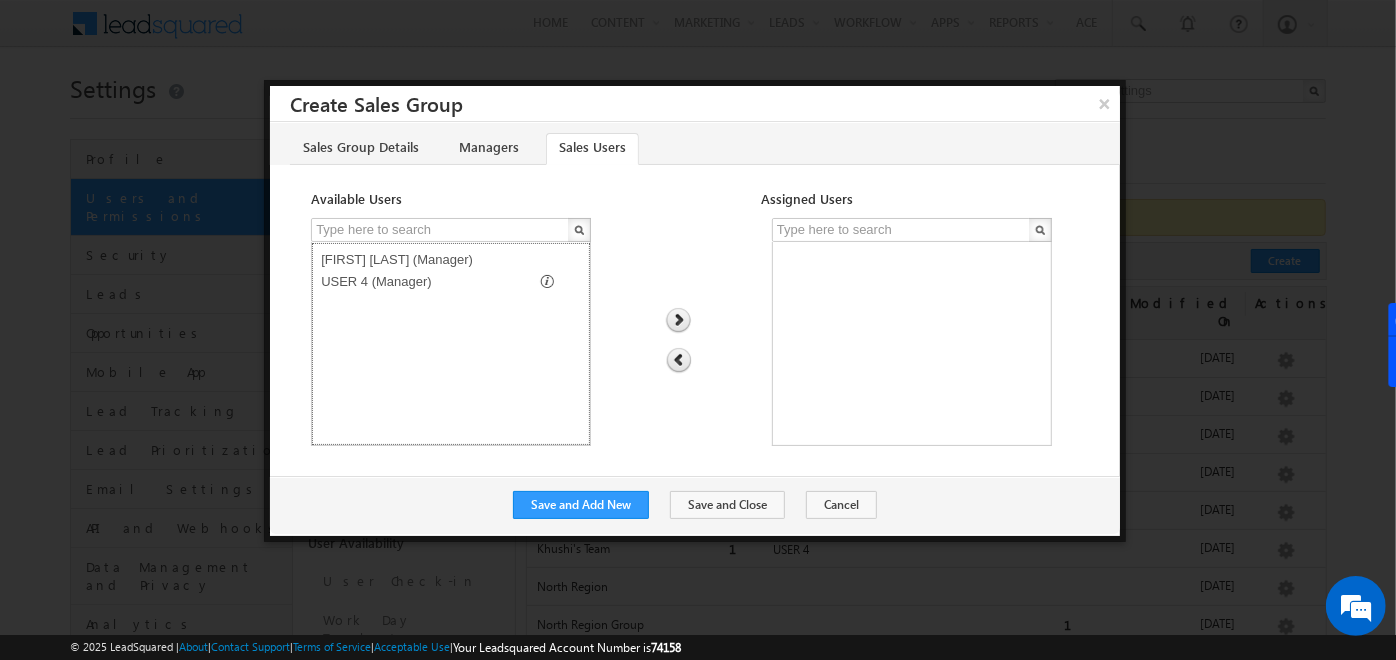 drag, startPoint x: 468, startPoint y: 298, endPoint x: 447, endPoint y: 261, distance: 42.544094 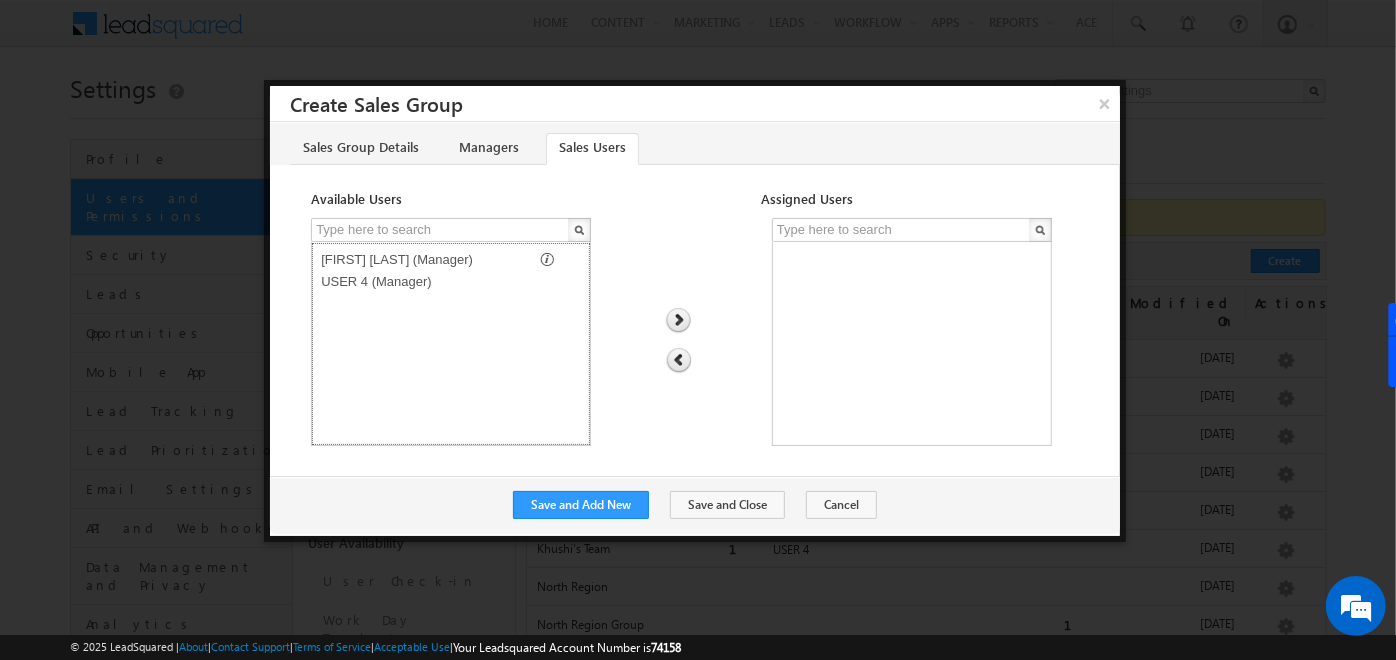 drag, startPoint x: 447, startPoint y: 261, endPoint x: 451, endPoint y: 284, distance: 23.345236 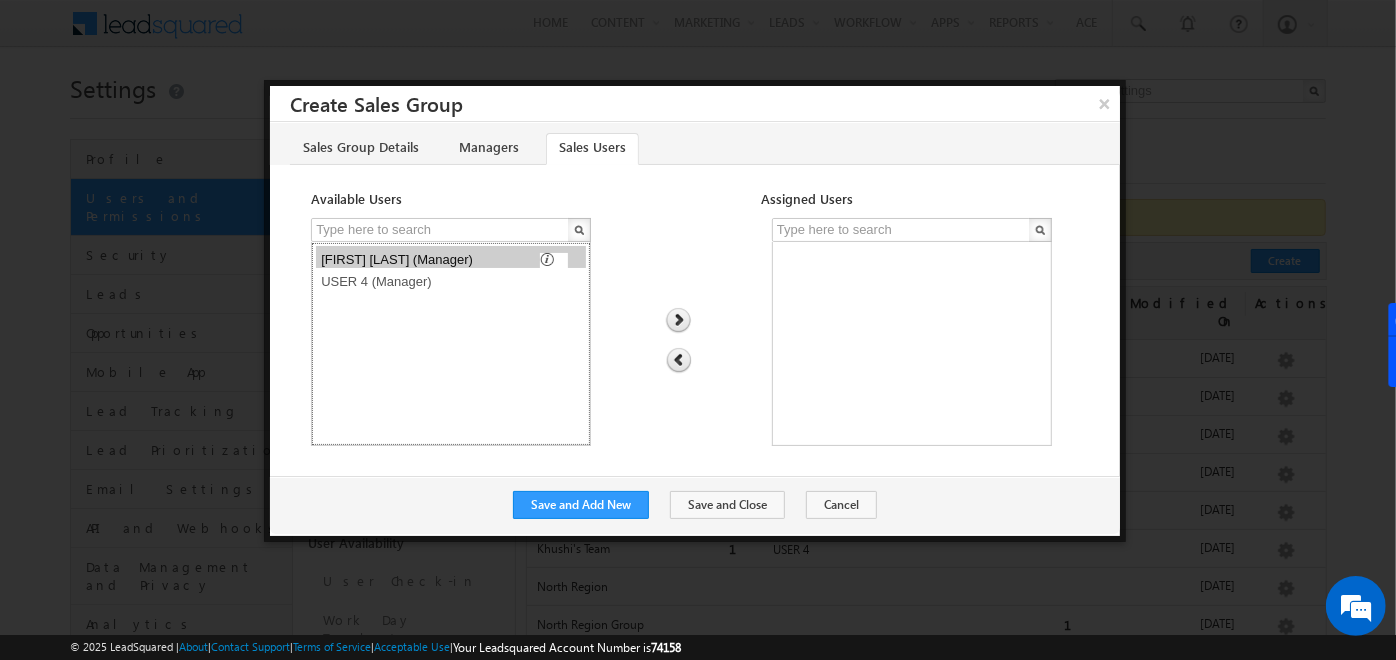 click on "Soumya Hoskoti (Manager) USER 4 (Manager)" at bounding box center [451, 344] 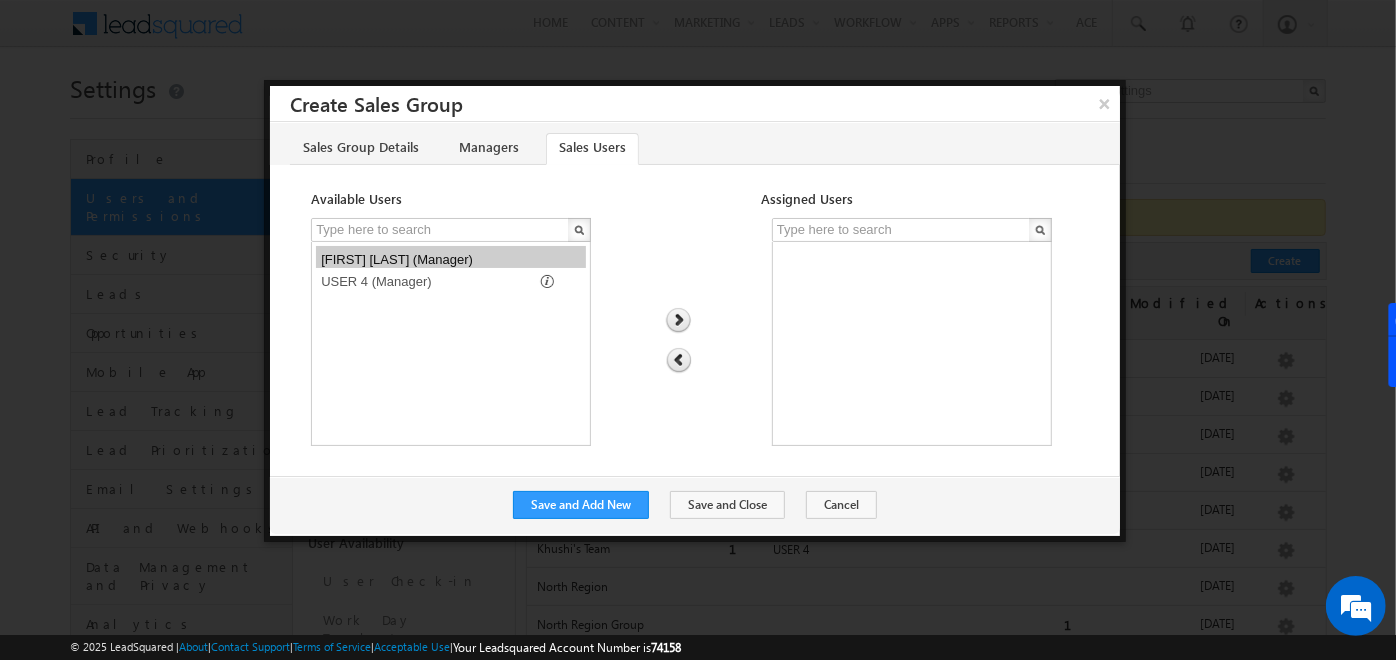 click at bounding box center (678, 321) 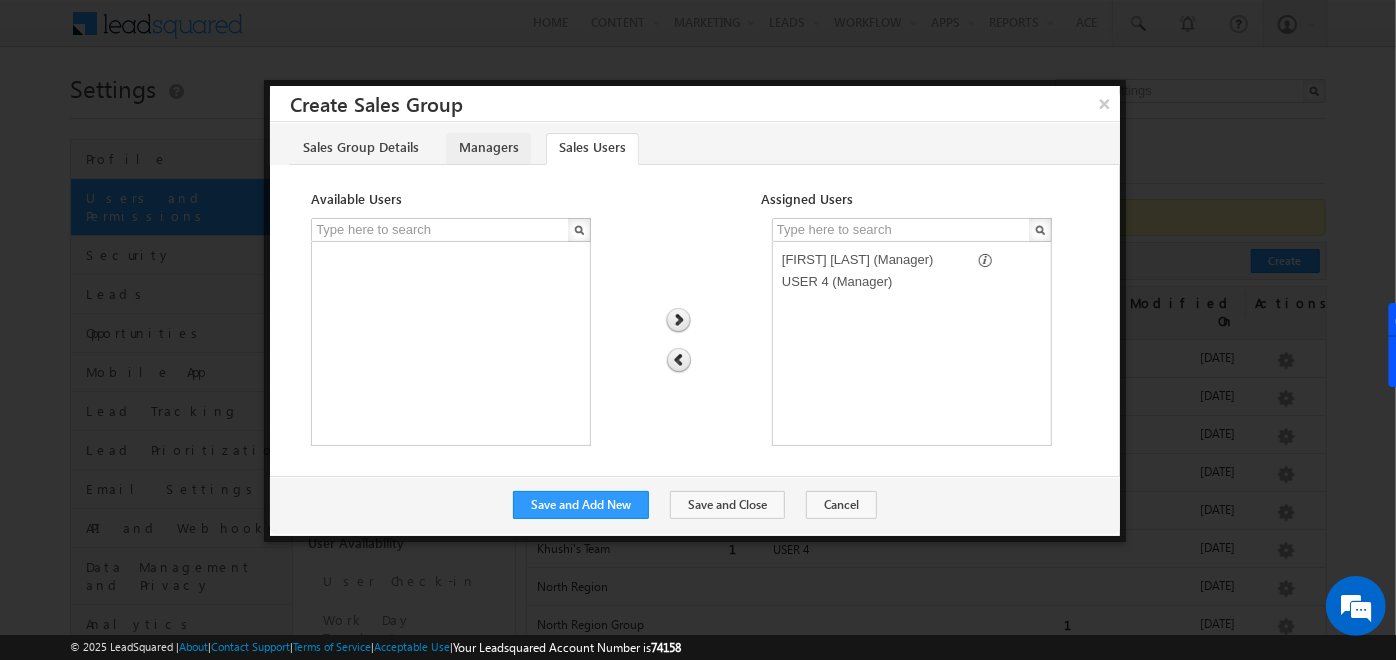 click on "Managers" at bounding box center [488, 149] 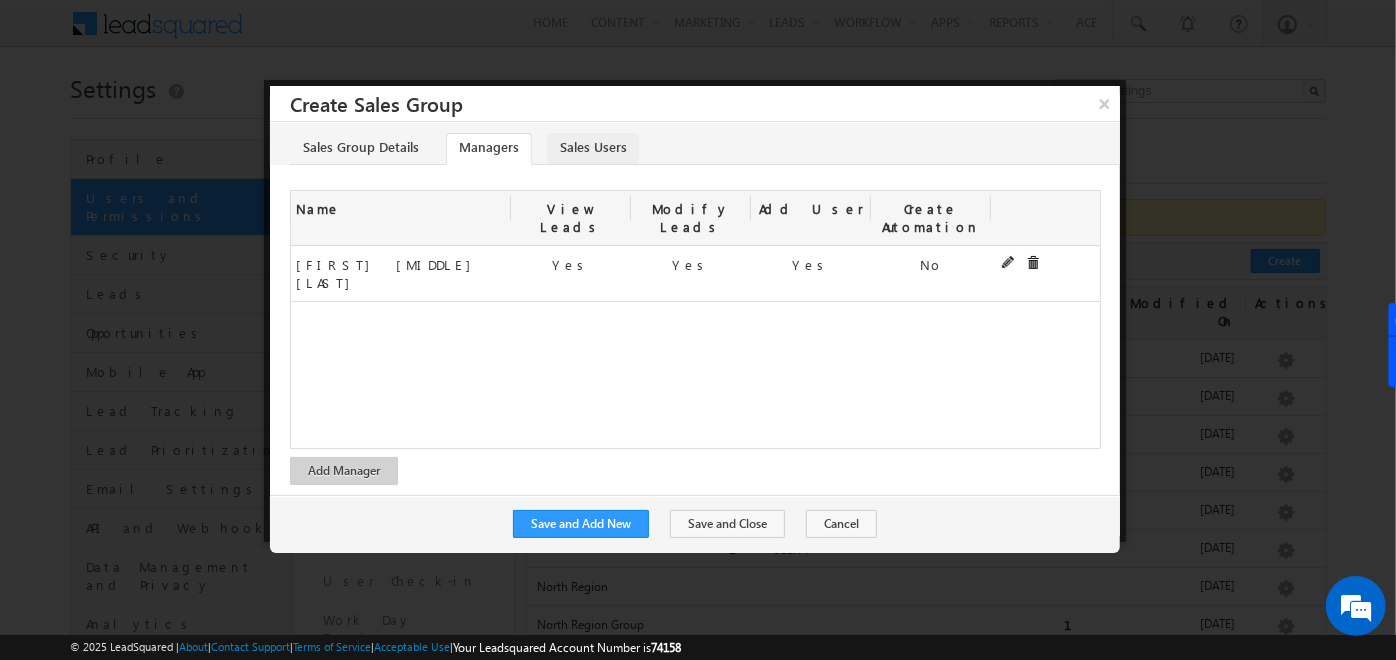 click on "Sales Users" at bounding box center [593, 149] 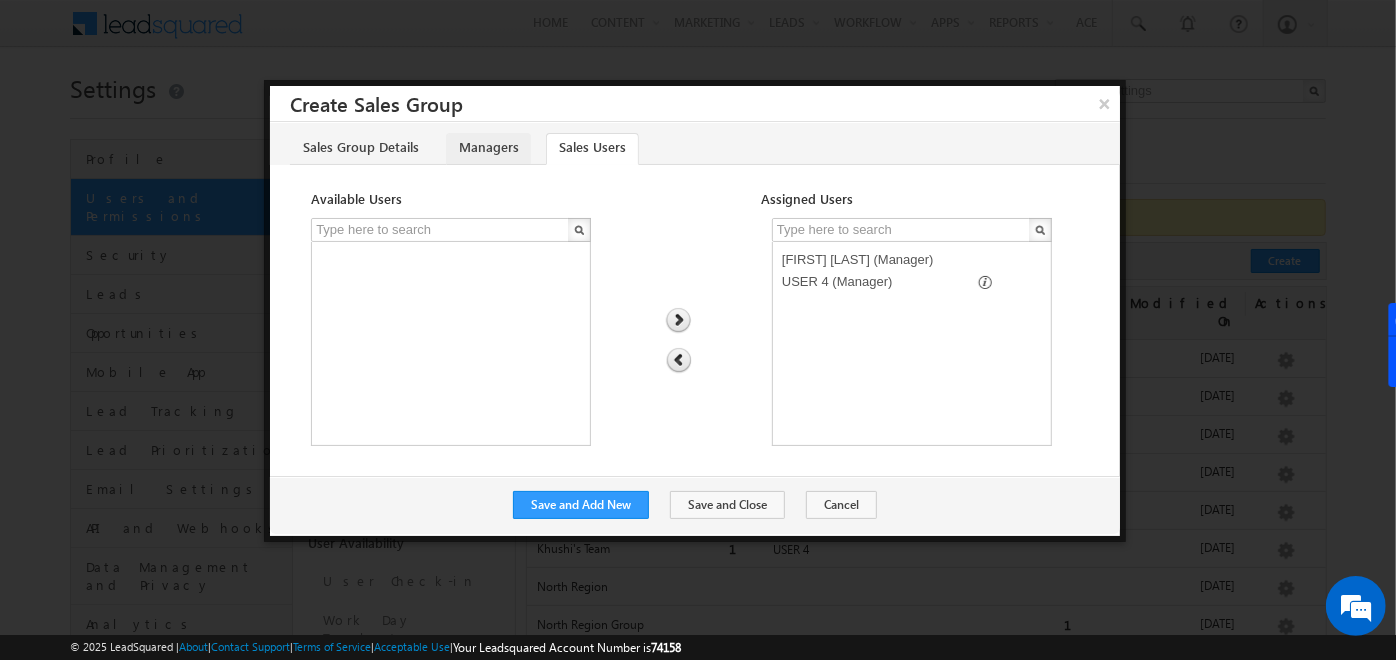 click on "Managers" at bounding box center [488, 149] 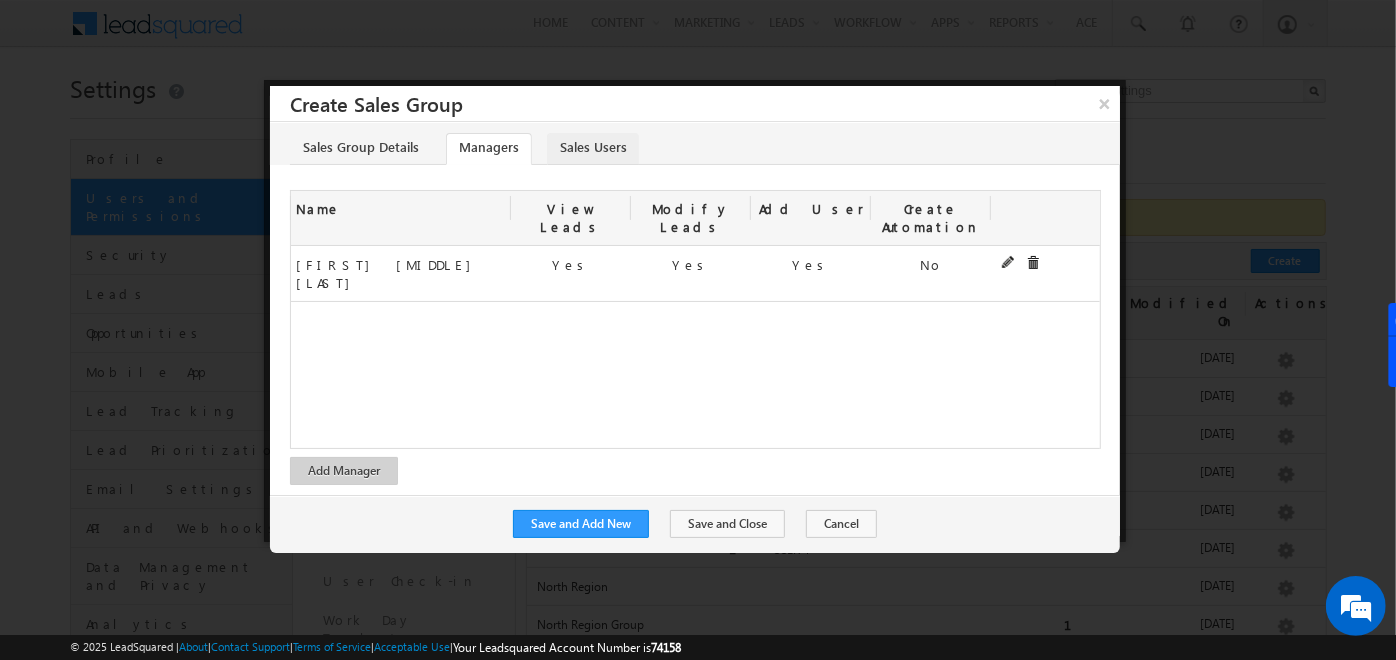 click on "Sales Users" at bounding box center (593, 149) 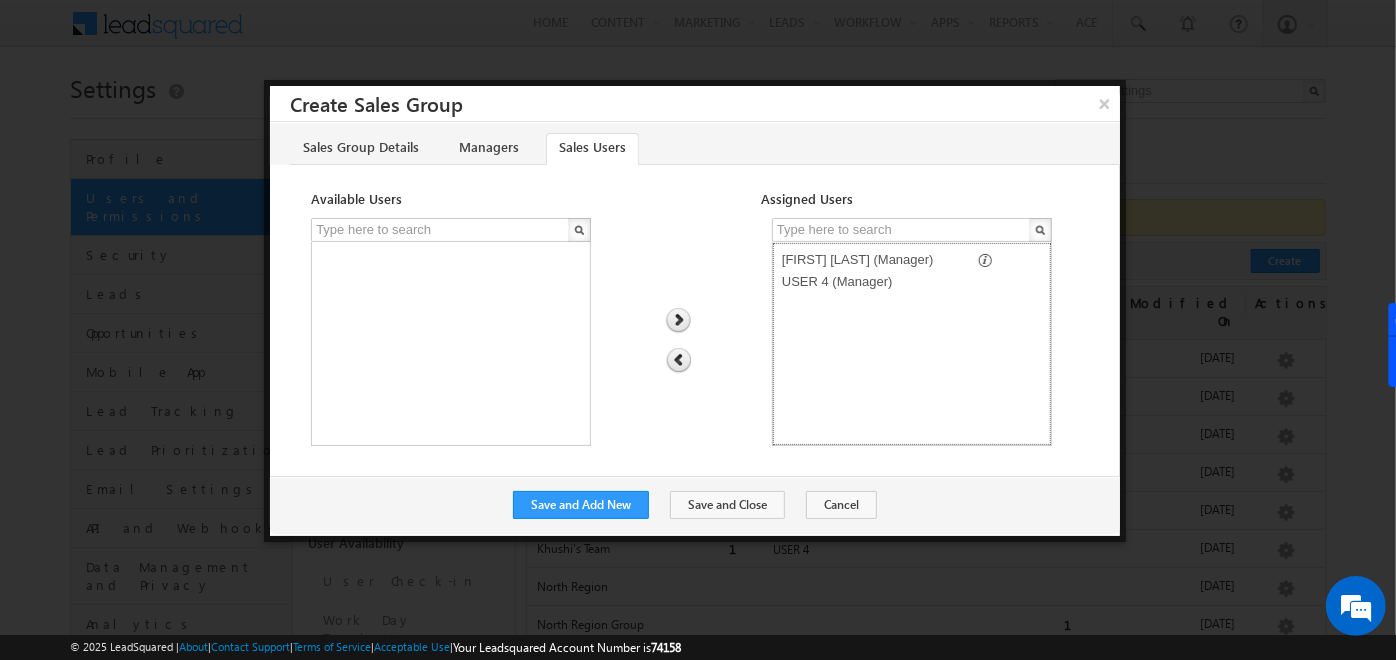 select on "f32a1e1a-3dc9-11ef-be59-0259d35f5843" 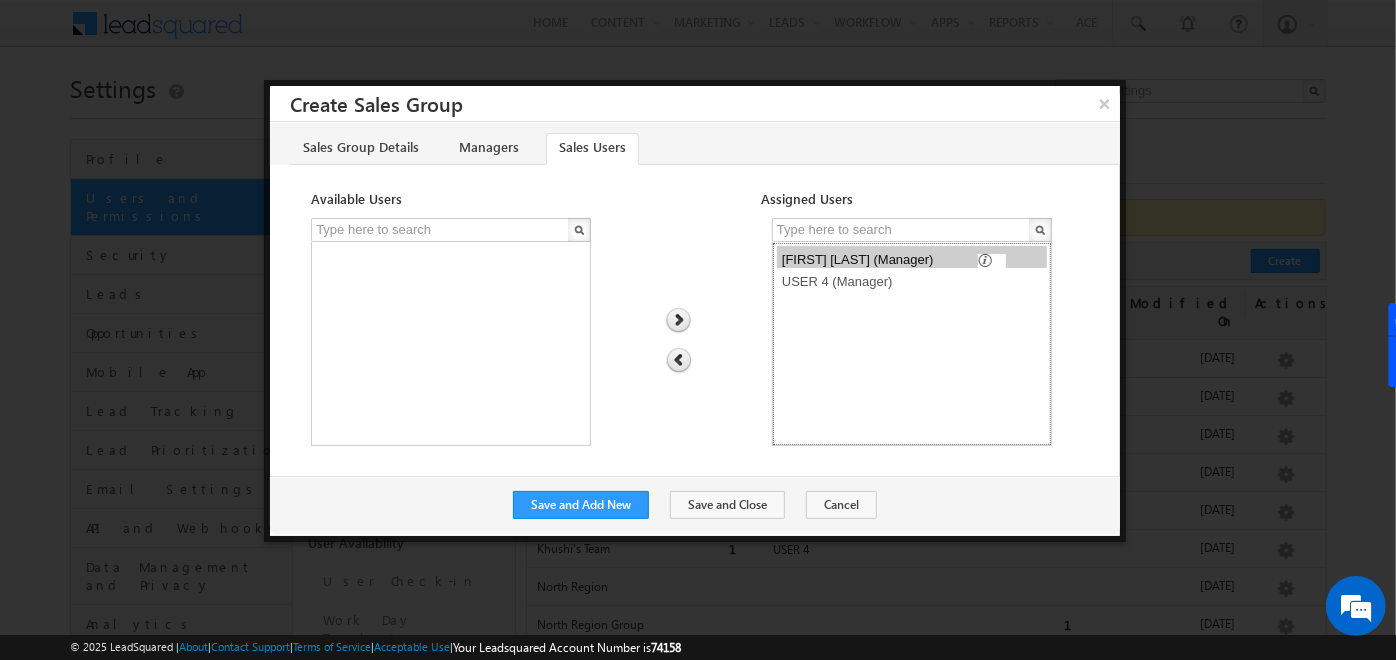click on "Soumya Hoskoti (Manager)" at bounding box center (912, 257) 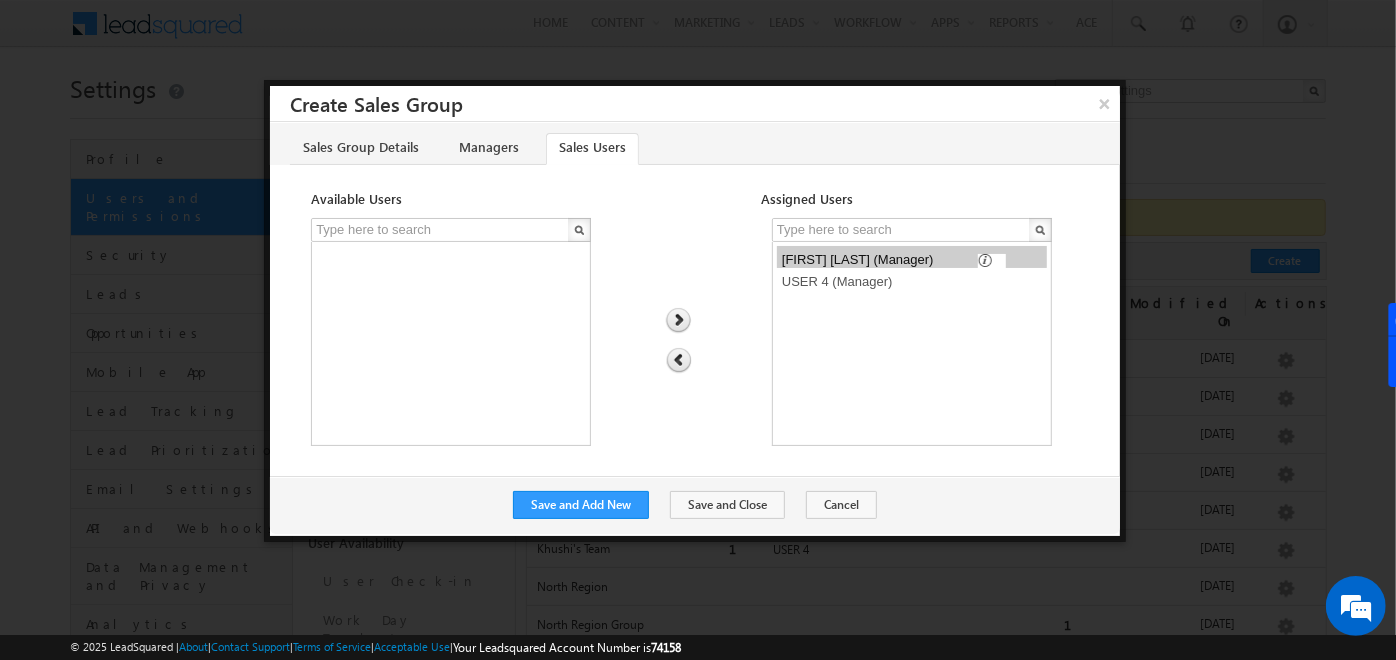 click at bounding box center (679, 361) 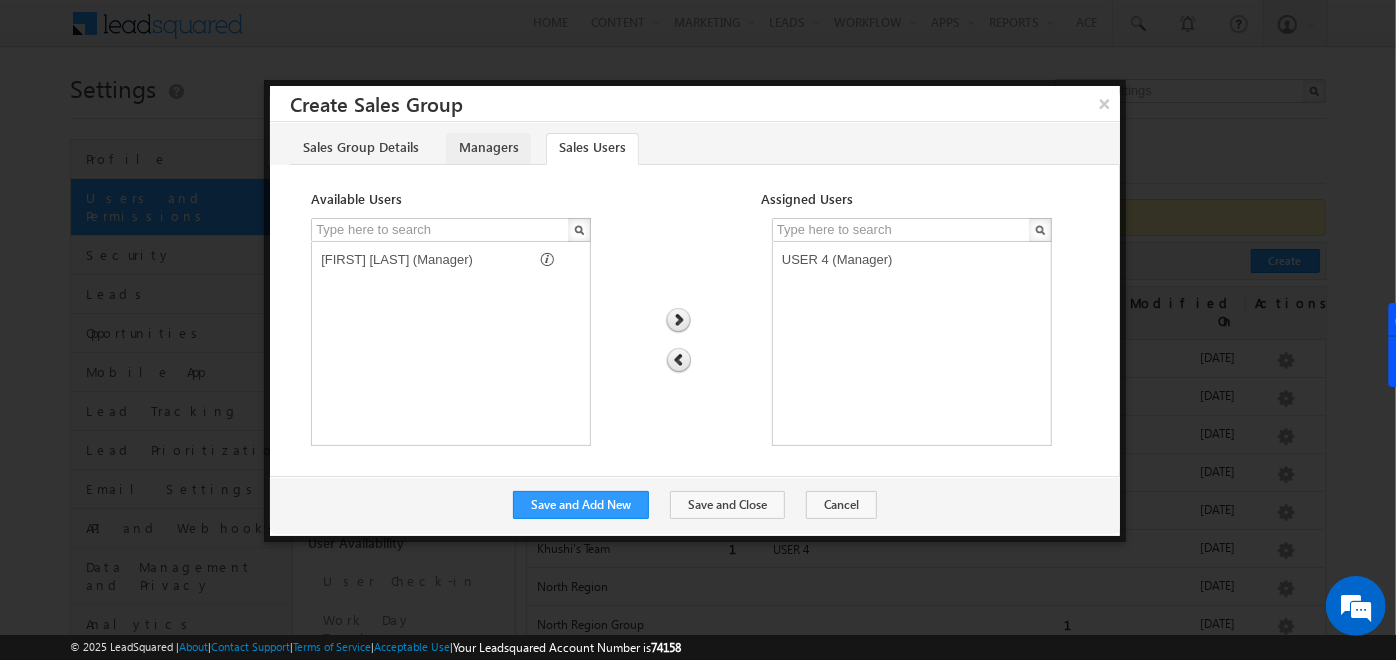 click on "Managers" at bounding box center (488, 149) 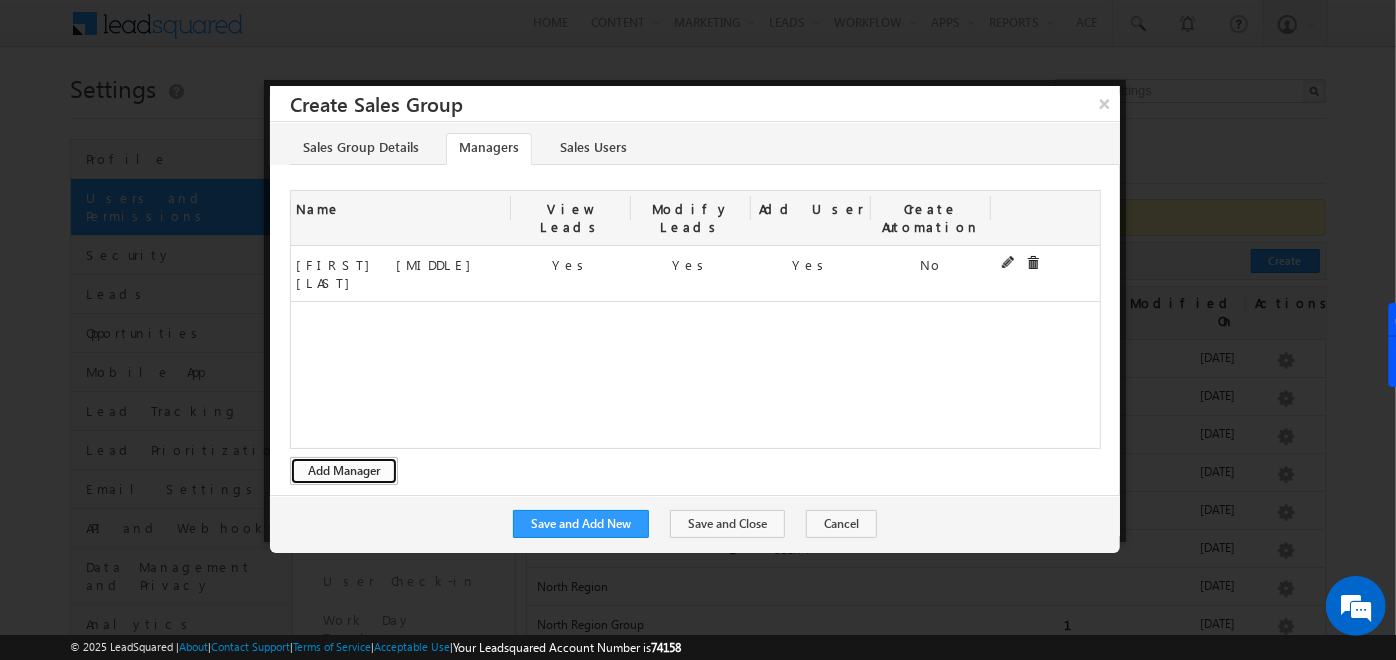 click on "Add Manager" at bounding box center (344, 471) 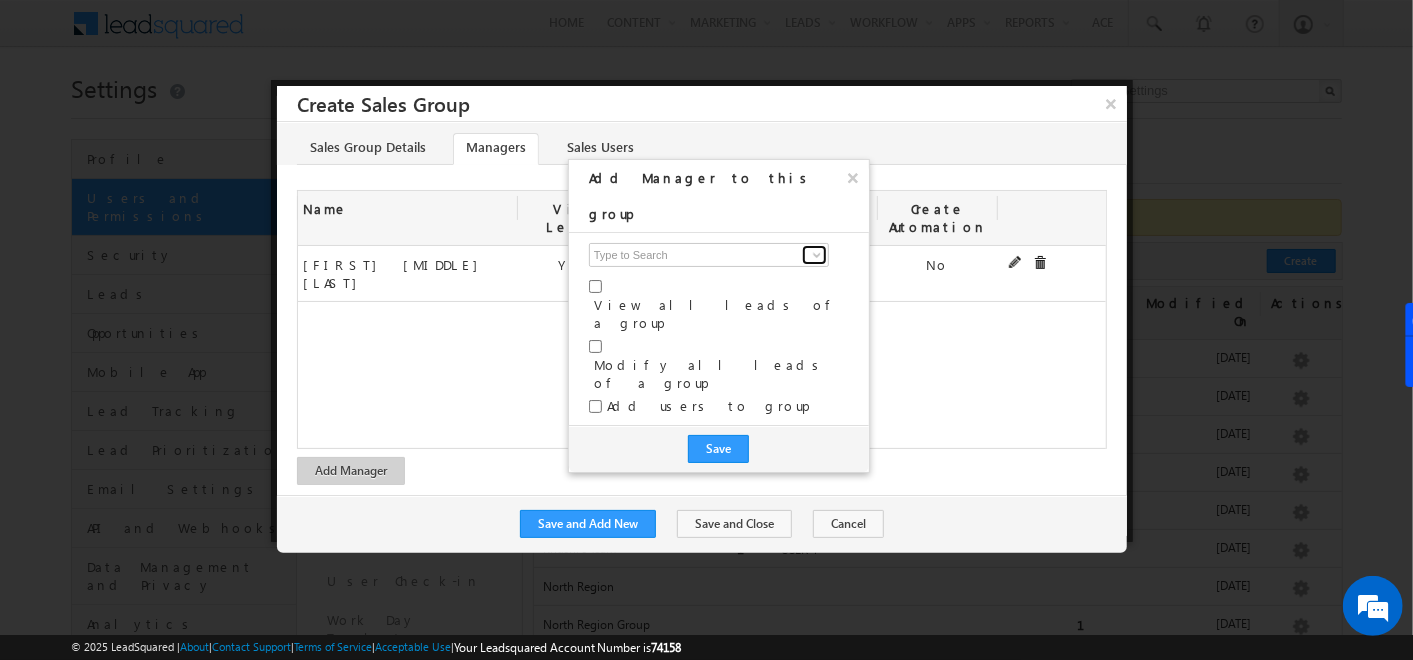 click at bounding box center (817, 255) 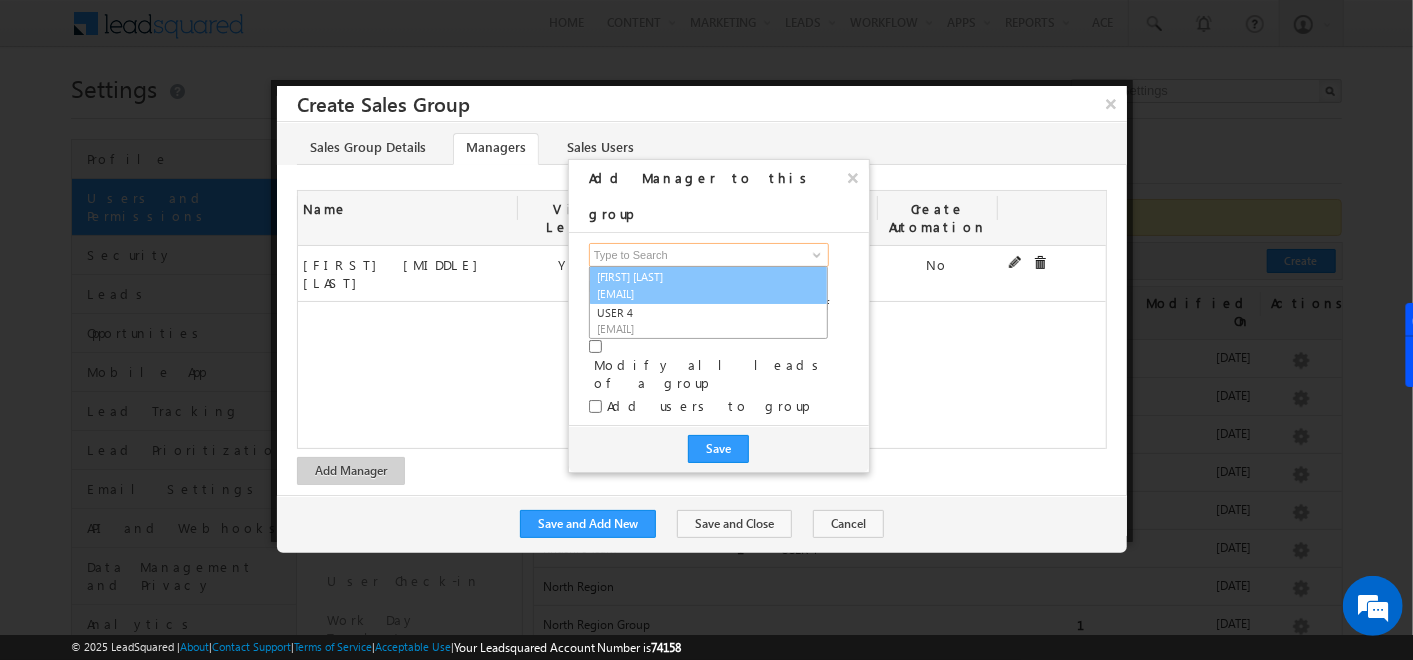 click on "[USERNAME]@example.com" at bounding box center [687, 293] 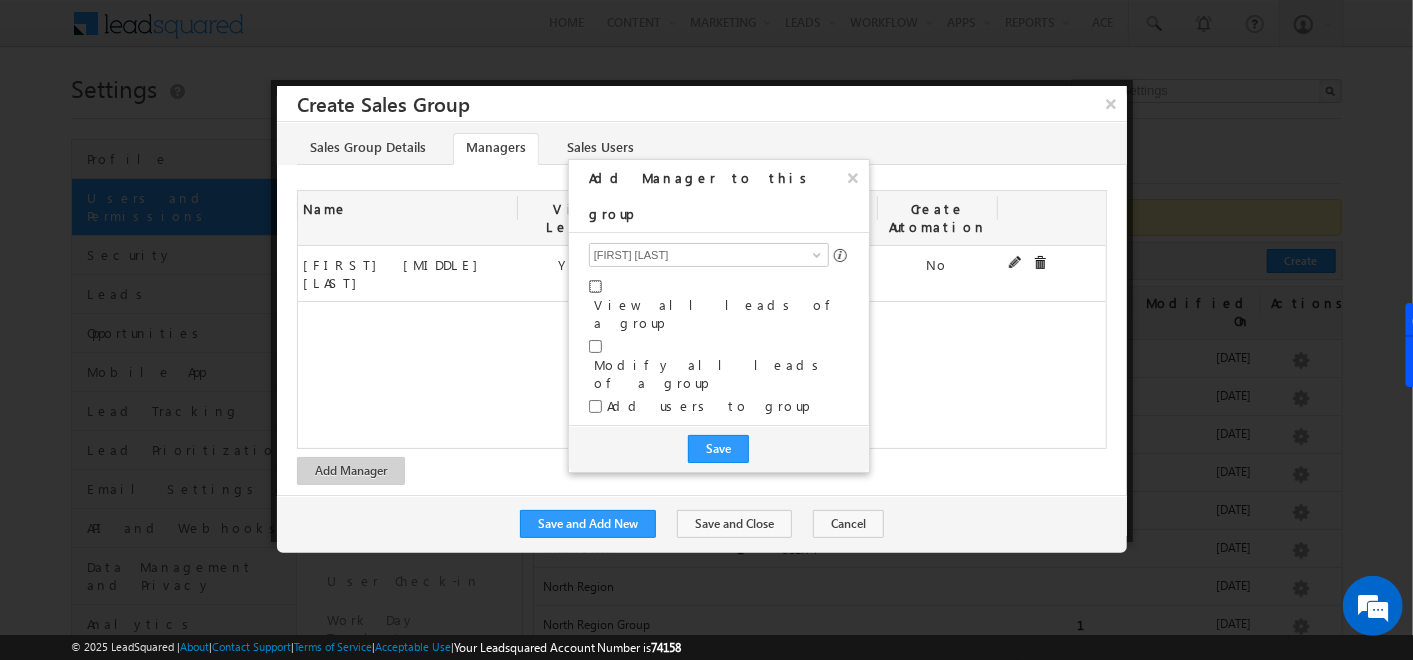click at bounding box center [595, 286] 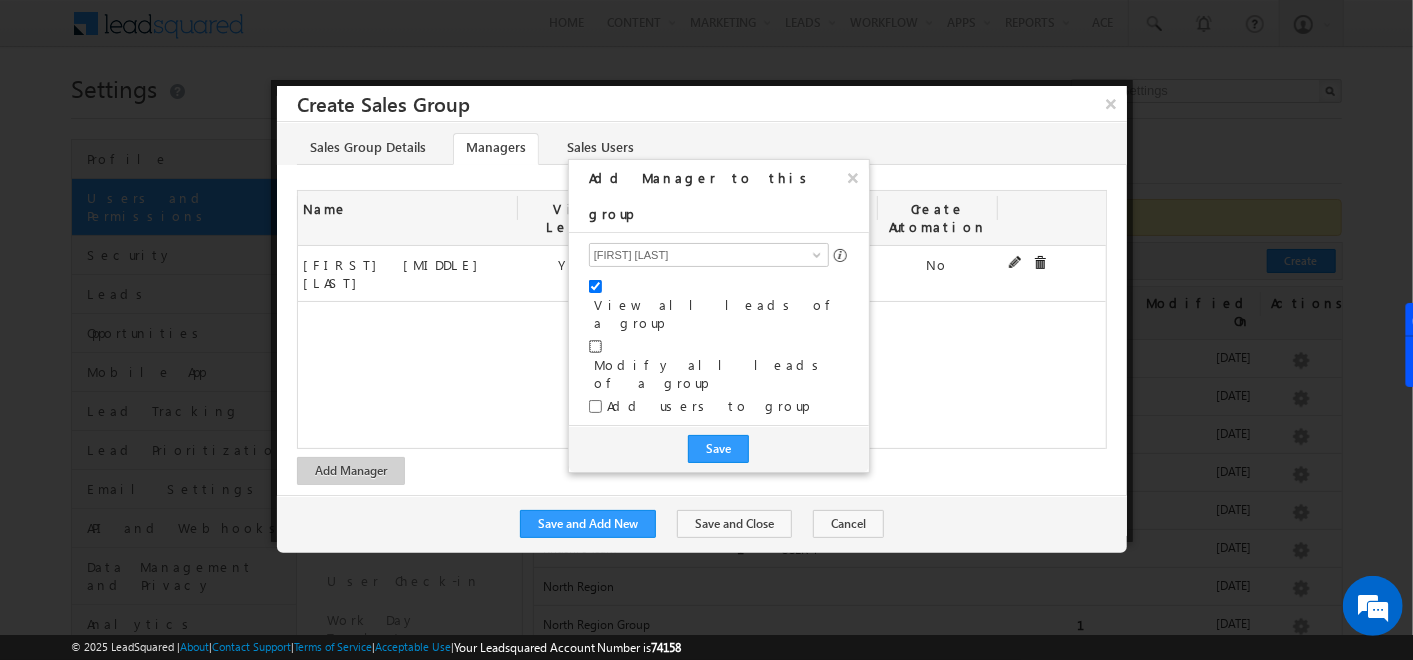 click at bounding box center (595, 346) 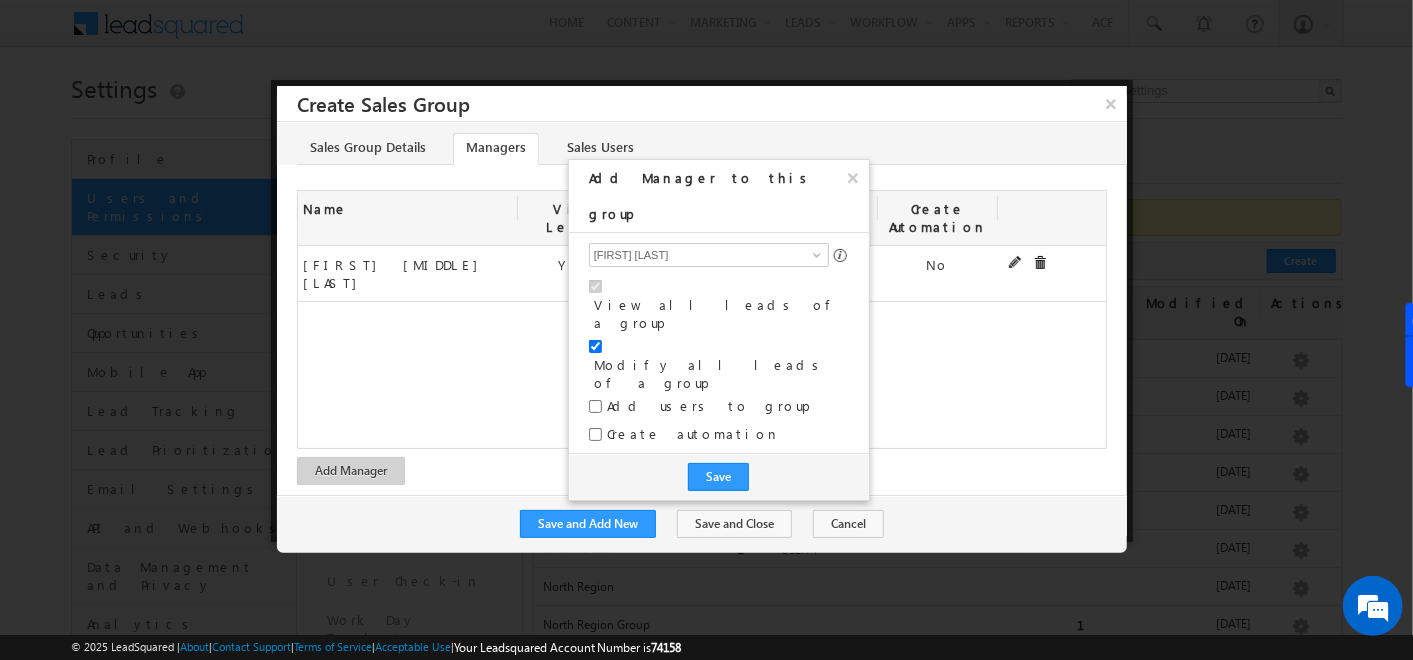 click on "Add users to group" at bounding box center (719, 411) 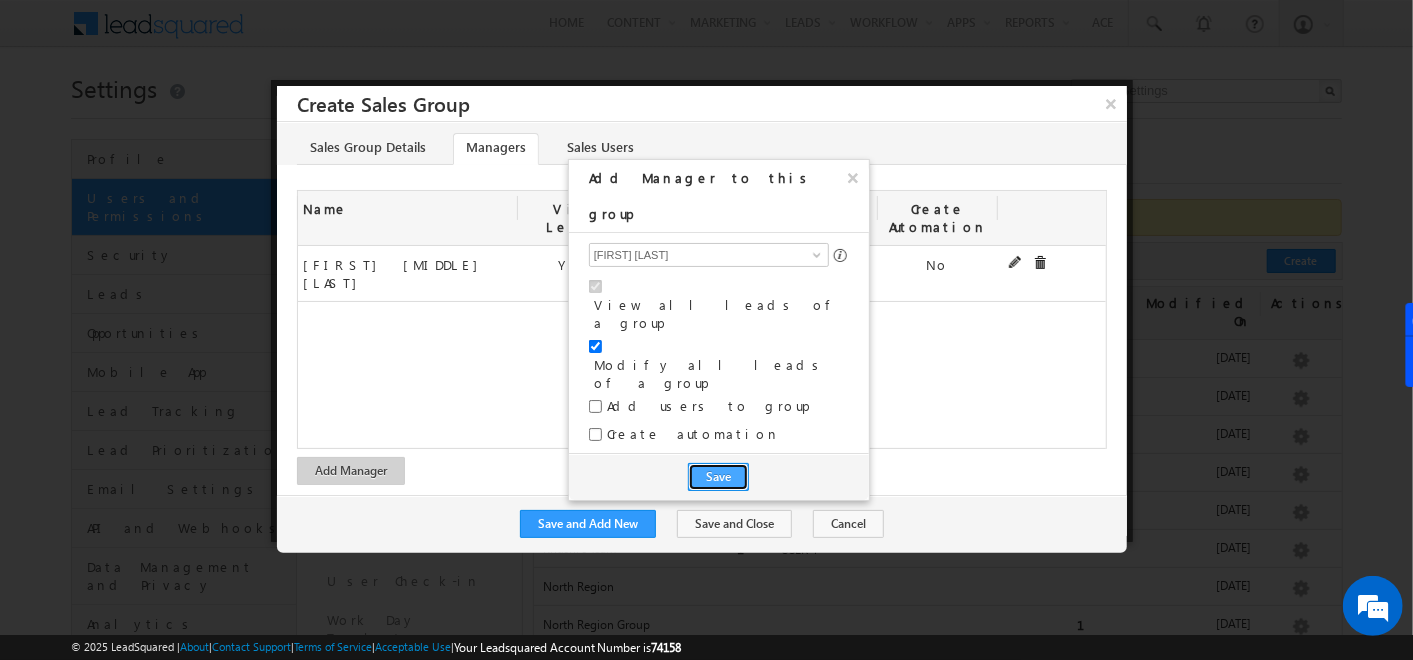click on "Save" at bounding box center (718, 477) 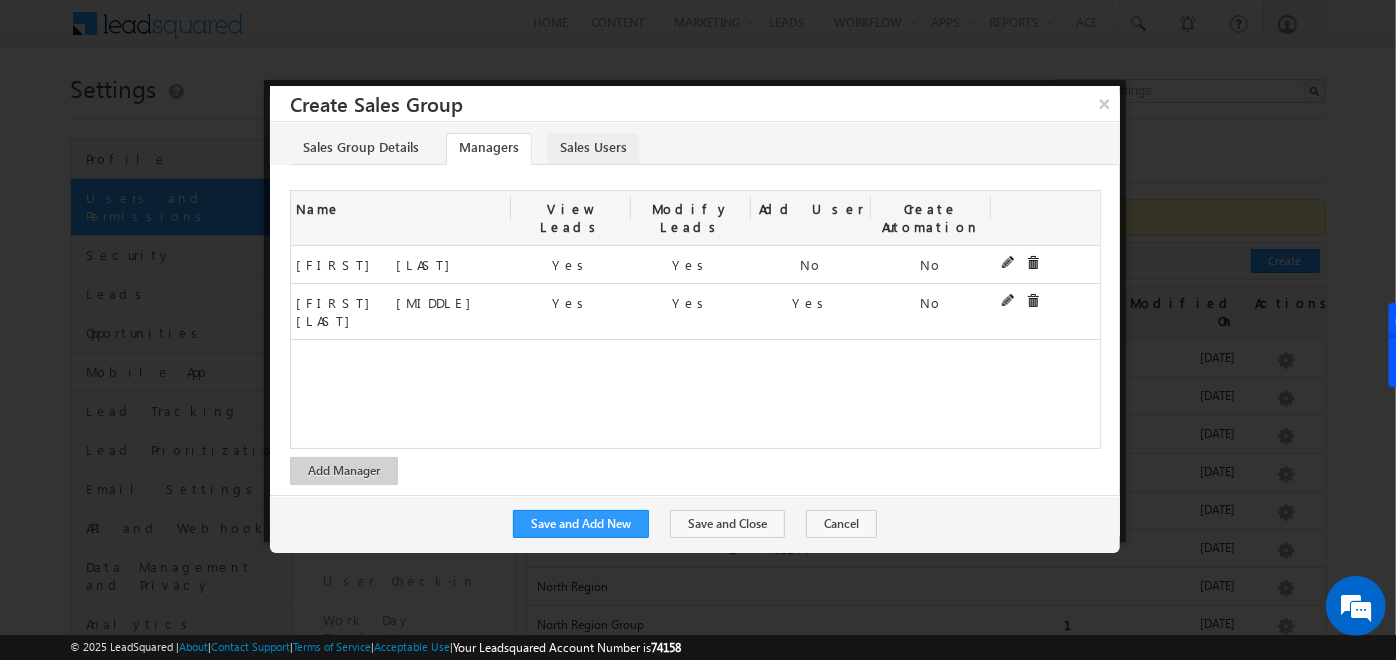 click on "Sales Users" at bounding box center (593, 149) 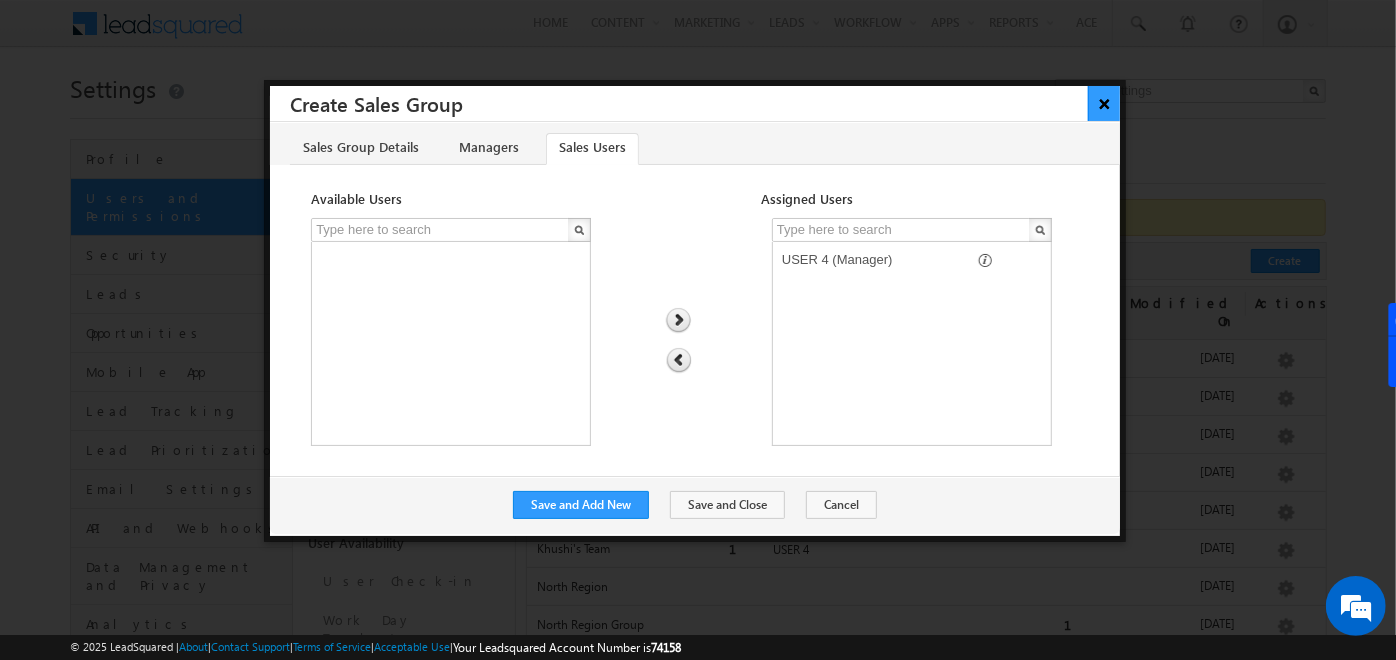 click on "×" at bounding box center (1104, 103) 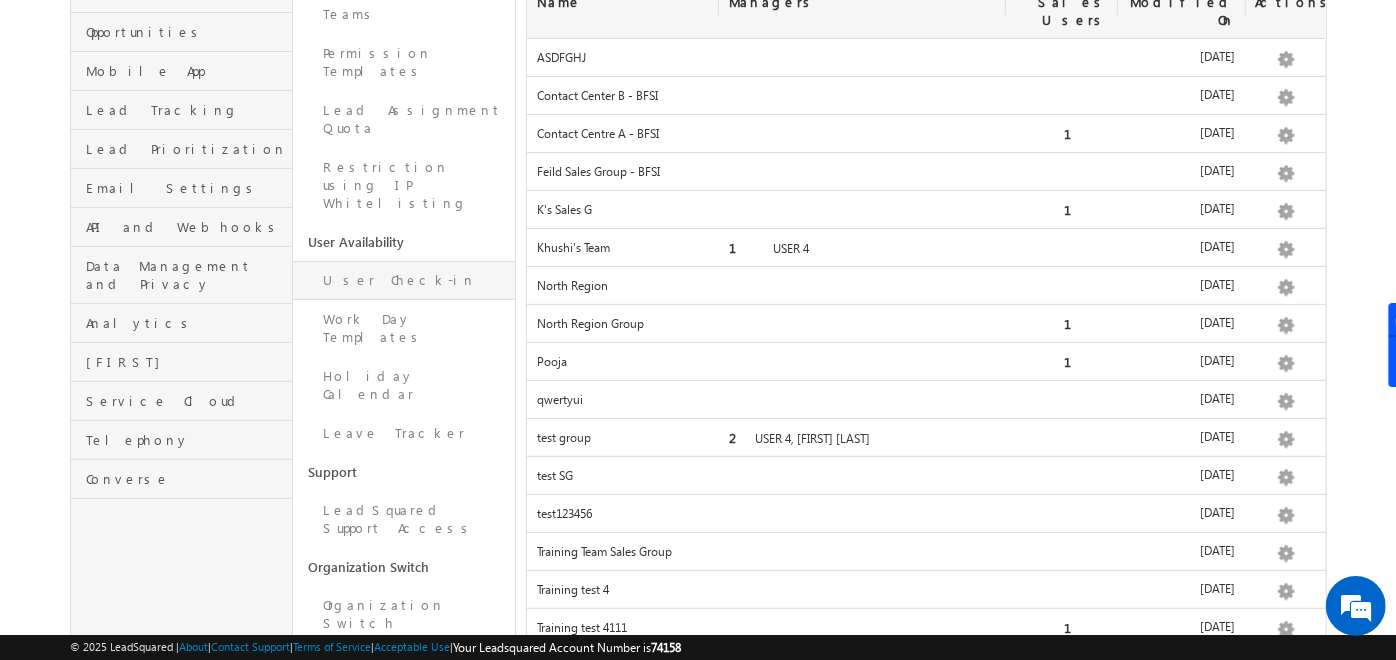 scroll, scrollTop: 300, scrollLeft: 0, axis: vertical 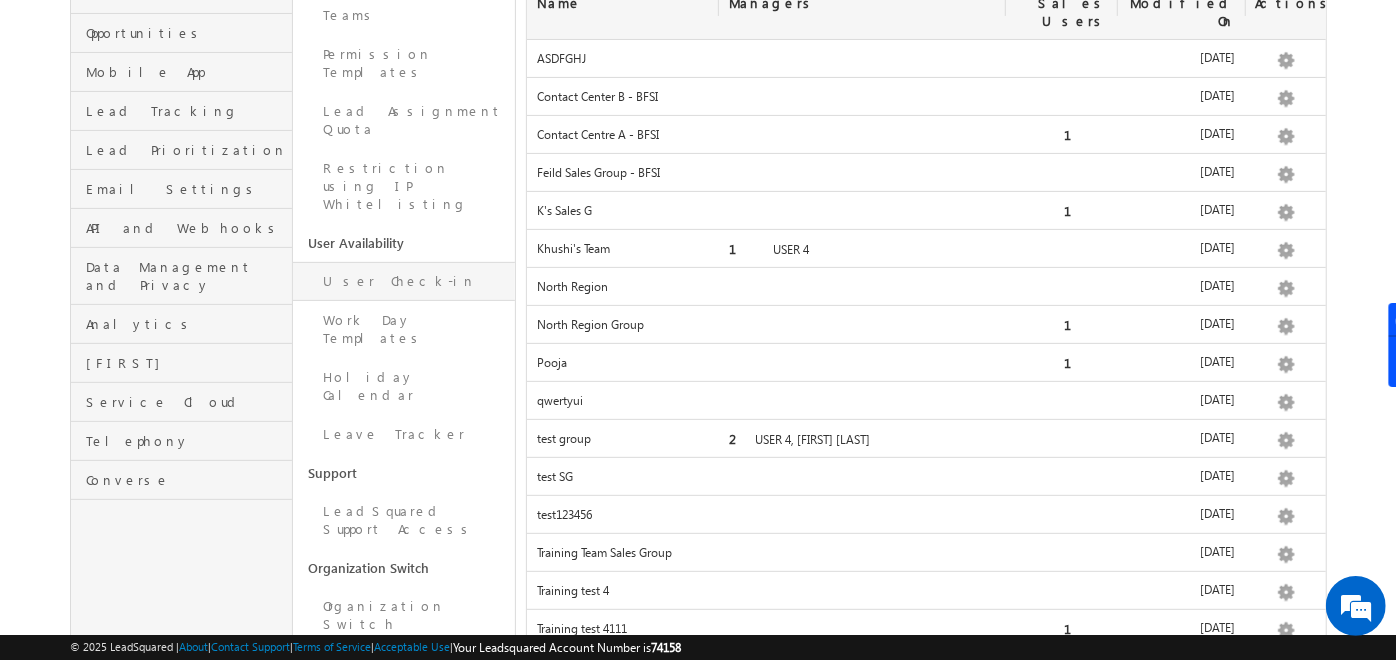 click on "User Check-in" at bounding box center (404, 281) 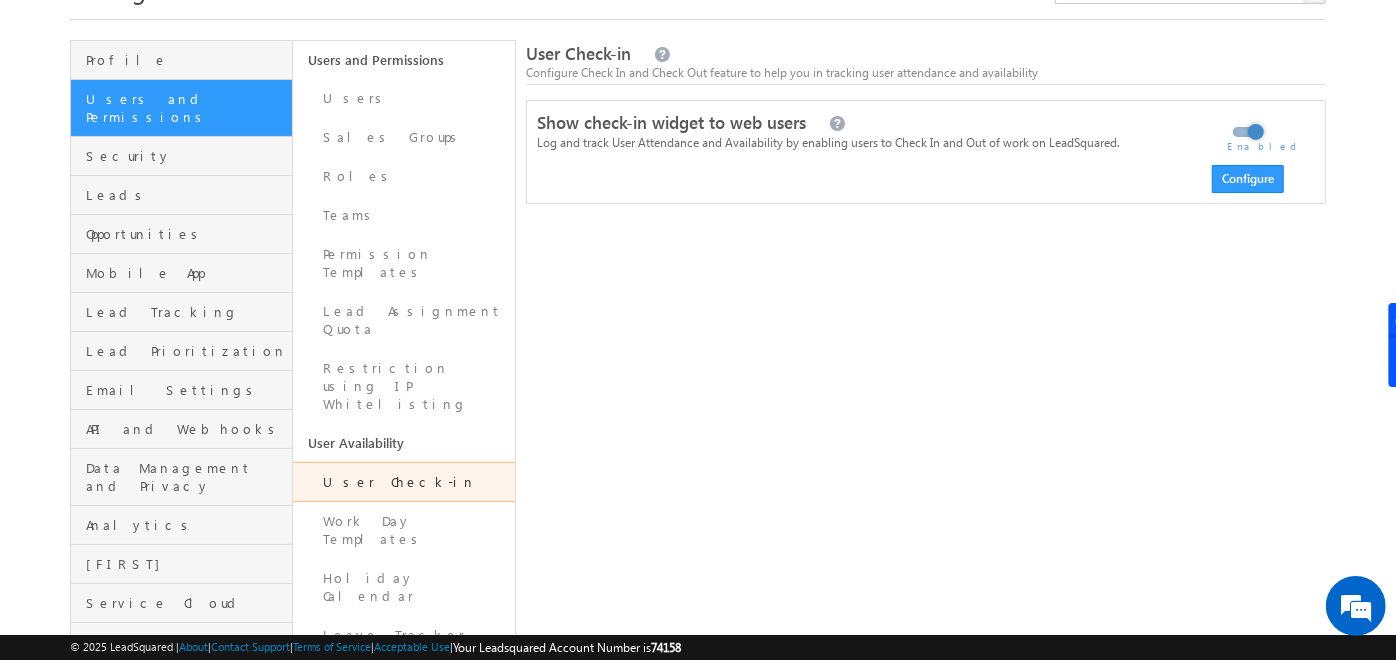 scroll, scrollTop: 101, scrollLeft: 0, axis: vertical 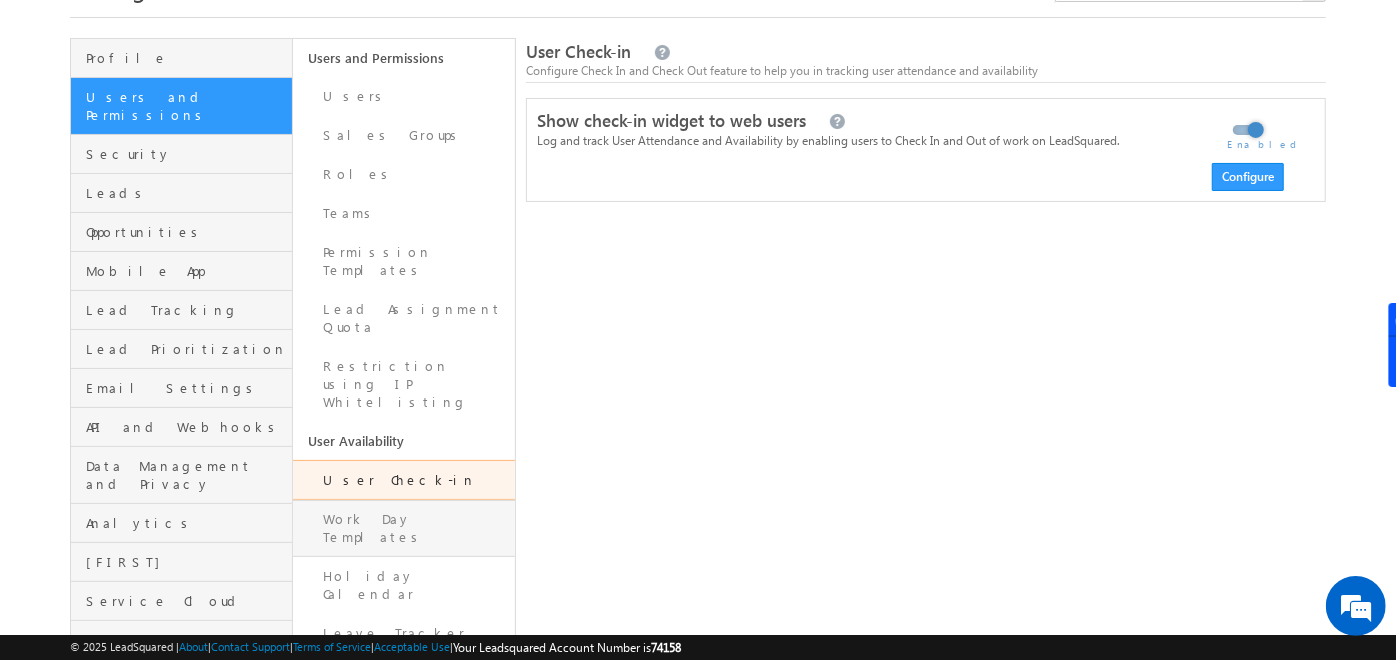 click on "Work Day Templates" at bounding box center (404, 528) 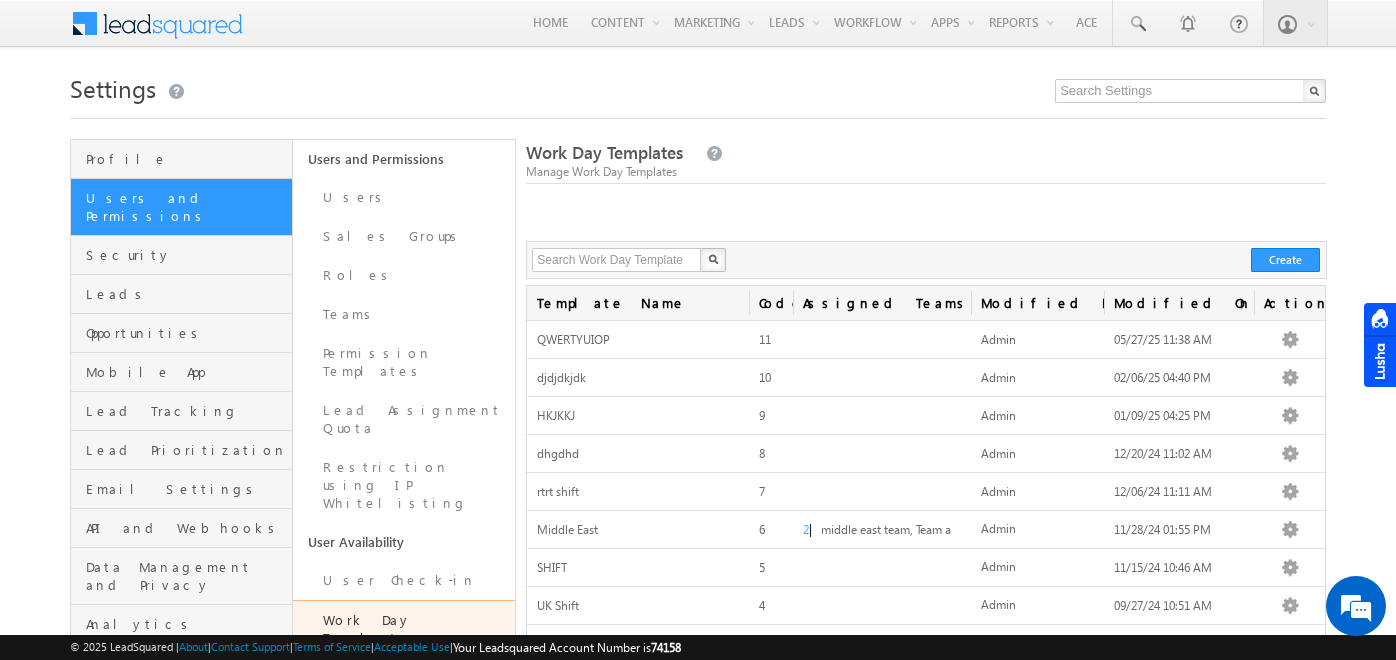 scroll, scrollTop: 0, scrollLeft: 0, axis: both 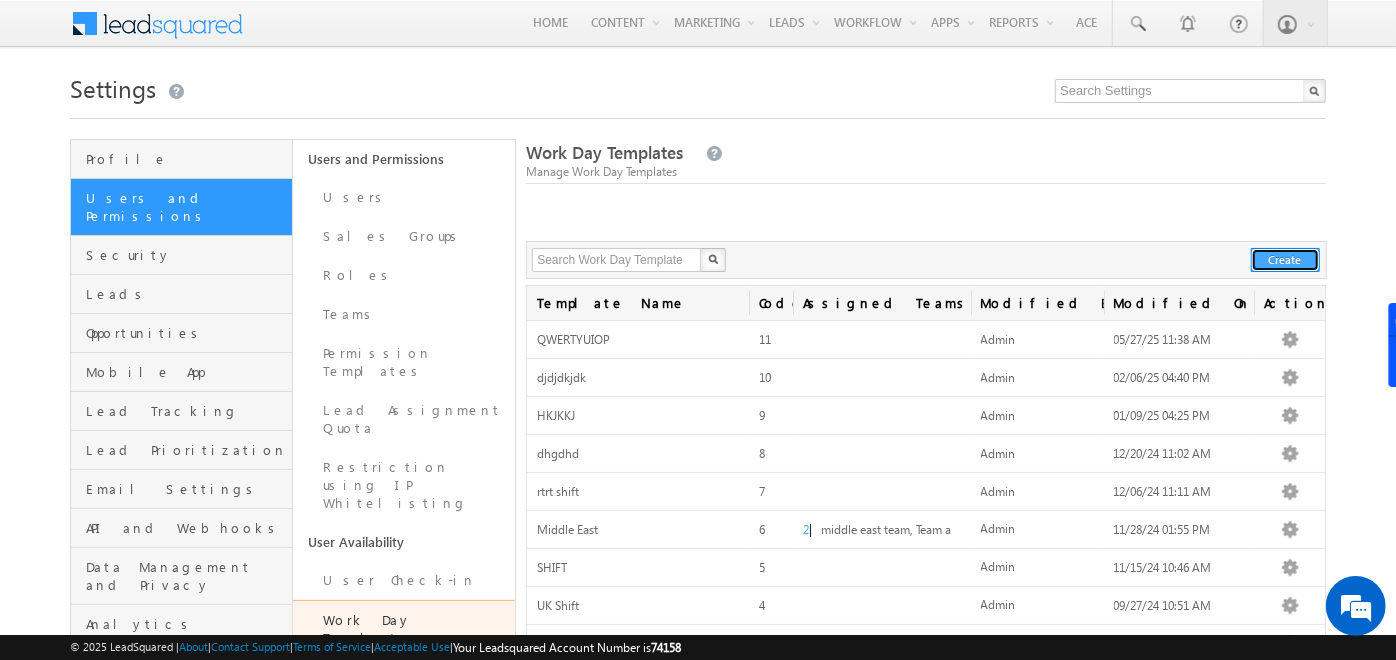 click on "Create" at bounding box center (1285, 260) 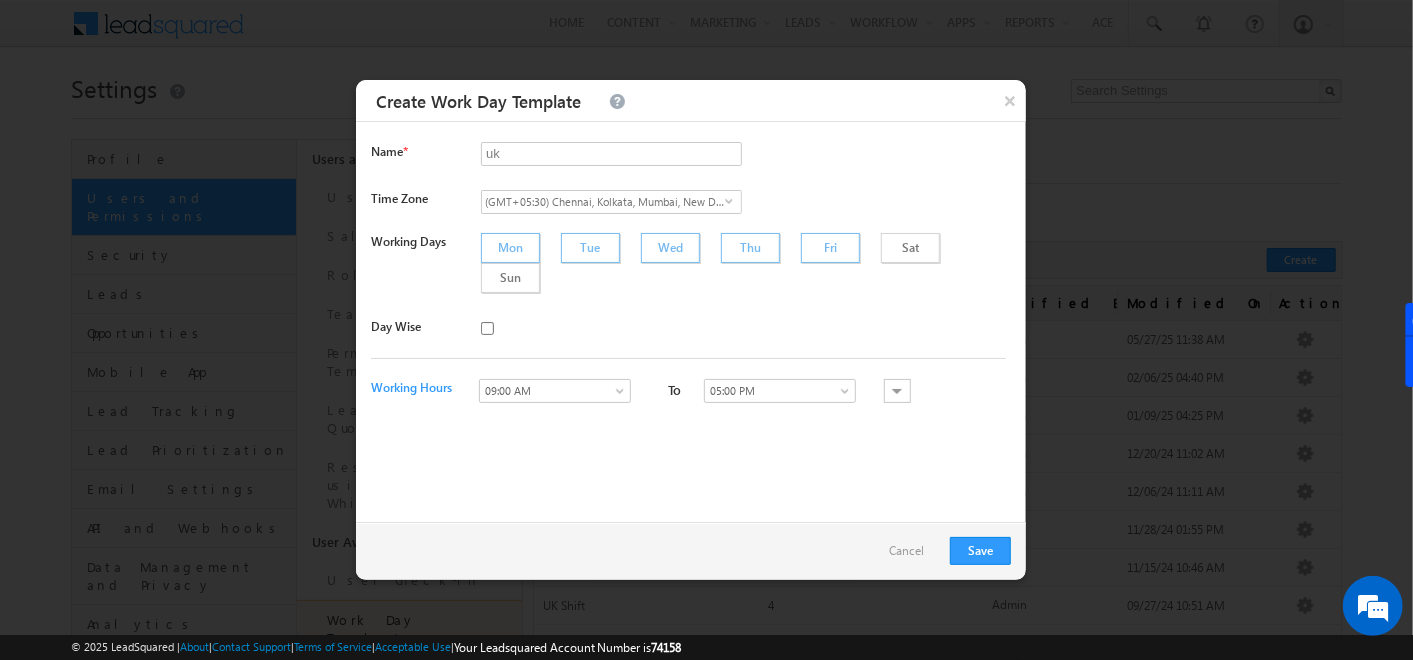 type on "uk" 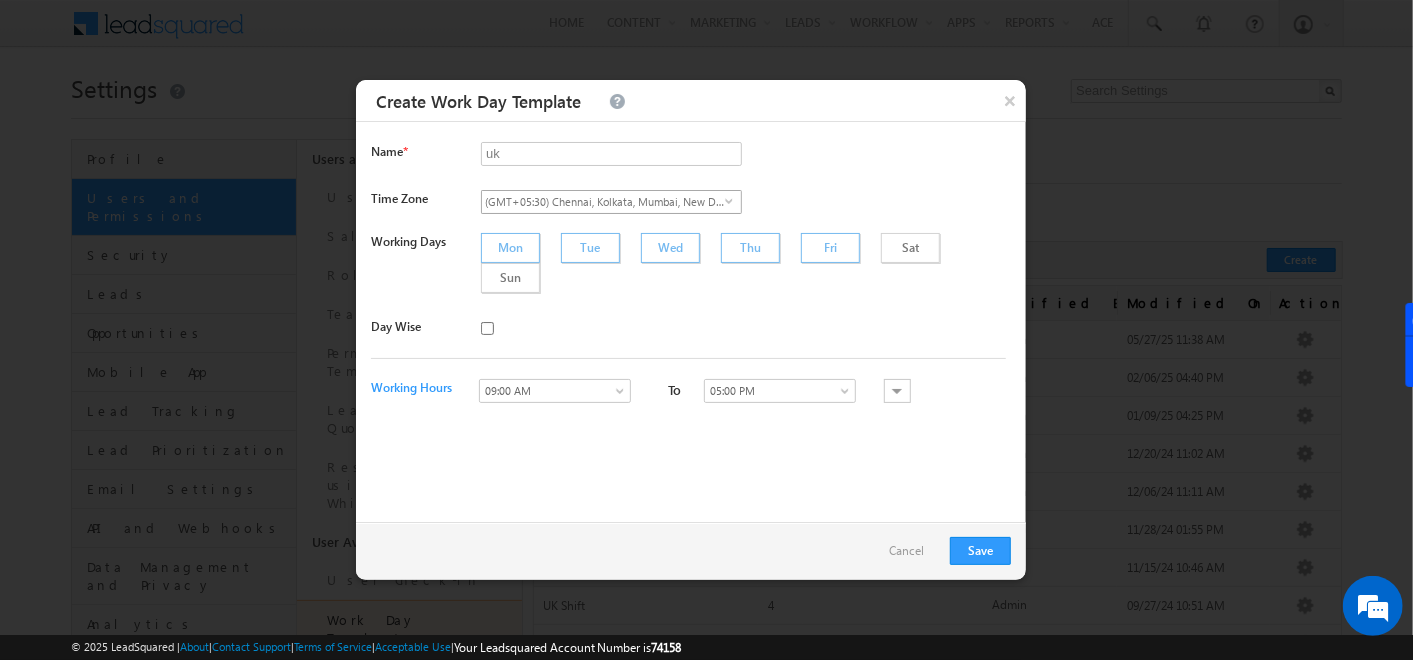 click on "(GMT+05:30) Chennai, Kolkata, Mumbai, New Delhi" at bounding box center (603, 202) 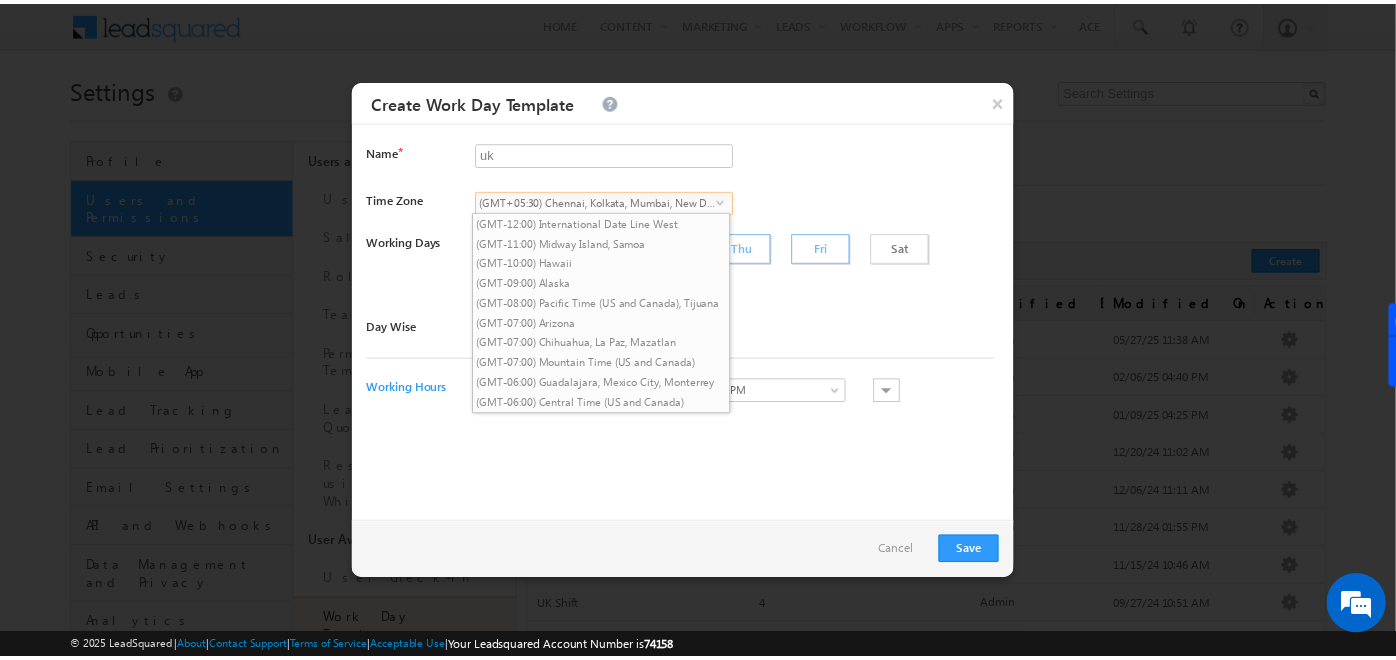 scroll, scrollTop: 1022, scrollLeft: 0, axis: vertical 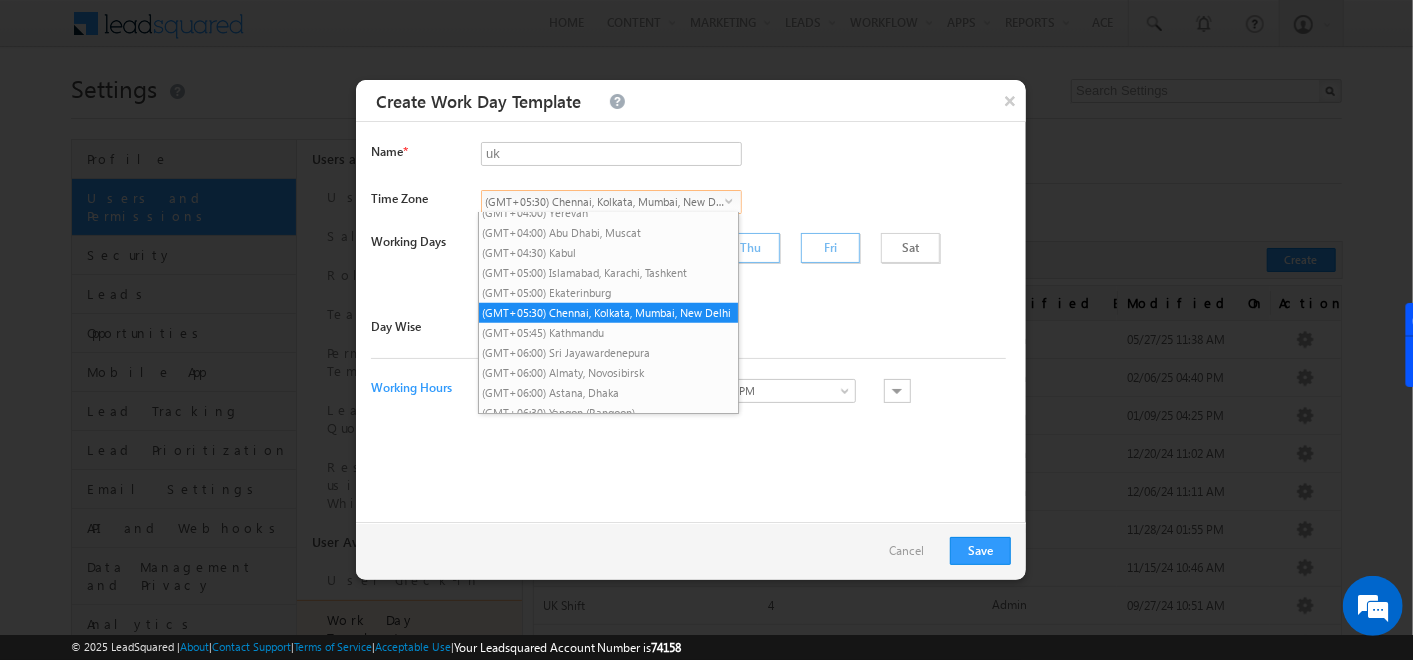 click on "(GMT+05:30) [CITY], [CITY], [CITY], [CITY] select Asia/Kolkata" at bounding box center [748, 204] 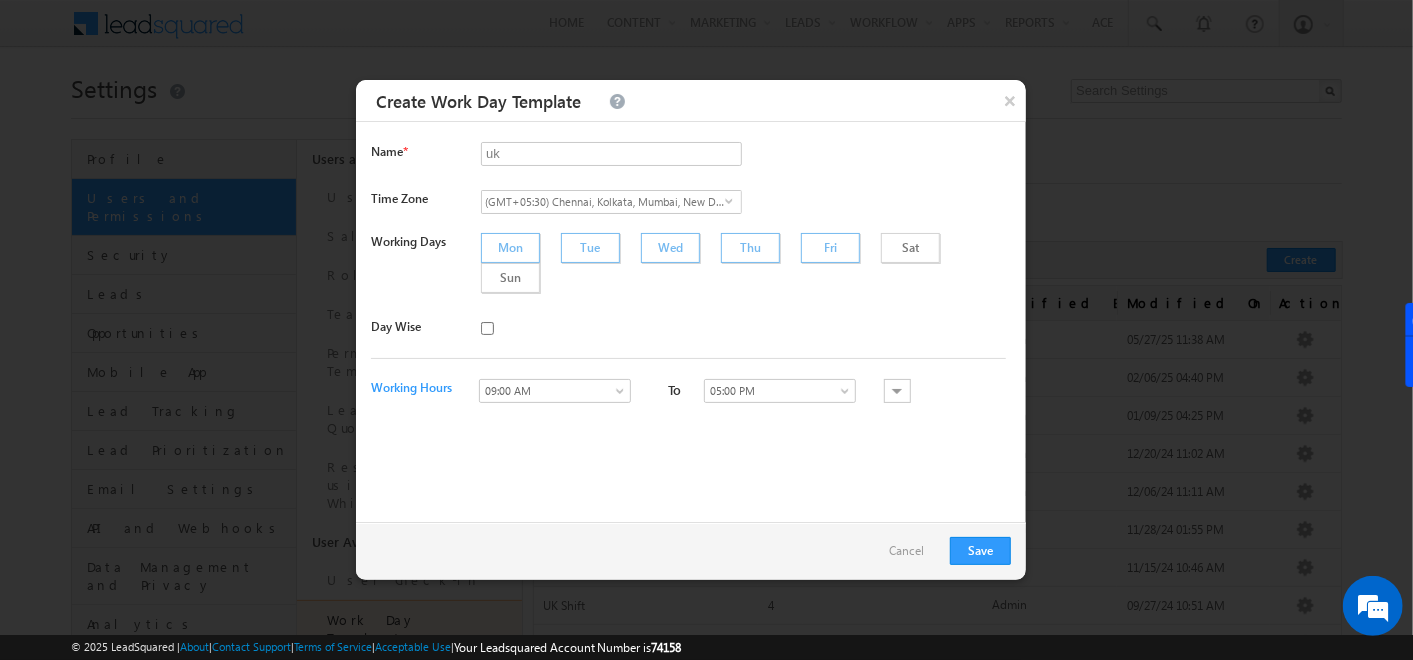 click on "Mon" at bounding box center [510, 248] 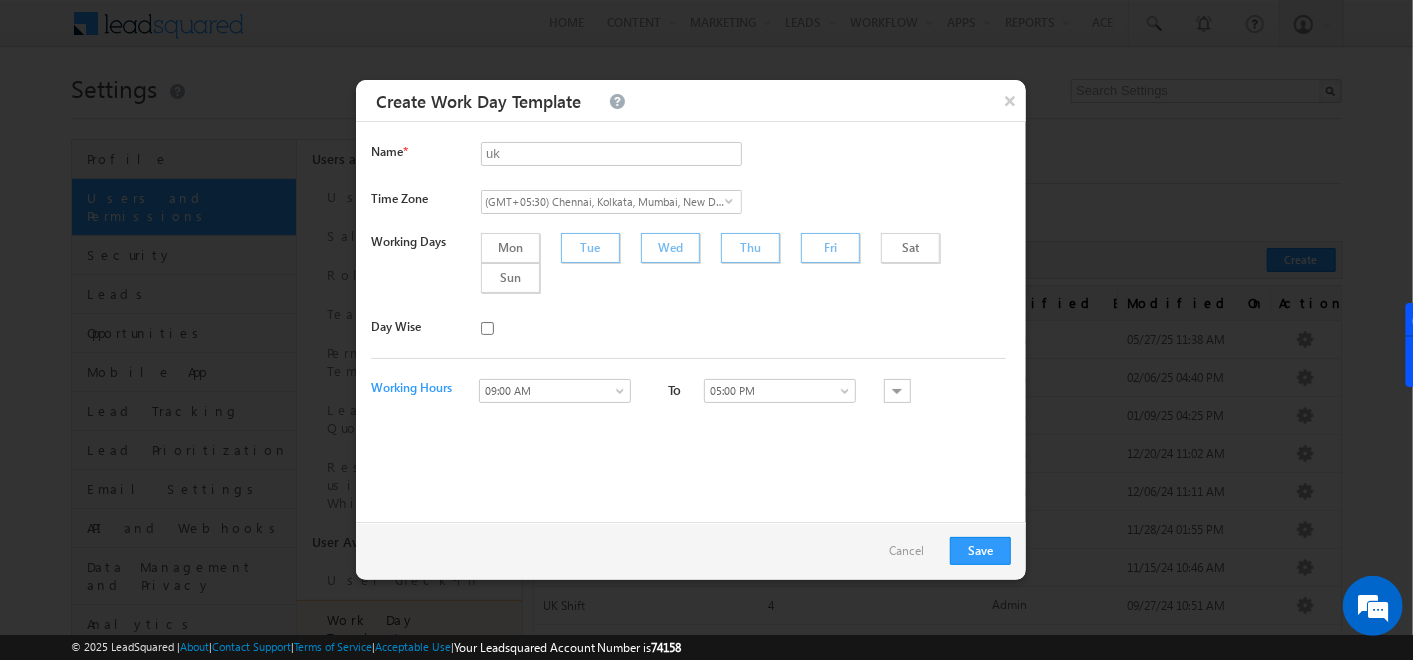 click on "Tue" at bounding box center (590, 248) 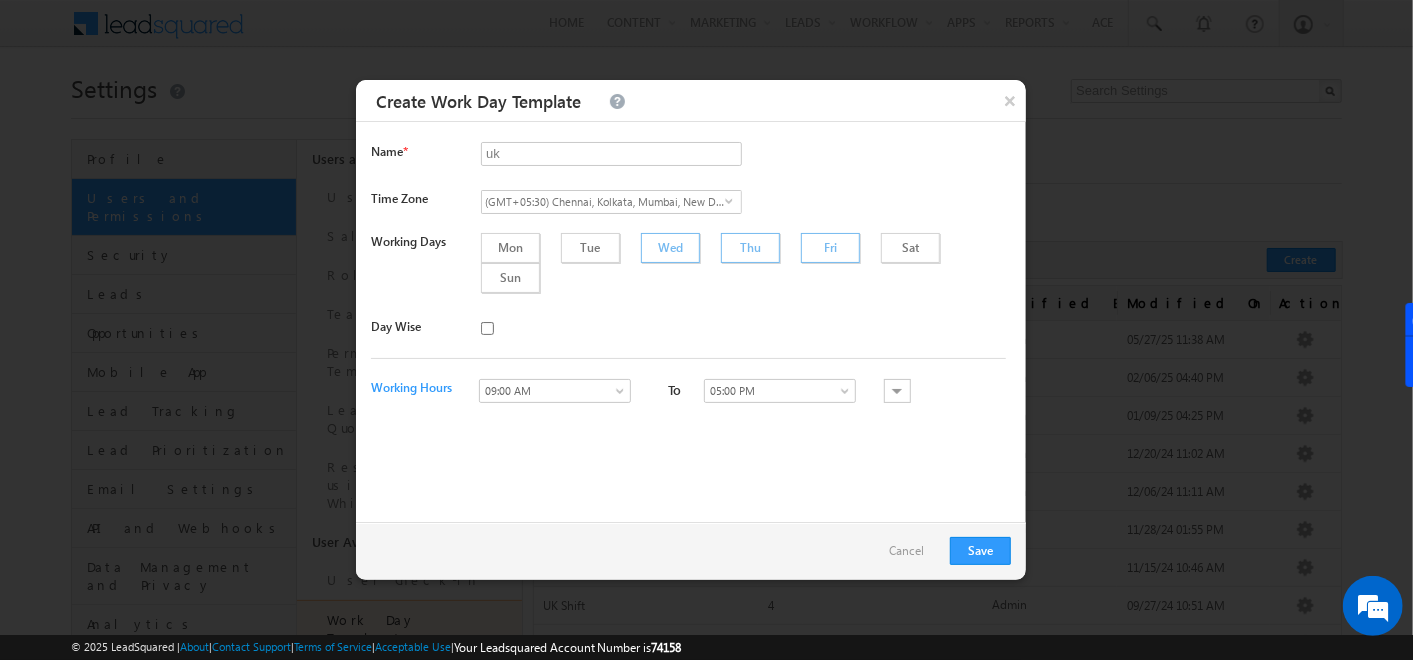 click on "Sat" at bounding box center (910, 248) 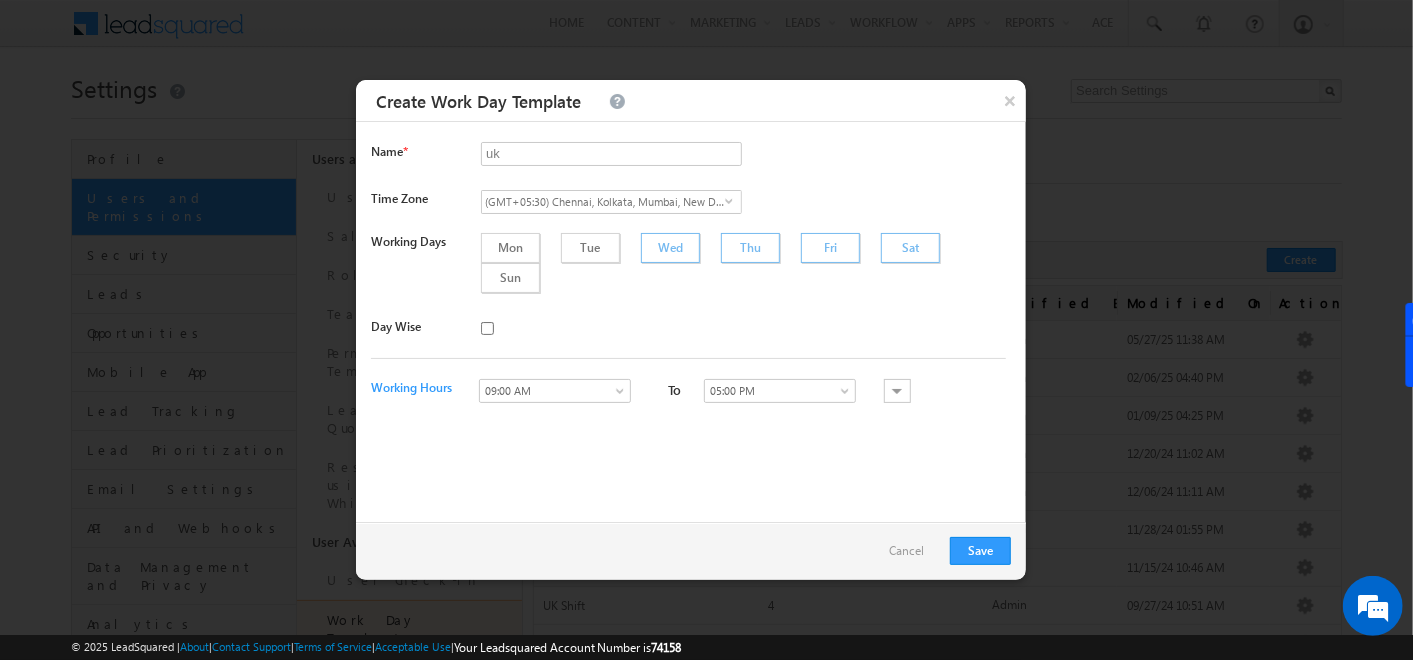 click on "Sun" at bounding box center (510, 278) 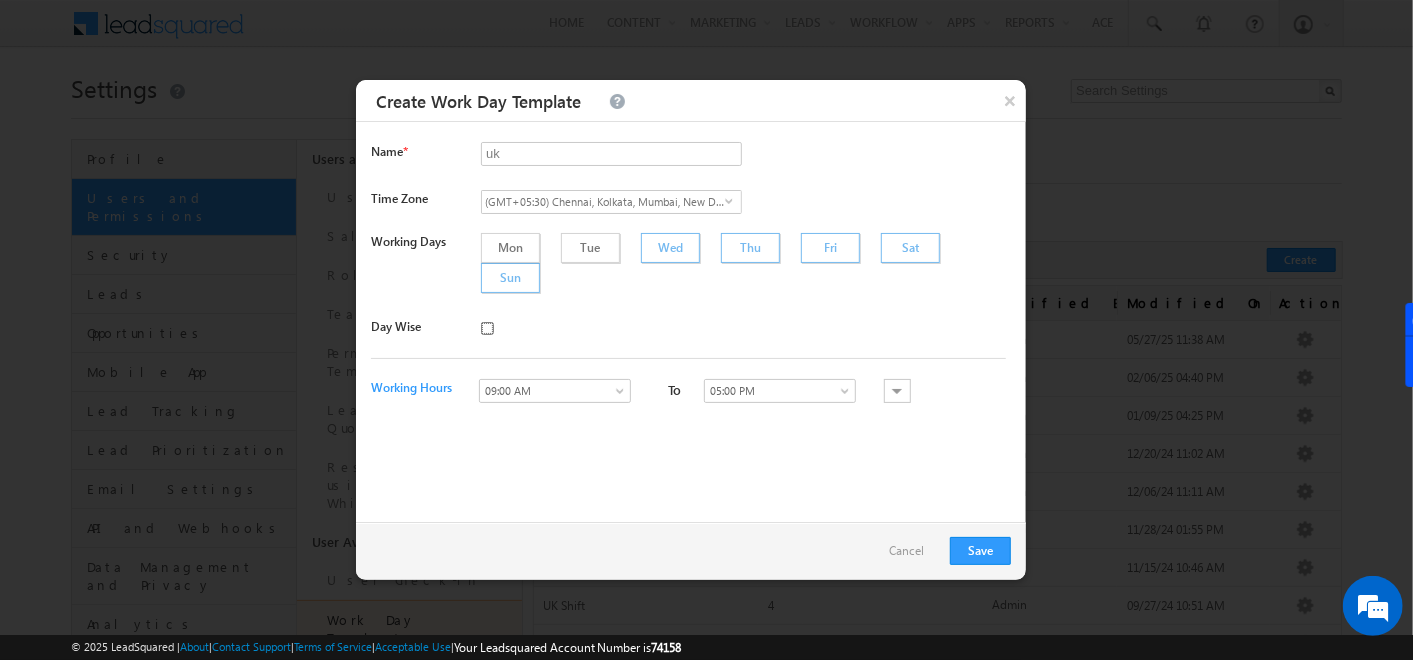 click at bounding box center [487, 328] 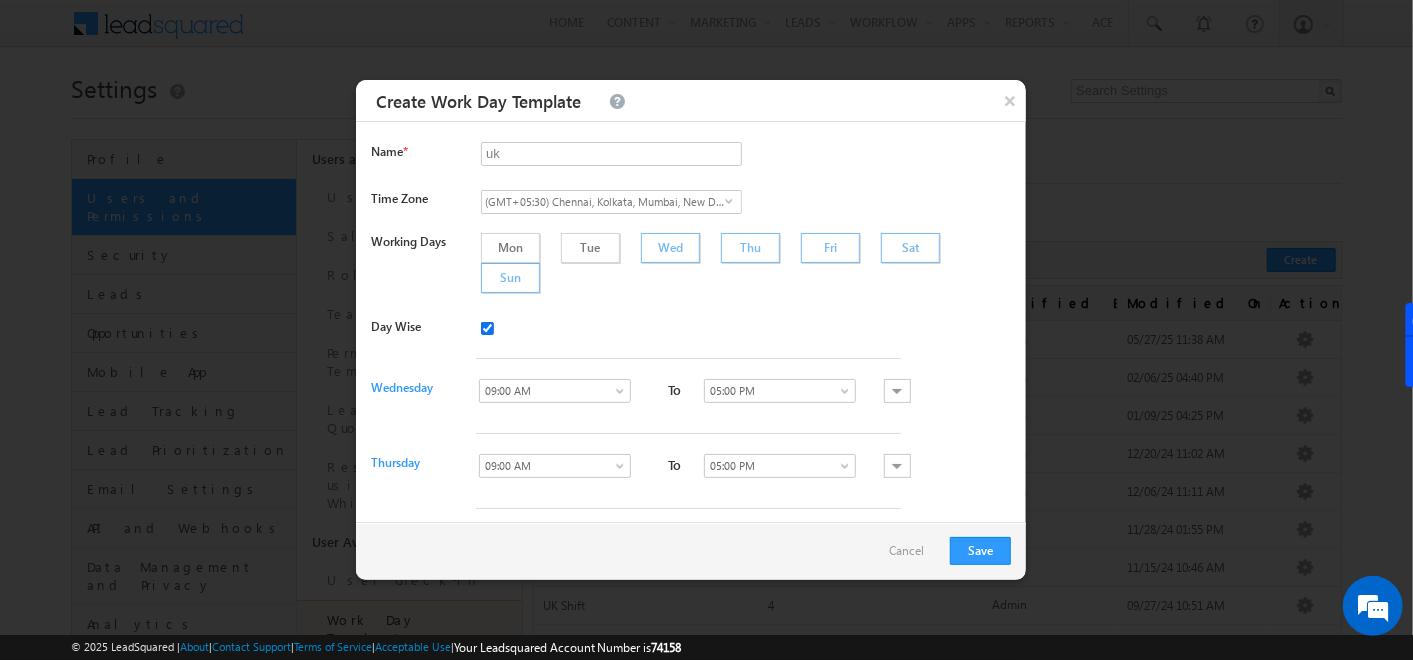 click at bounding box center [487, 328] 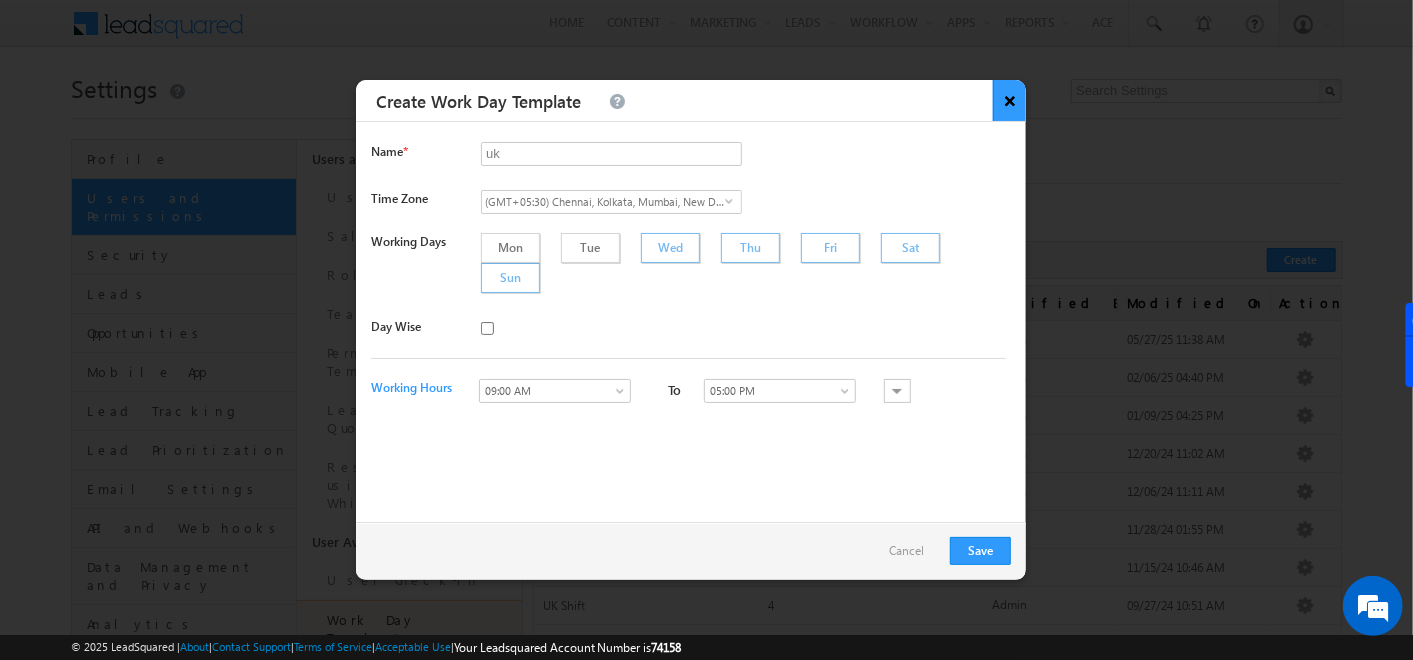 click on "×" at bounding box center [1009, 100] 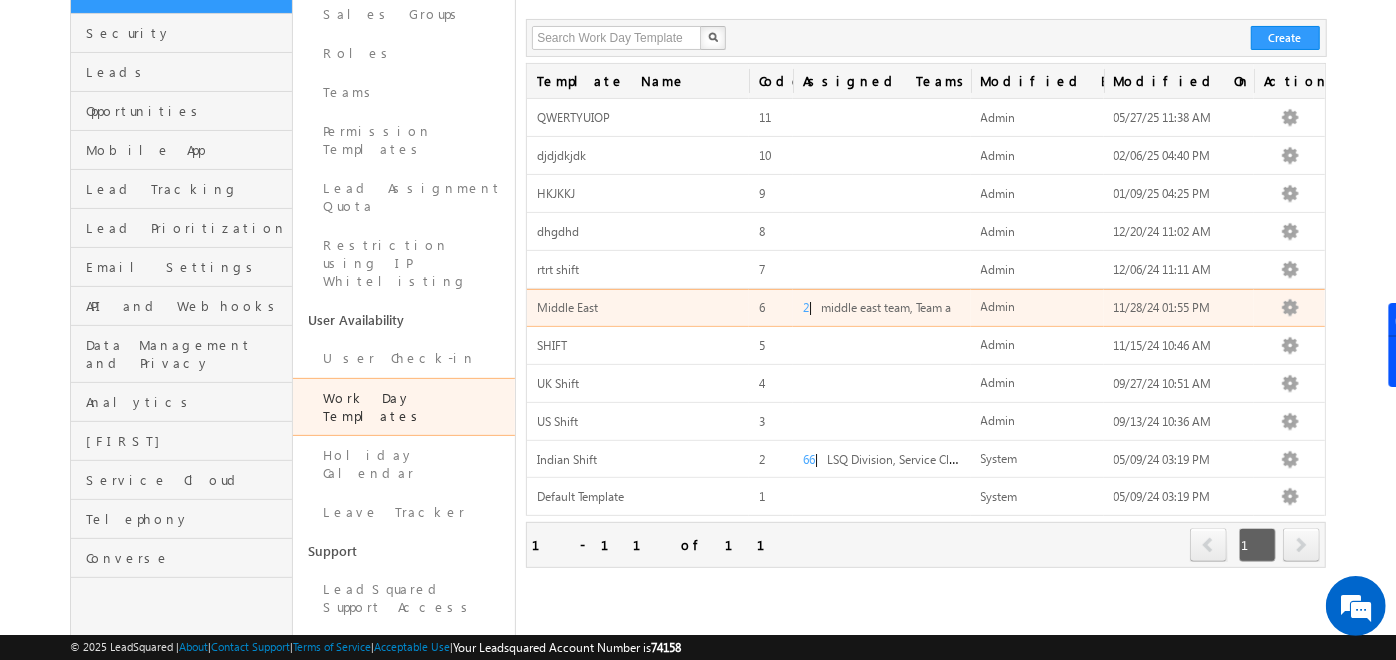 scroll, scrollTop: 223, scrollLeft: 0, axis: vertical 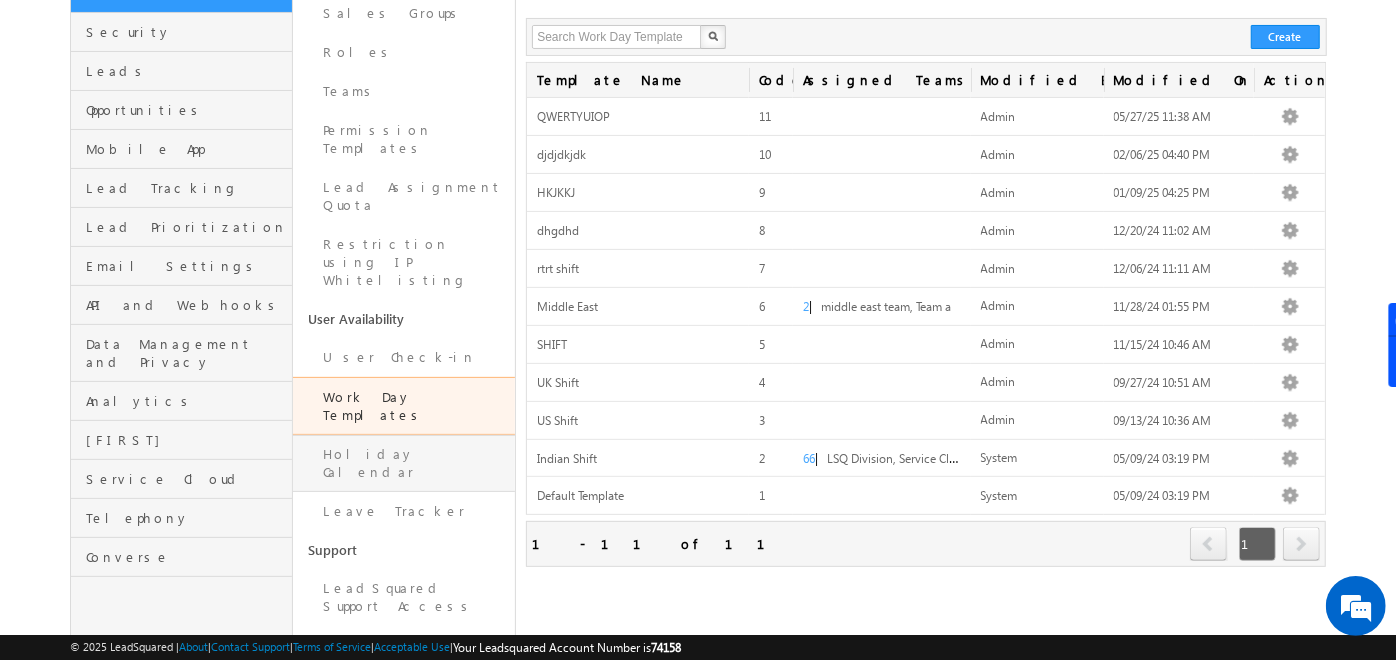 click on "Holiday Calendar" at bounding box center [404, 463] 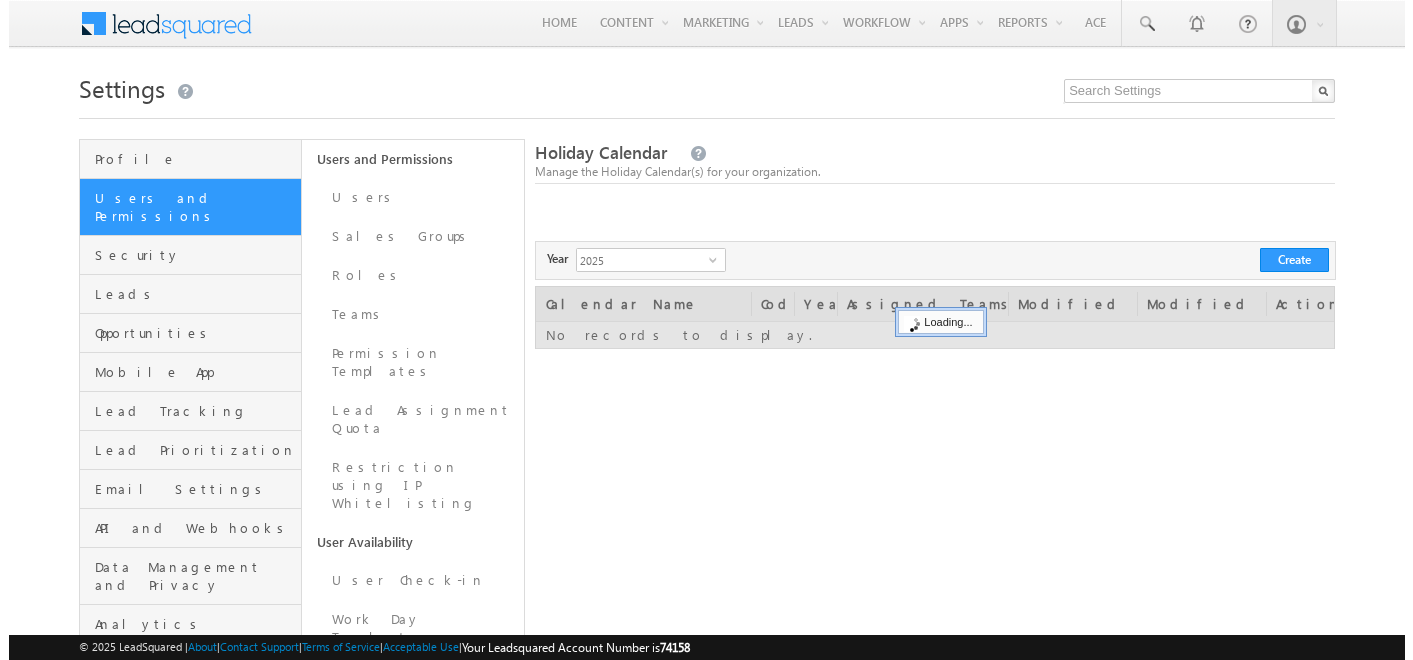 scroll, scrollTop: 0, scrollLeft: 0, axis: both 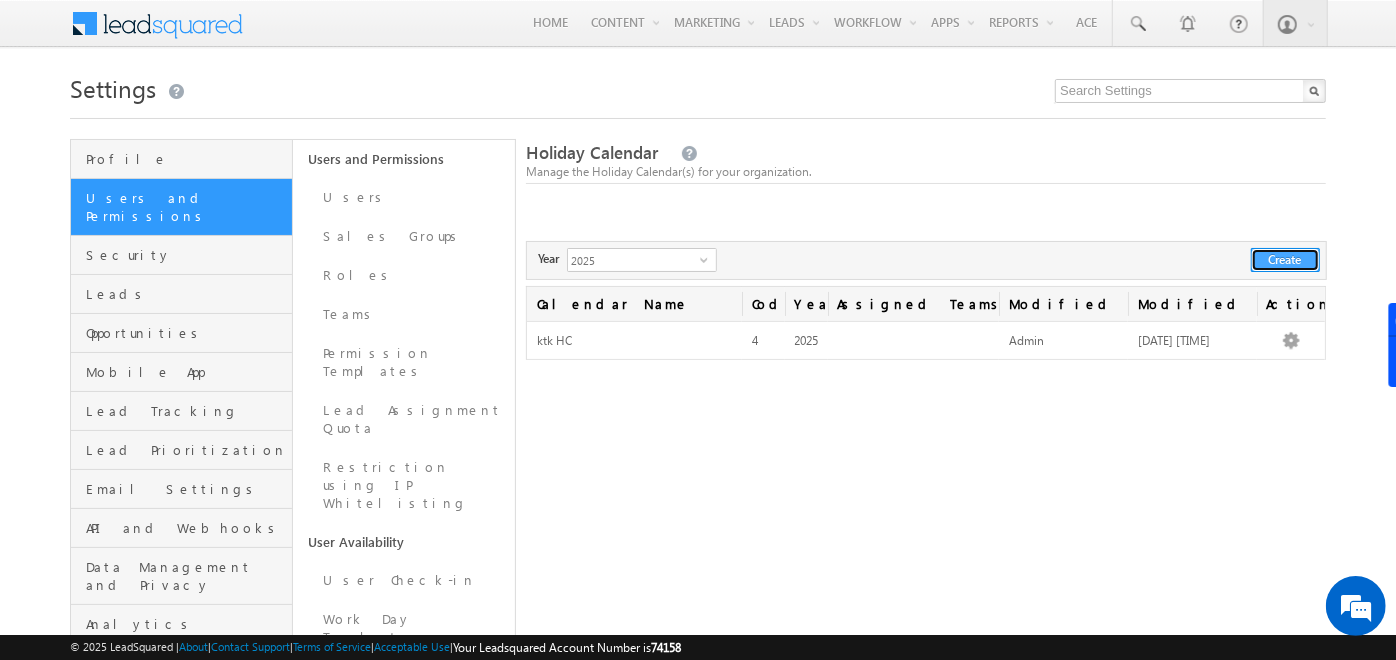 click on "Create" at bounding box center [1285, 260] 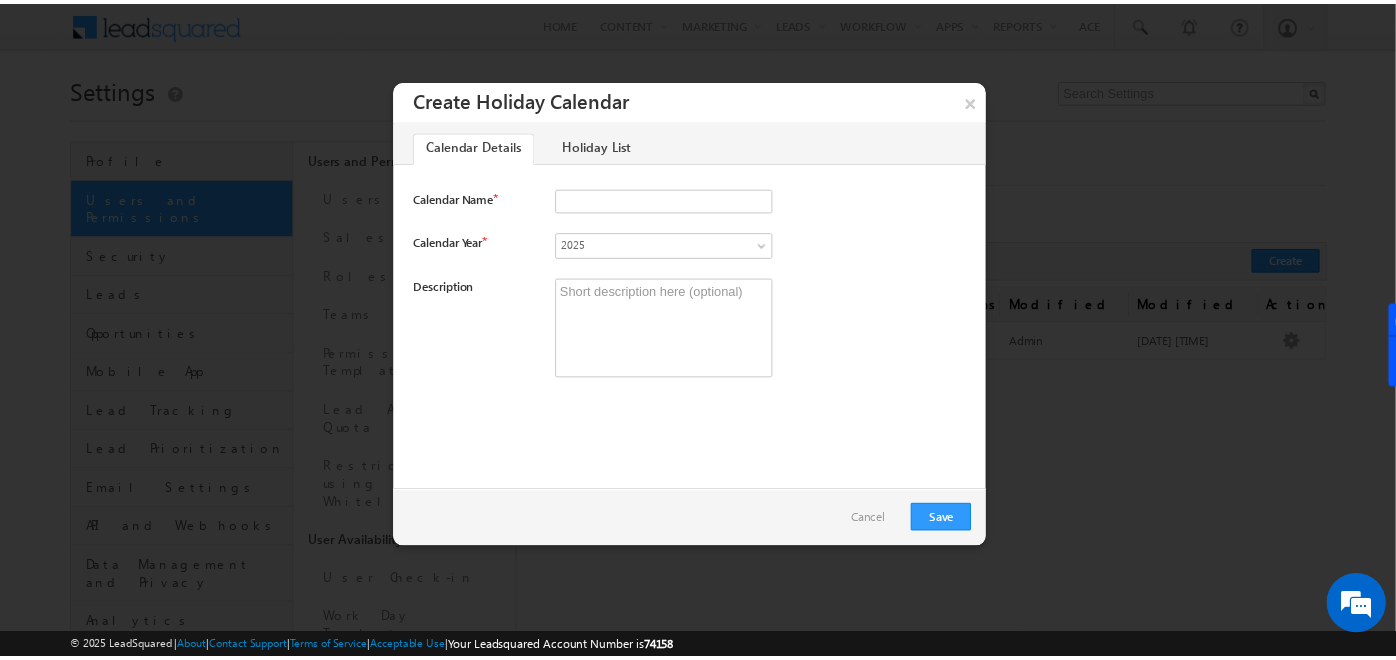 scroll, scrollTop: 0, scrollLeft: 0, axis: both 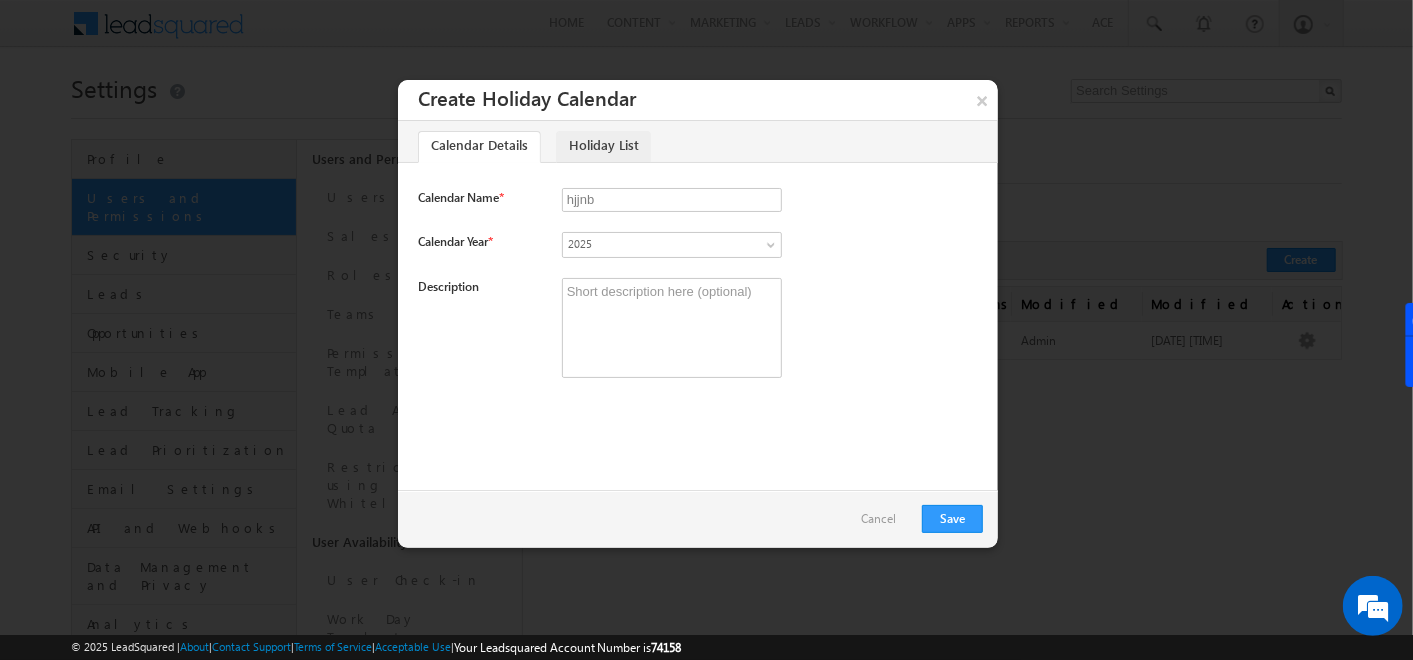 type on "hjjnb" 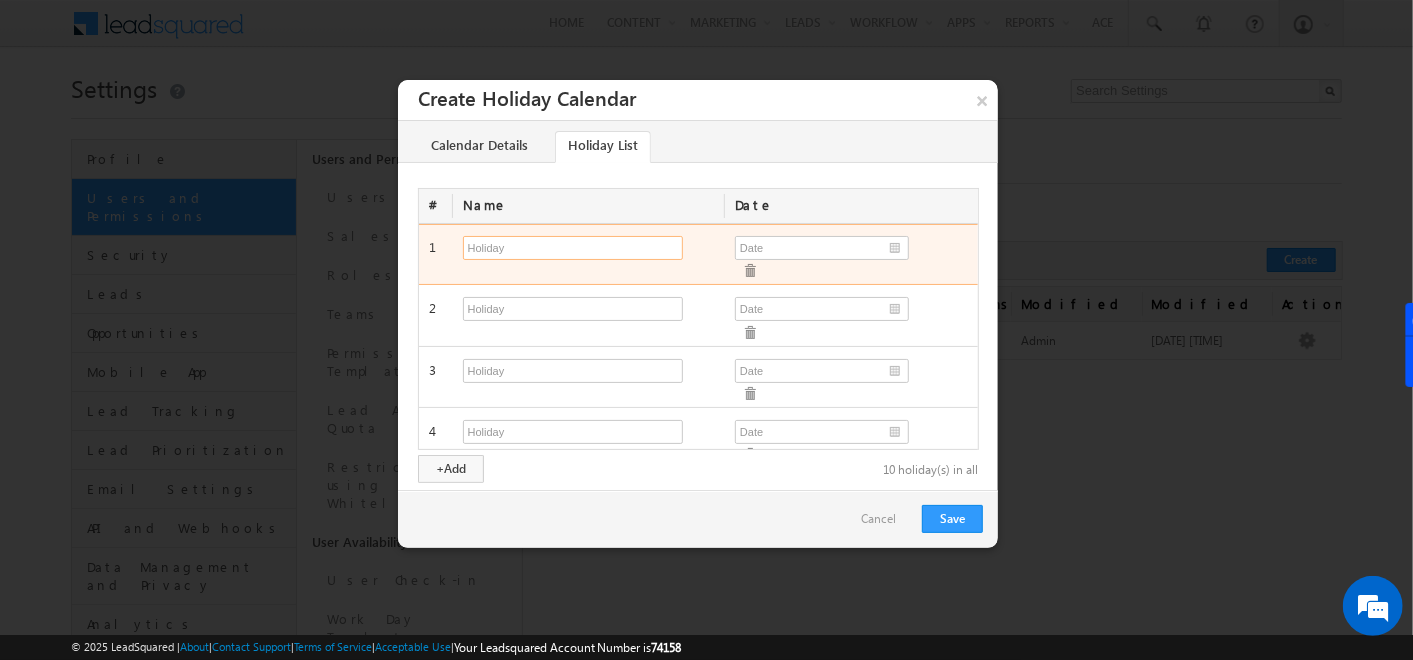 click at bounding box center (573, 248) 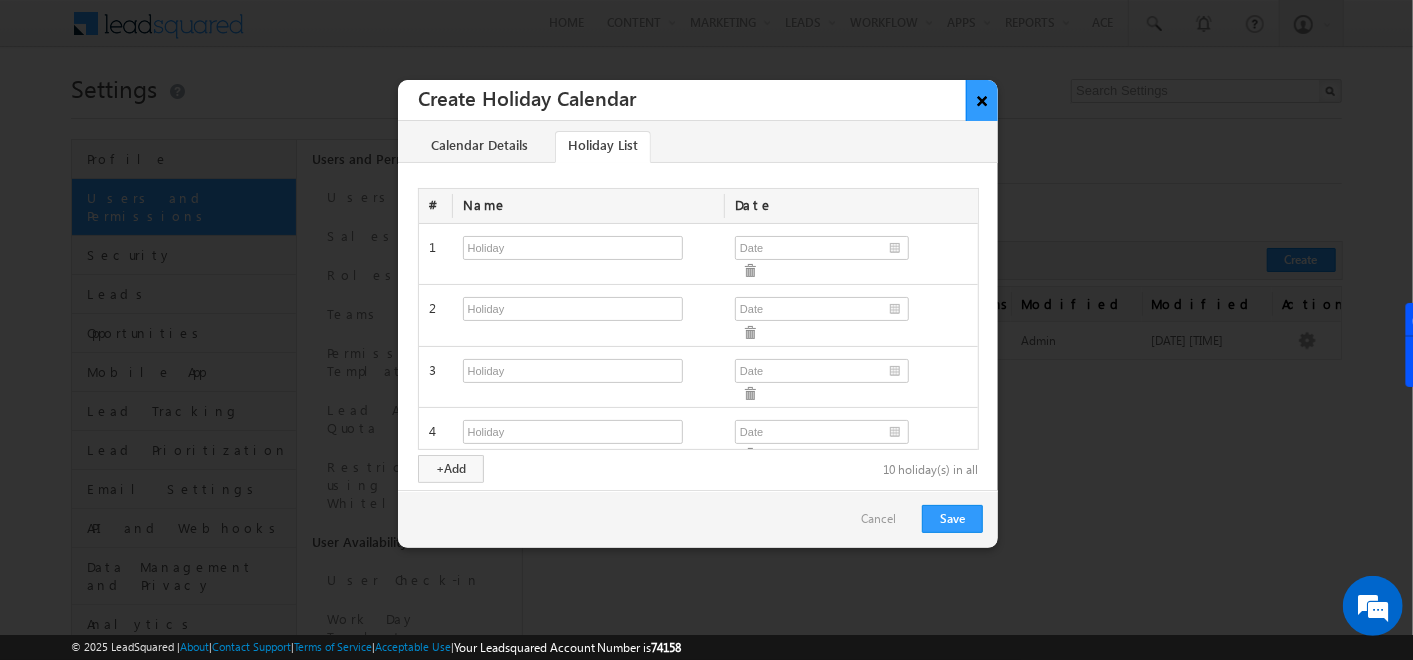click on "×" at bounding box center [982, 100] 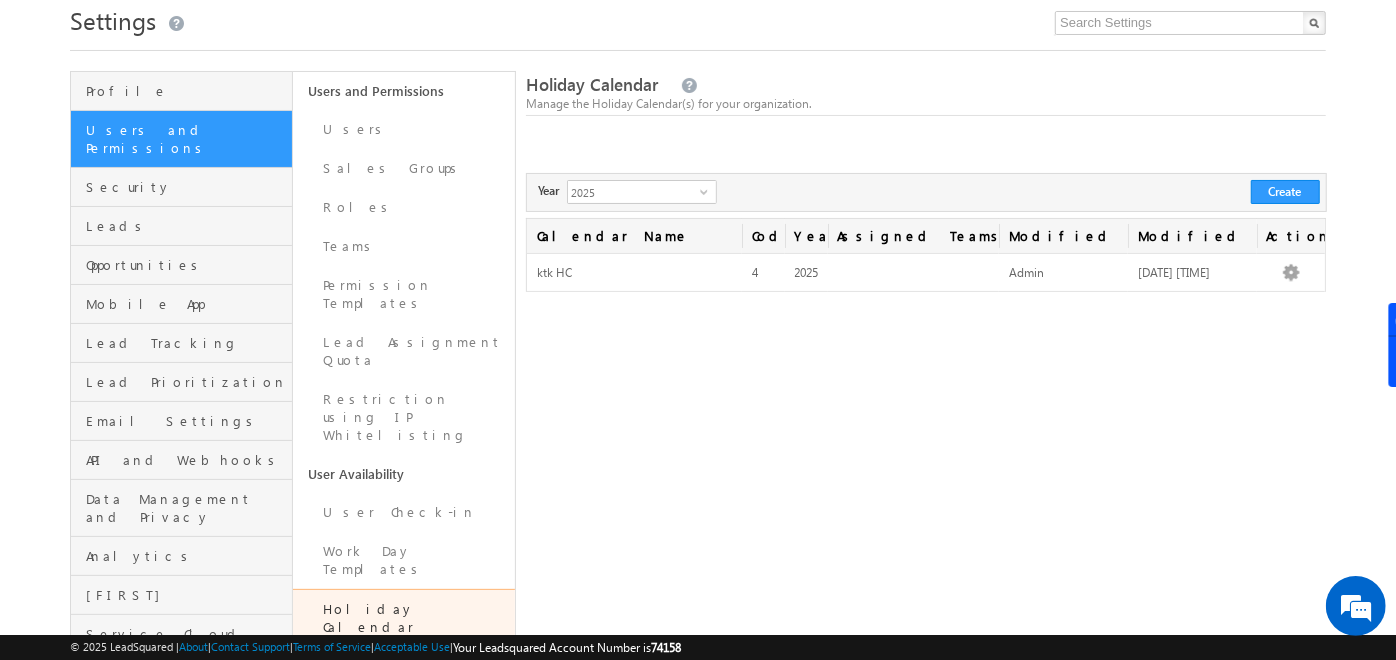 scroll, scrollTop: 82, scrollLeft: 0, axis: vertical 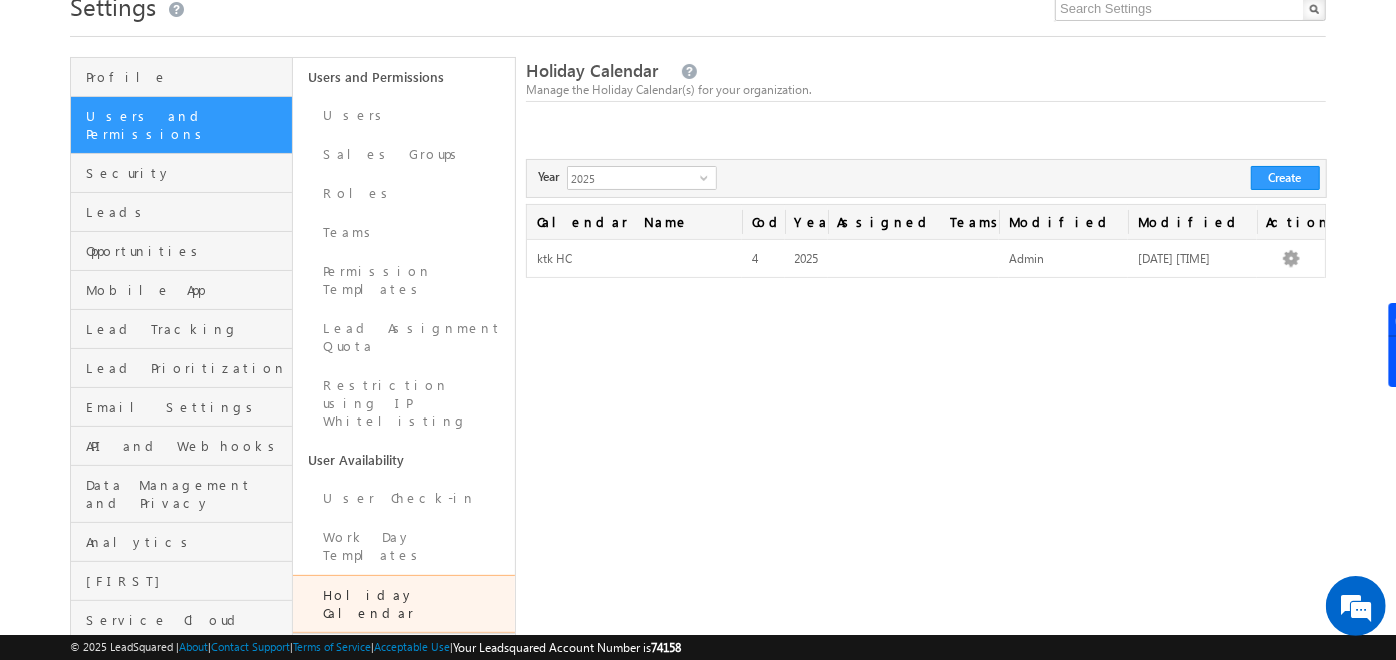 click on "Leave Tracker" at bounding box center (404, 652) 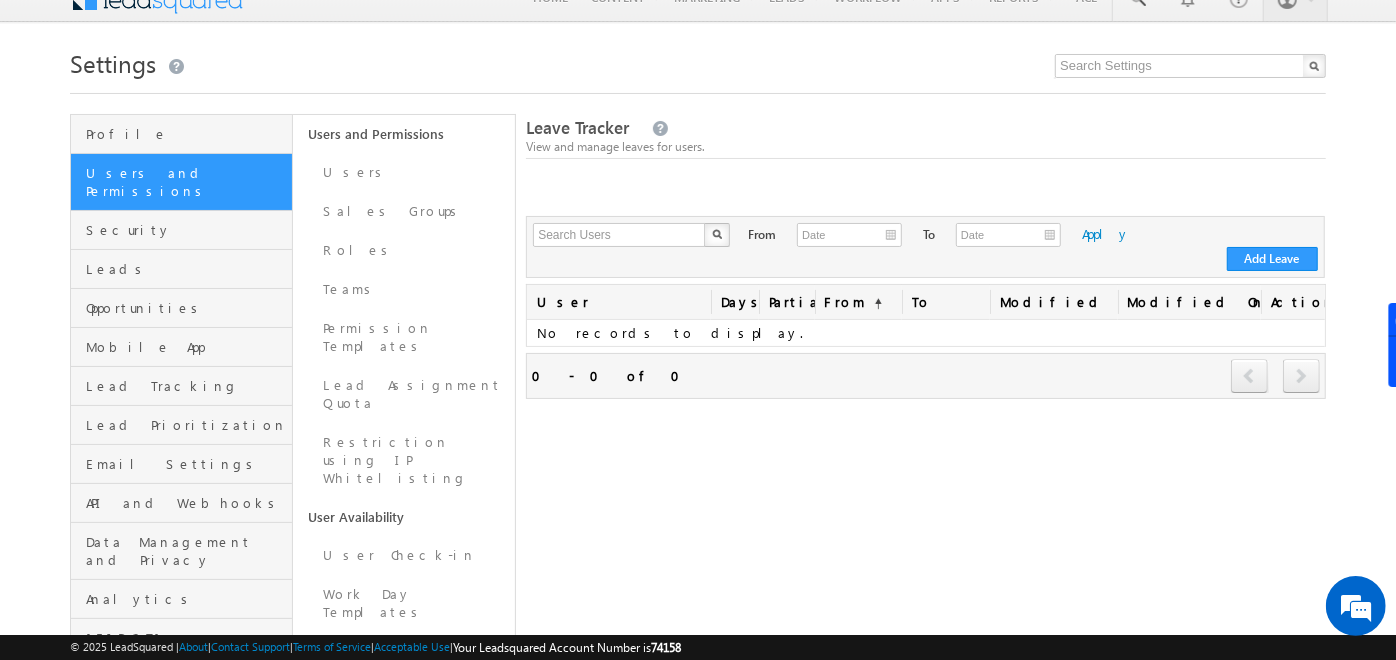 scroll, scrollTop: 28, scrollLeft: 0, axis: vertical 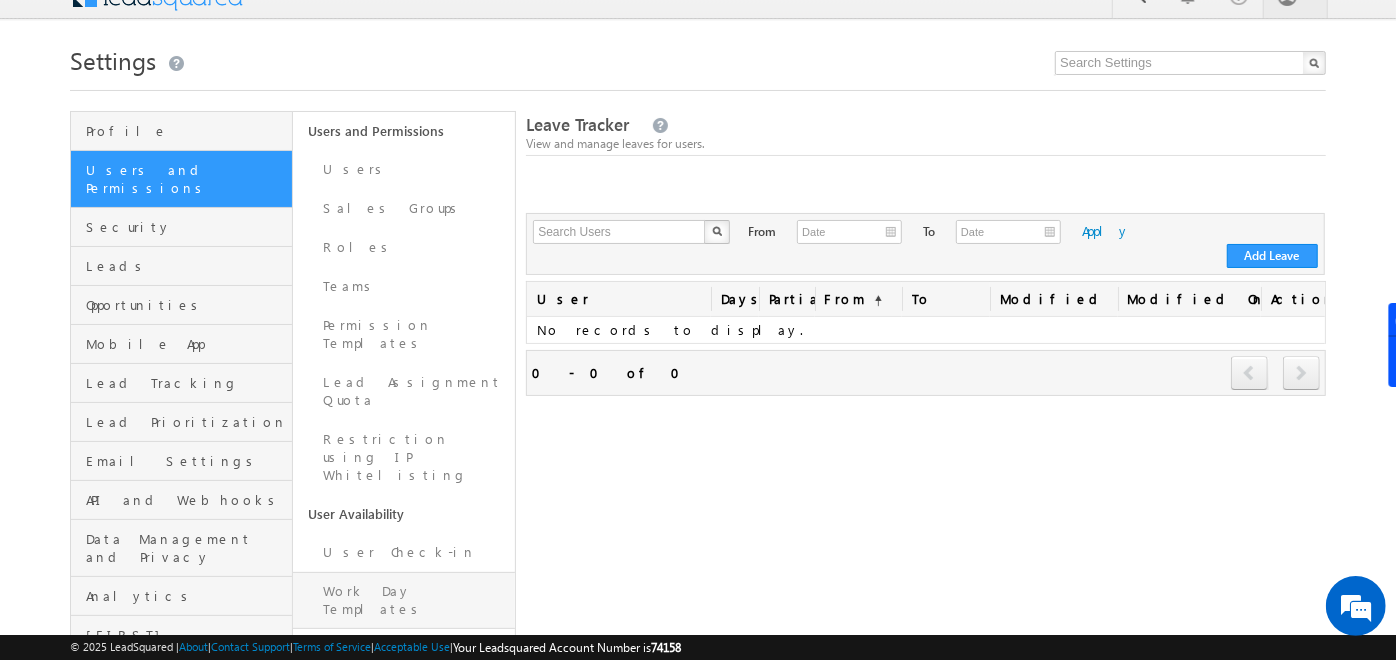 click on "Work Day Templates" at bounding box center [404, 600] 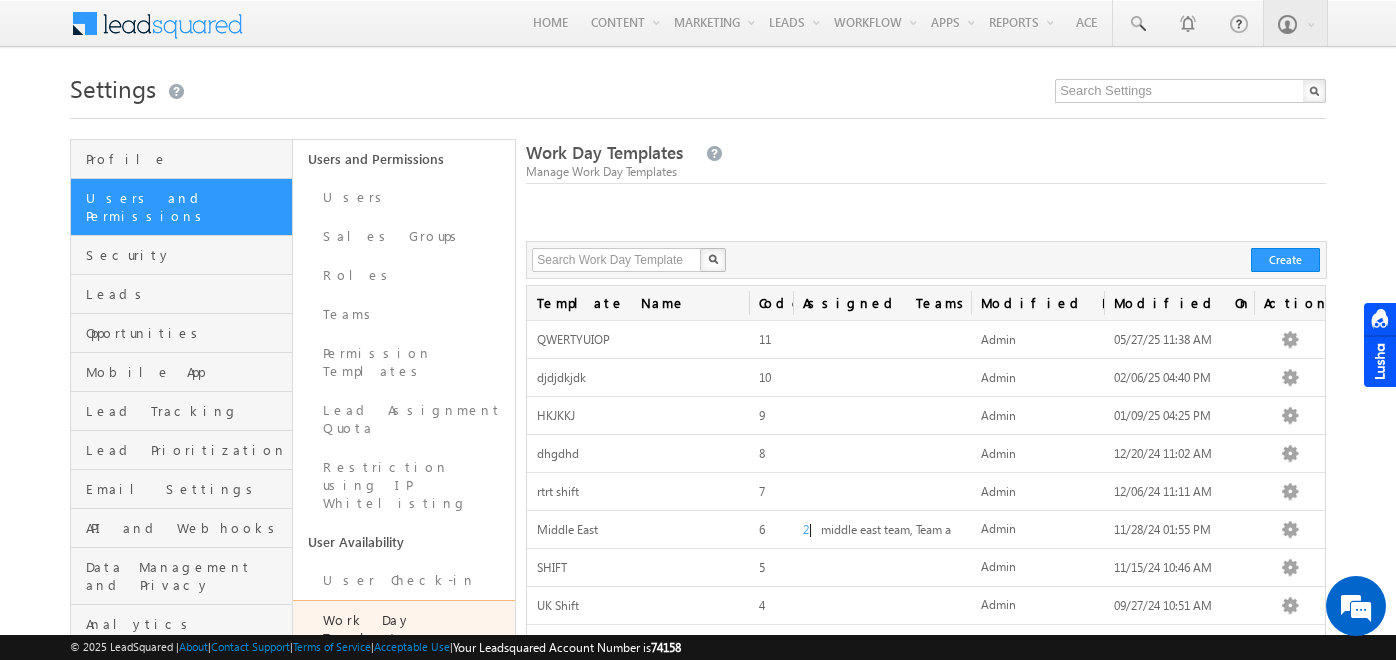 scroll, scrollTop: 0, scrollLeft: 0, axis: both 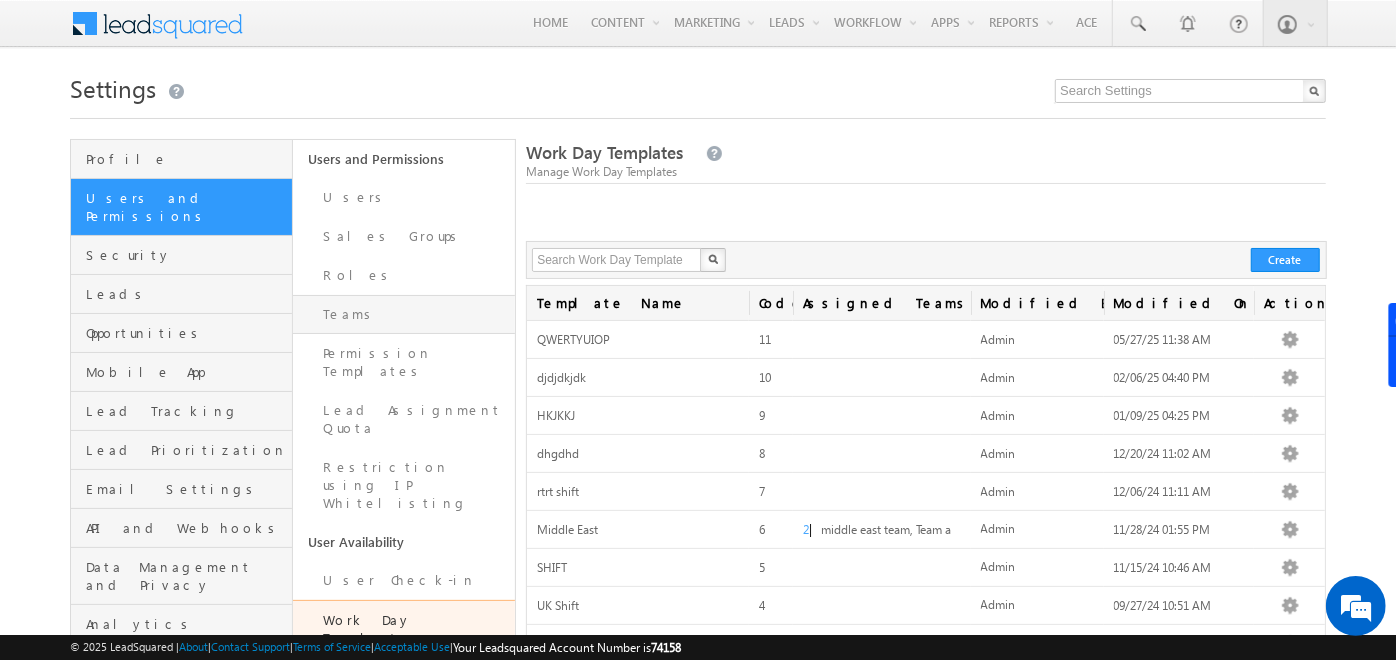 click on "Teams" at bounding box center [404, 314] 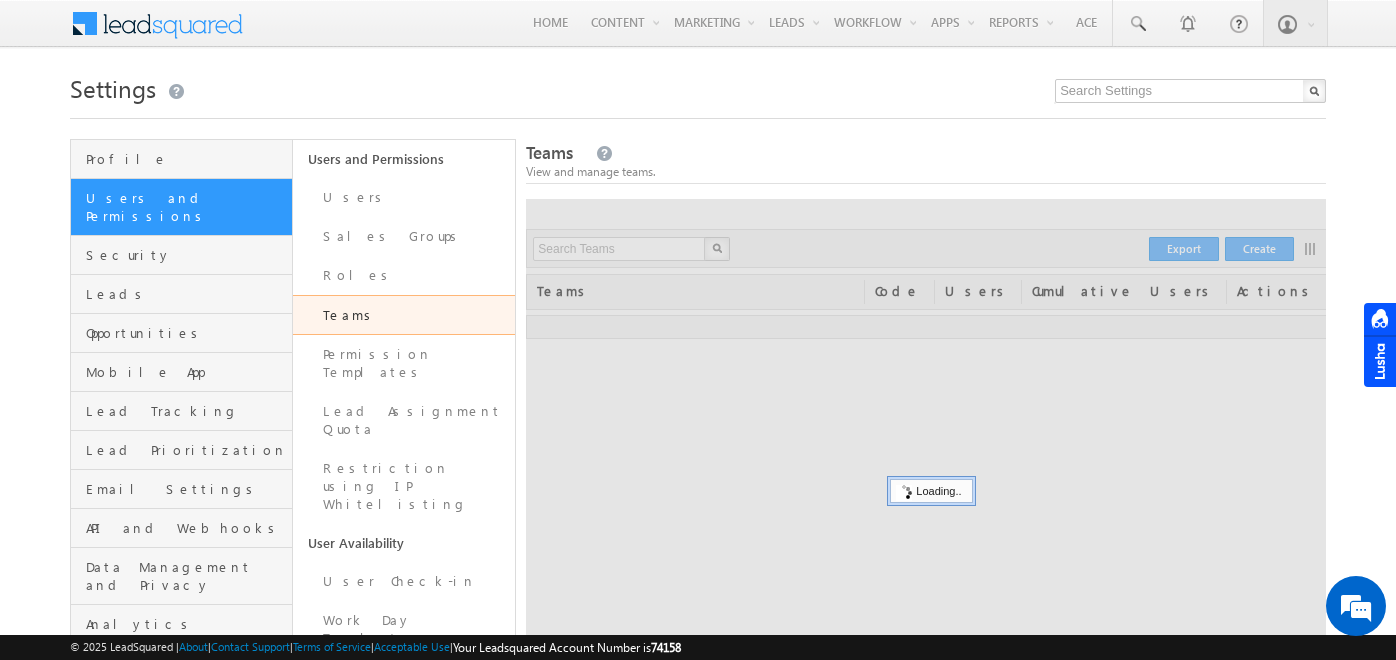 scroll, scrollTop: 0, scrollLeft: 0, axis: both 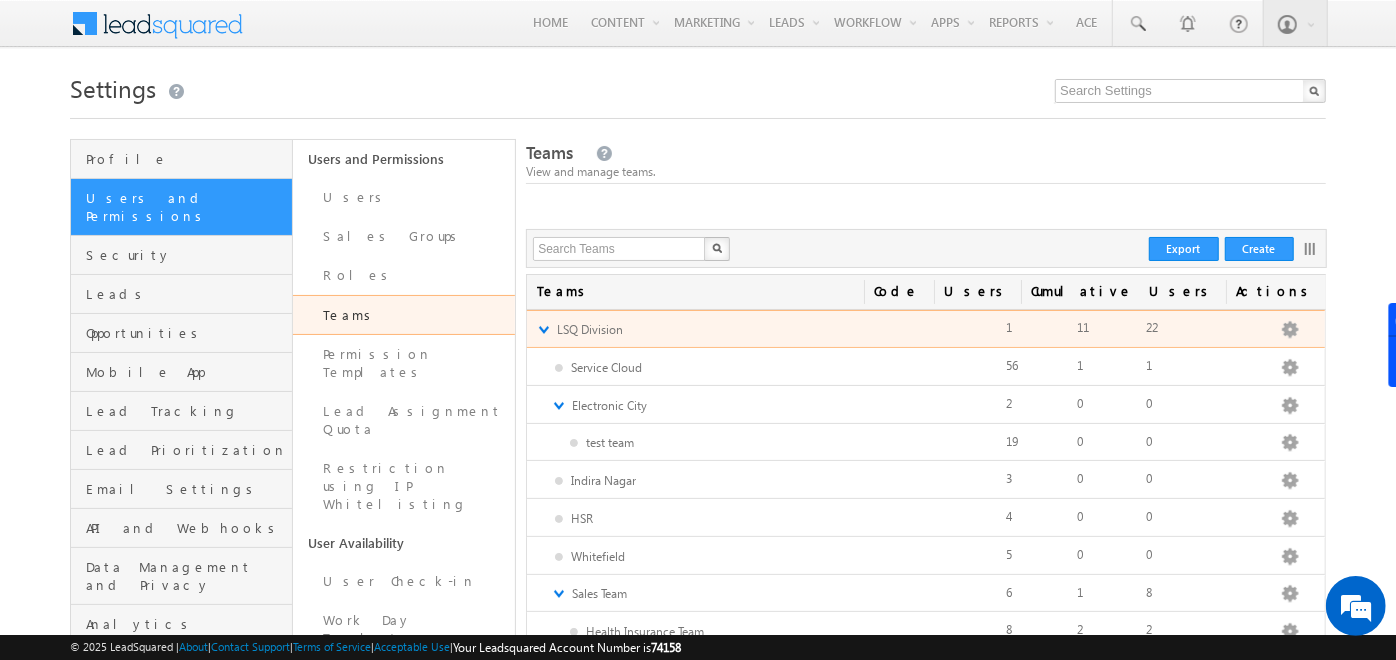 click on "▼ LSQ Division 	 	 	 	 Edit Add Team Apply Lead Details View Apply Holiday Calendar Apply Work Day Template Apply Smart View Apply Dashboard Configure Home Page 	 22 11 1" at bounding box center [926, 329] 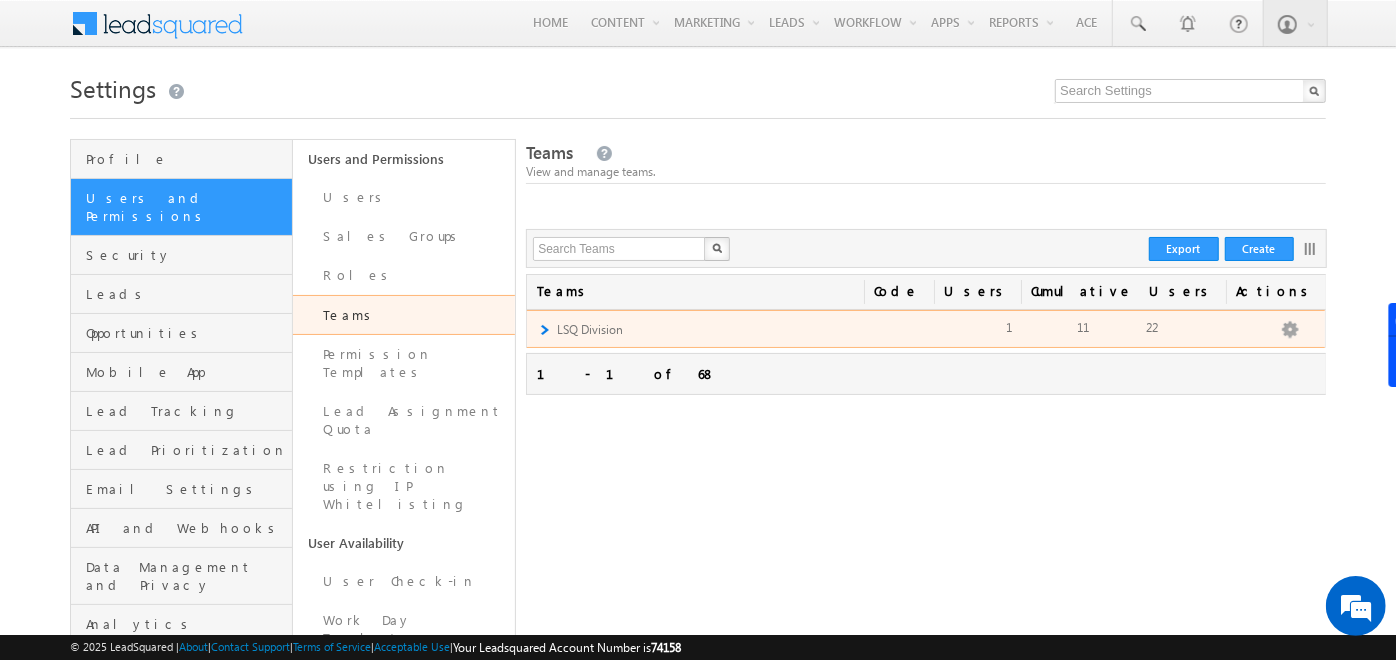click on "► LSQ Division 	 	 	 	 Edit Add Team Apply Lead Details View Apply Holiday Calendar Apply Work Day Template Apply Smart View Apply Dashboard Configure Home Page 	 22 11 1" at bounding box center [926, 329] 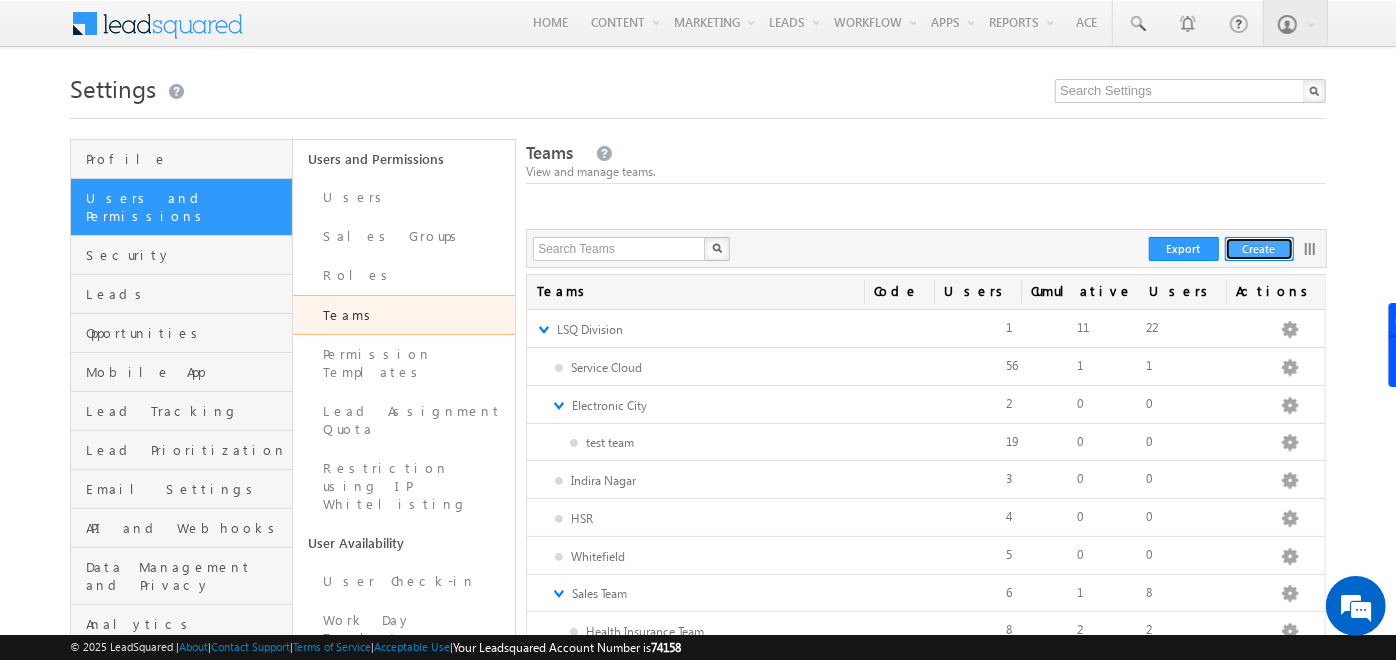click on "Create" at bounding box center [1259, 249] 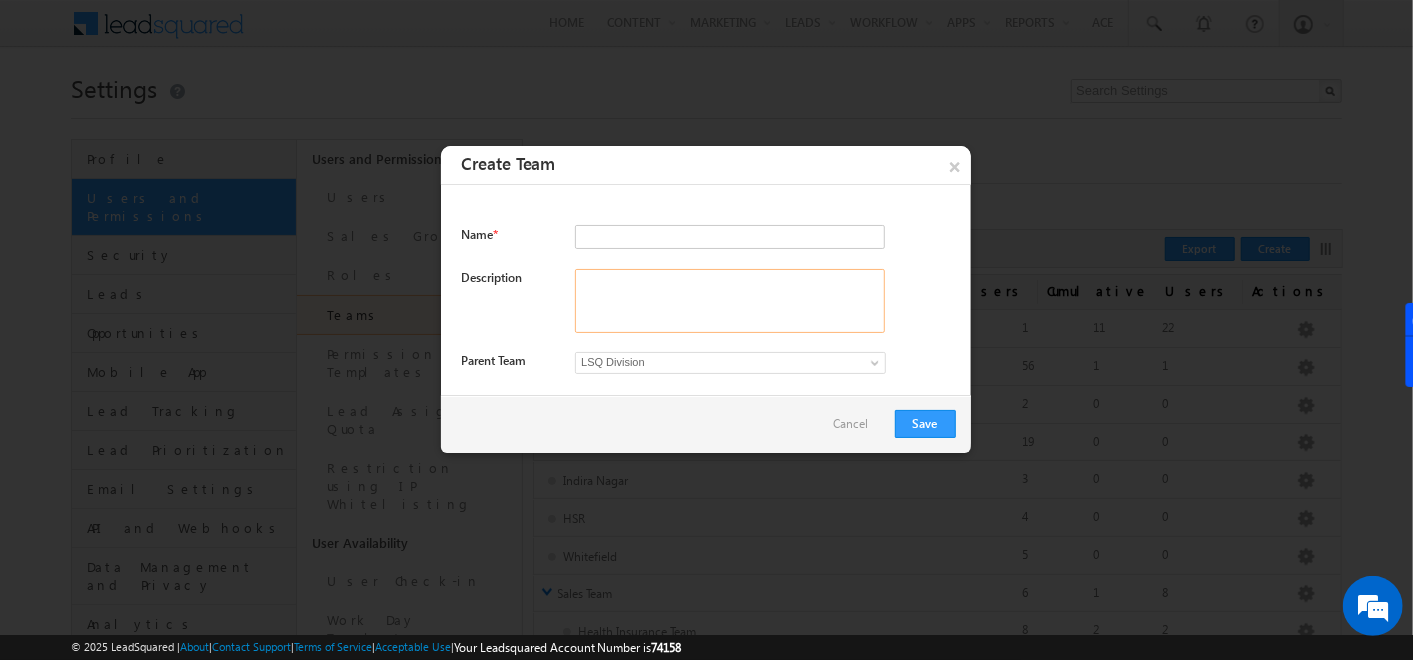 drag, startPoint x: 641, startPoint y: 305, endPoint x: 642, endPoint y: 217, distance: 88.005684 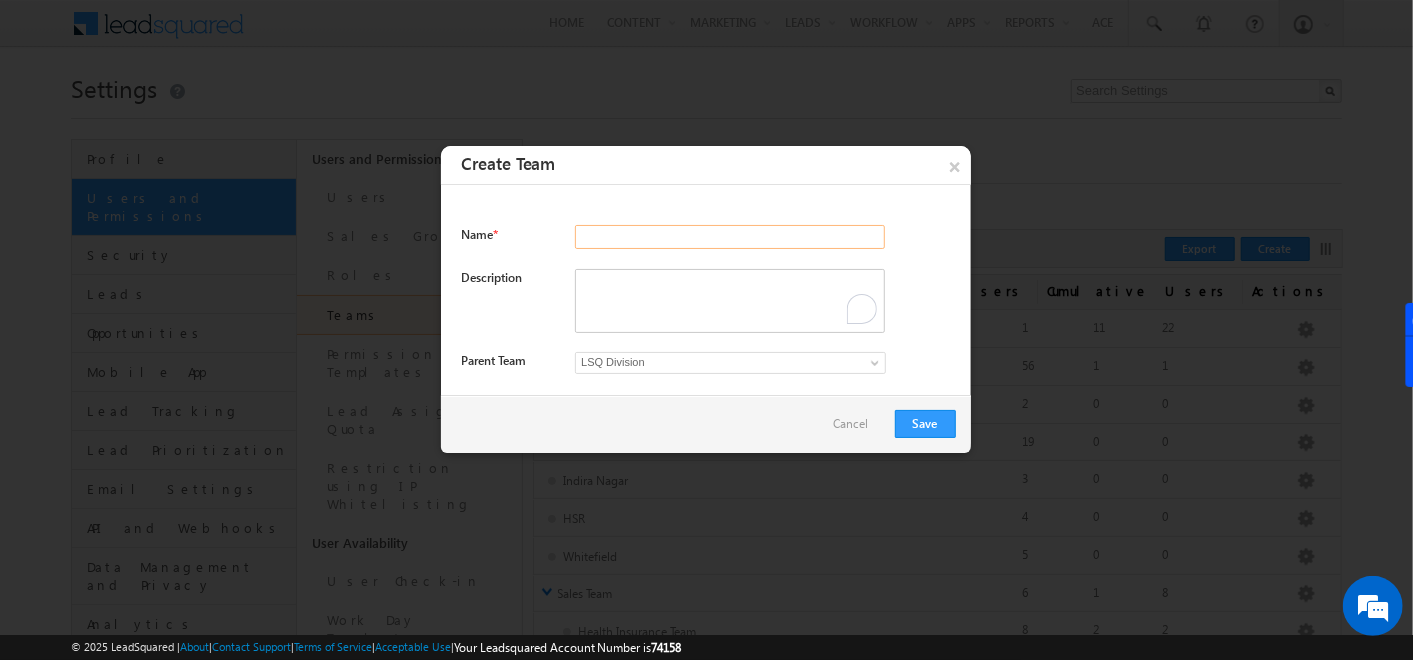 click at bounding box center [730, 237] 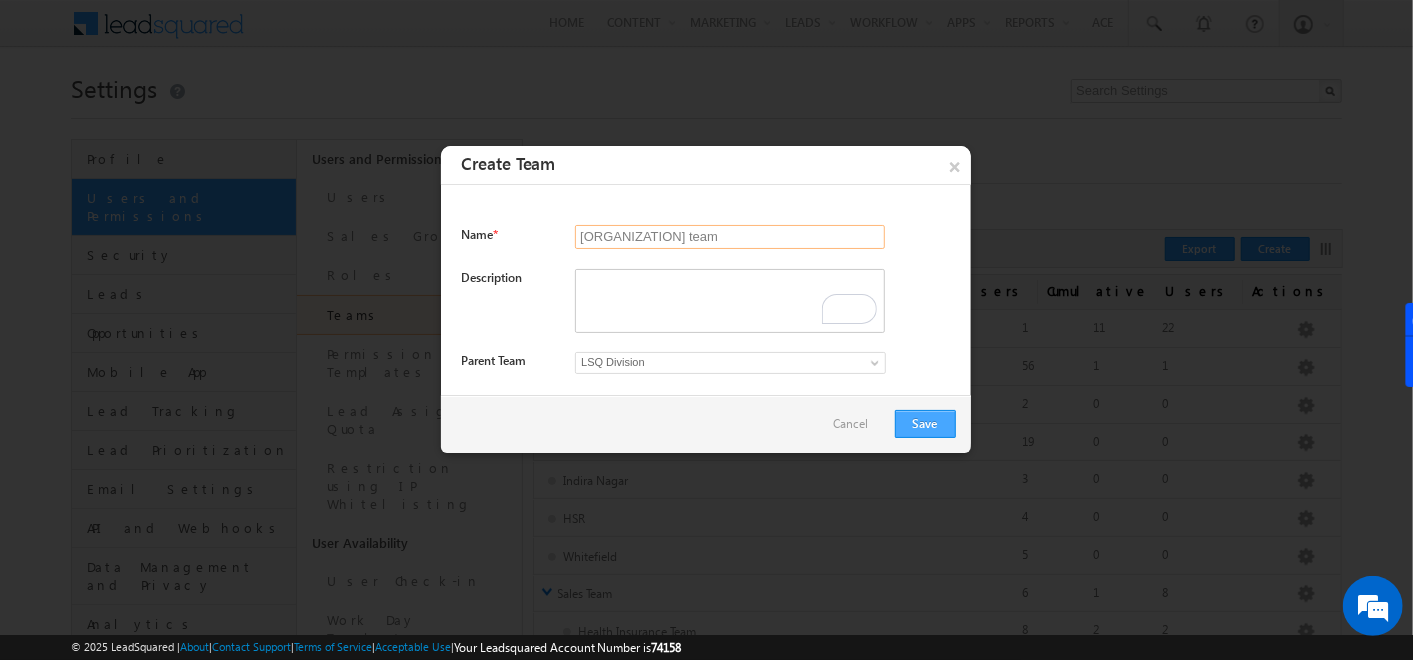 type on "Bharti team" 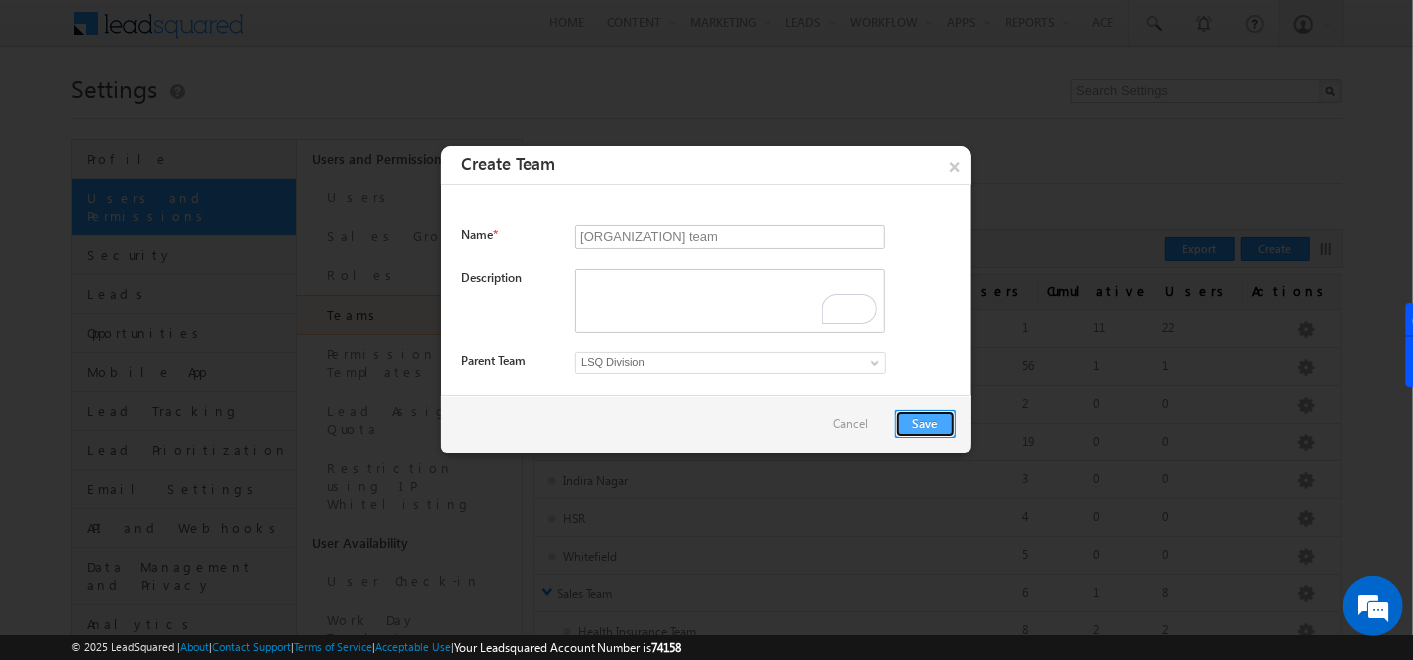 click on "Save" at bounding box center (925, 424) 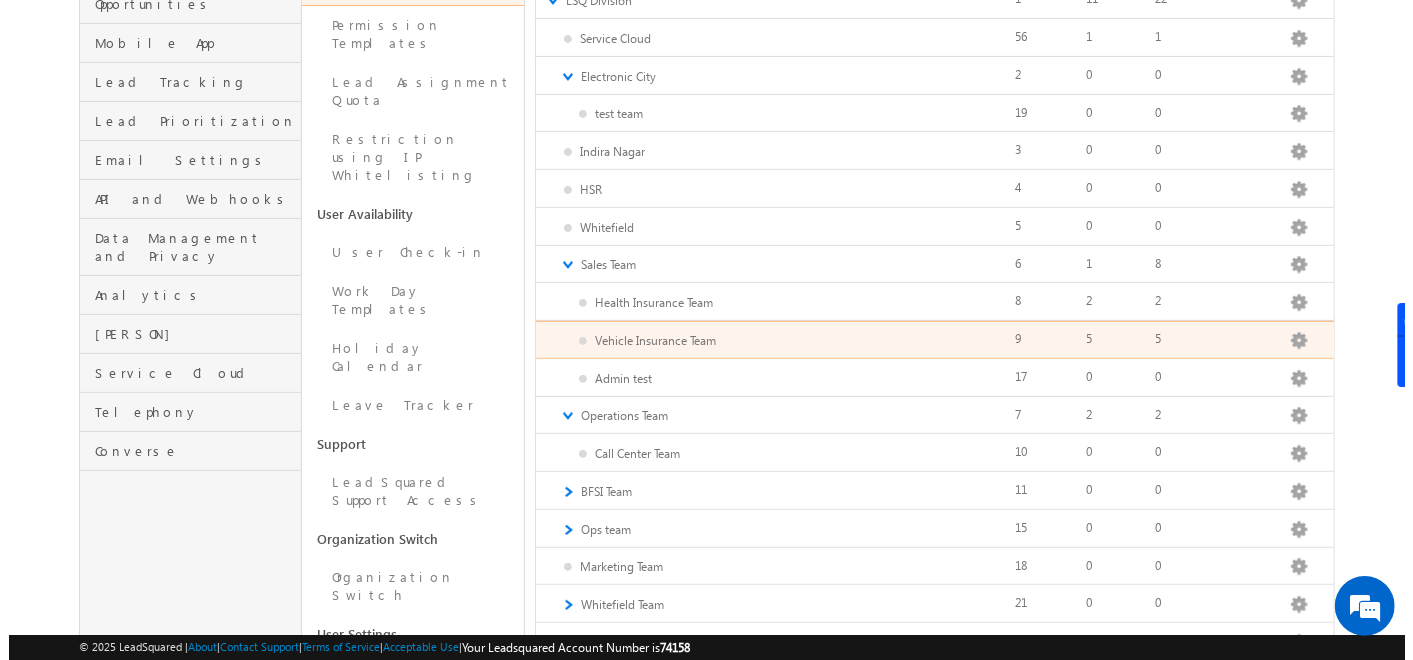 scroll, scrollTop: 0, scrollLeft: 0, axis: both 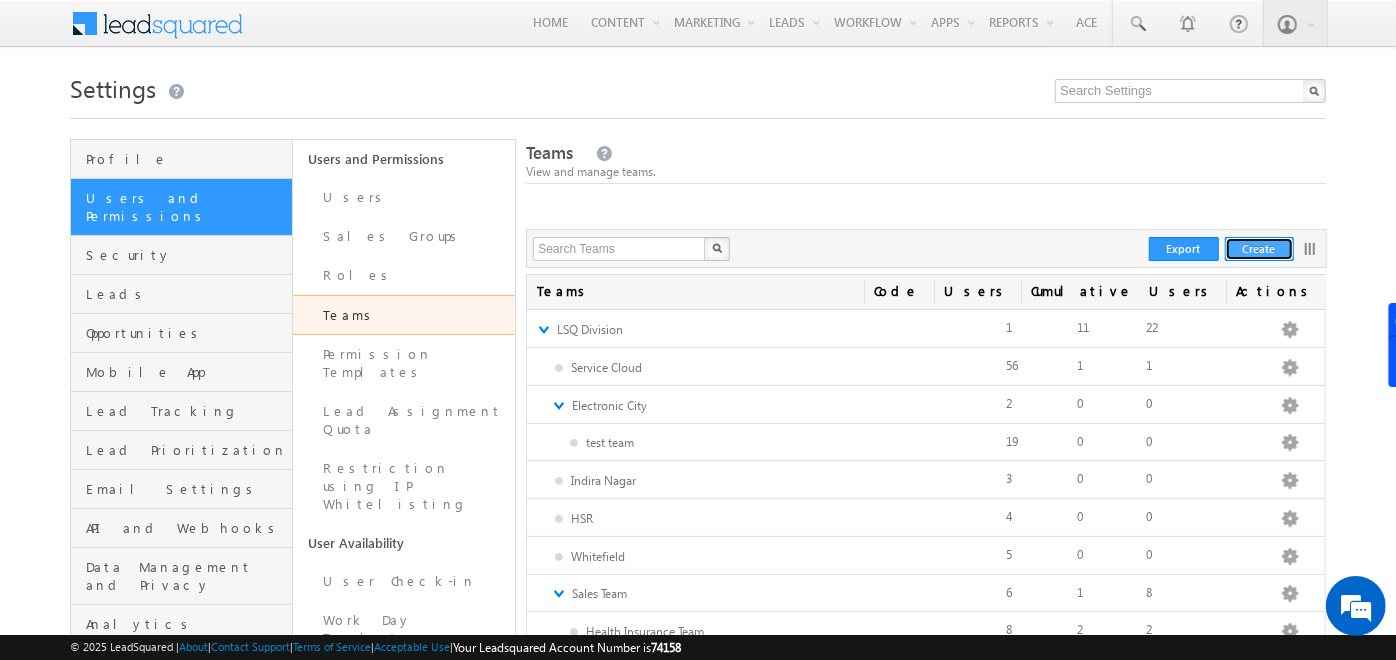 click on "Create" at bounding box center (1259, 249) 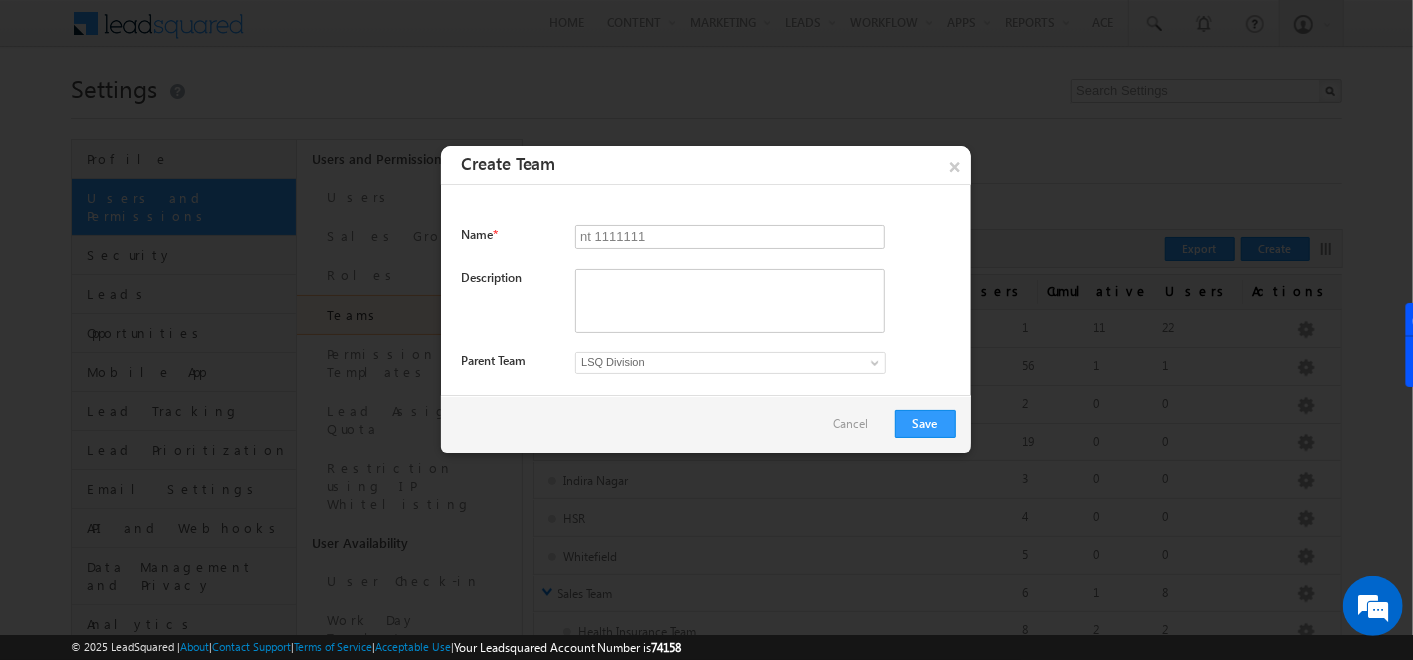 type on "nt 1111111" 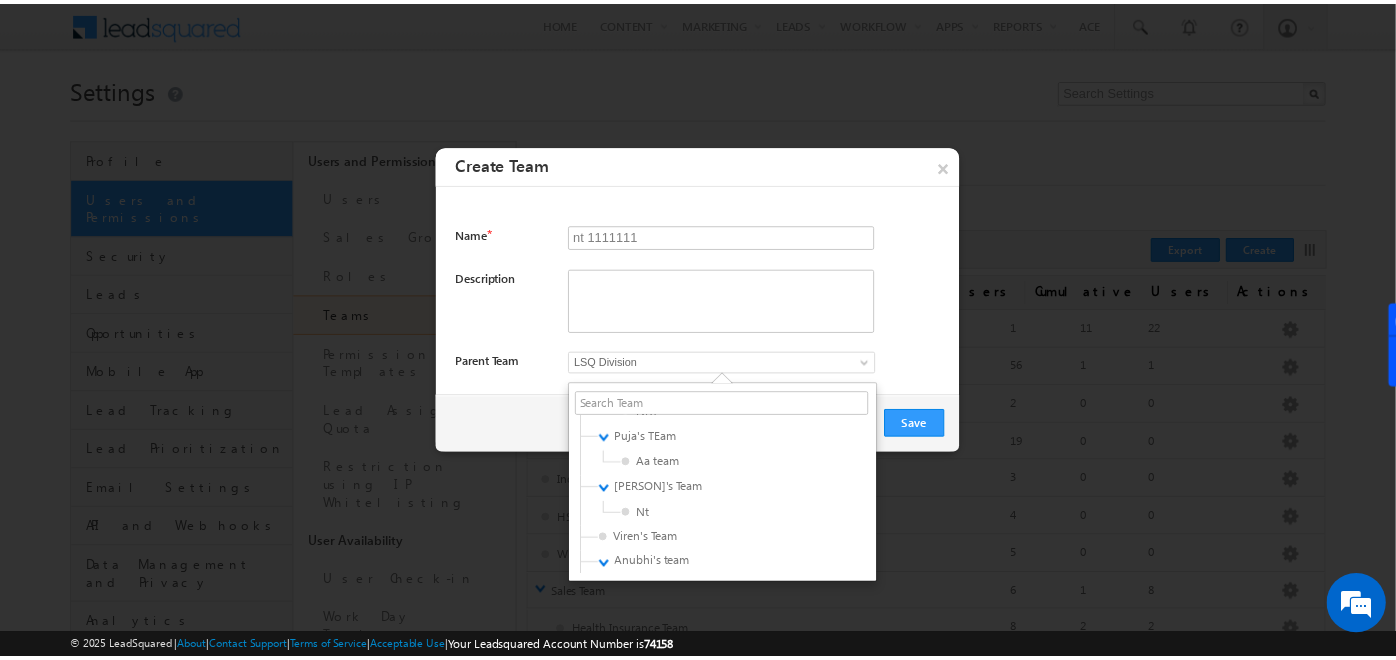 scroll, scrollTop: 1597, scrollLeft: 0, axis: vertical 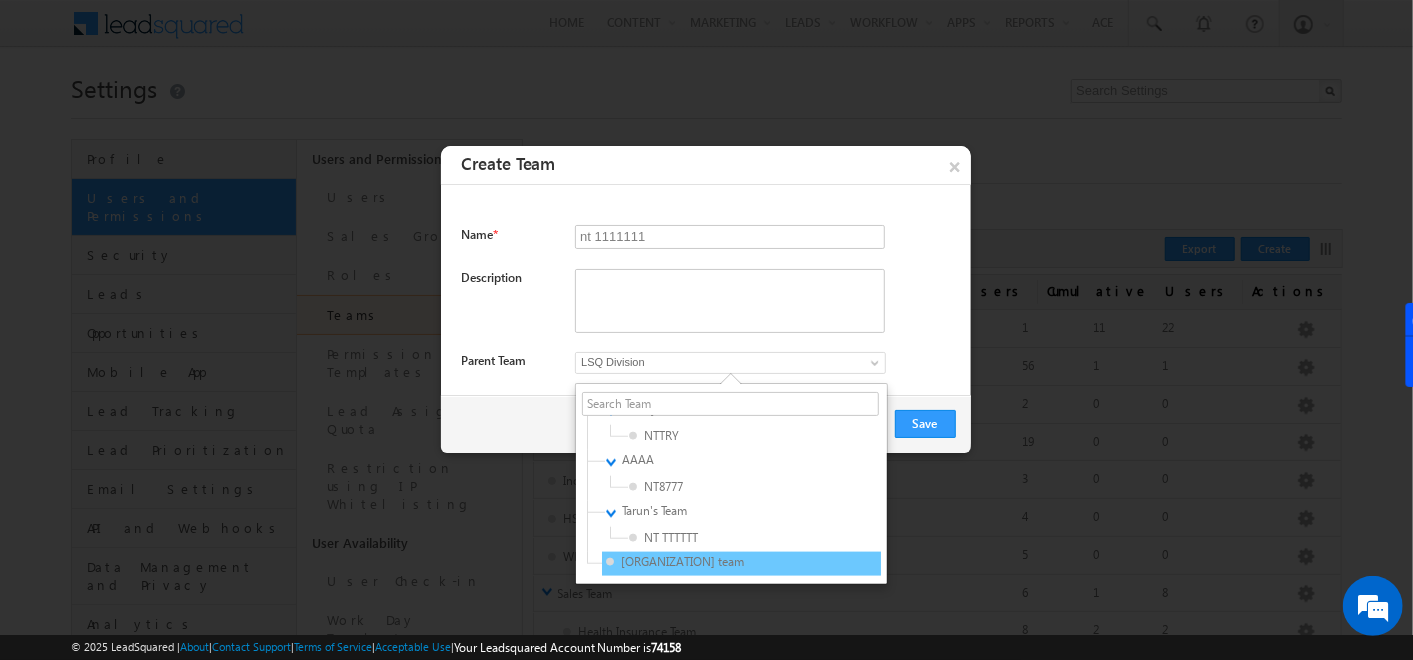 click on "[NAME] team" at bounding box center [701, 562] 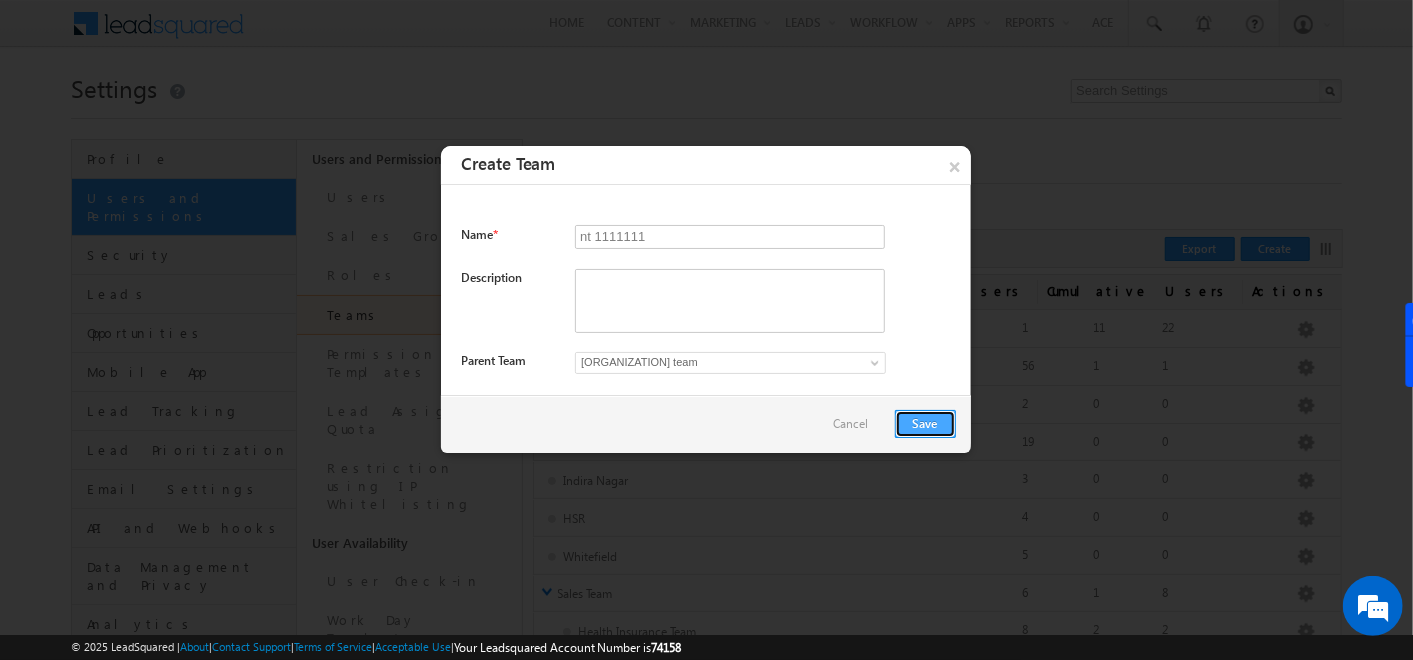 click on "Save" at bounding box center [925, 424] 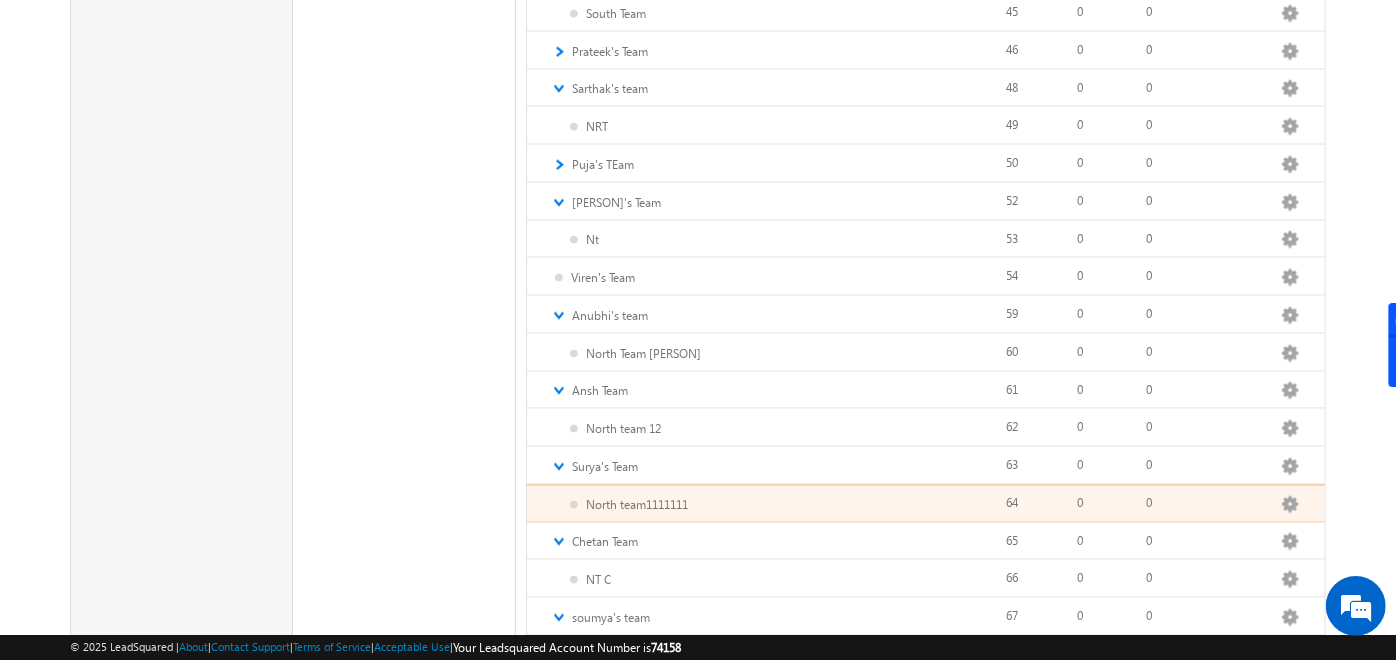 scroll, scrollTop: 1863, scrollLeft: 0, axis: vertical 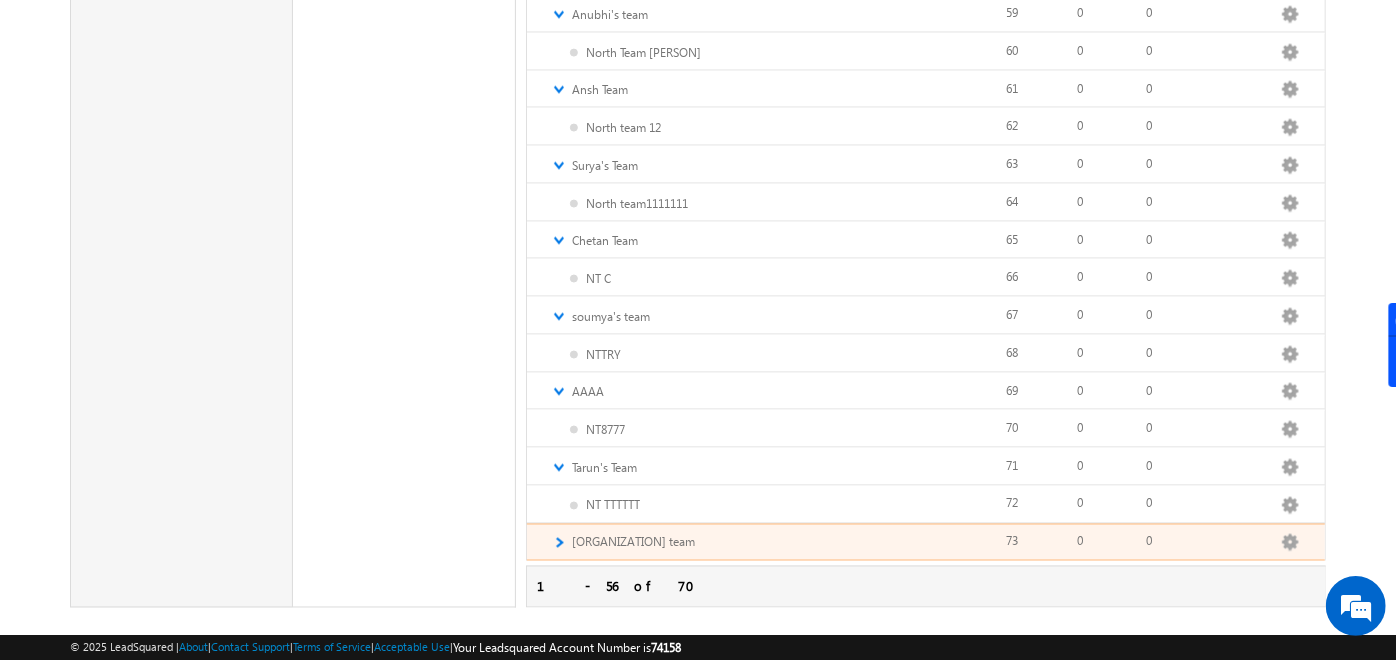 click on "► Bharti team 	 	 	 	 Edit Add Team Apply Lead Details View Apply Holiday Calendar Apply Work Day Template Apply Smart View Apply Dashboard Configure Home Page Delete 	 0 0 73" at bounding box center (926, 543) 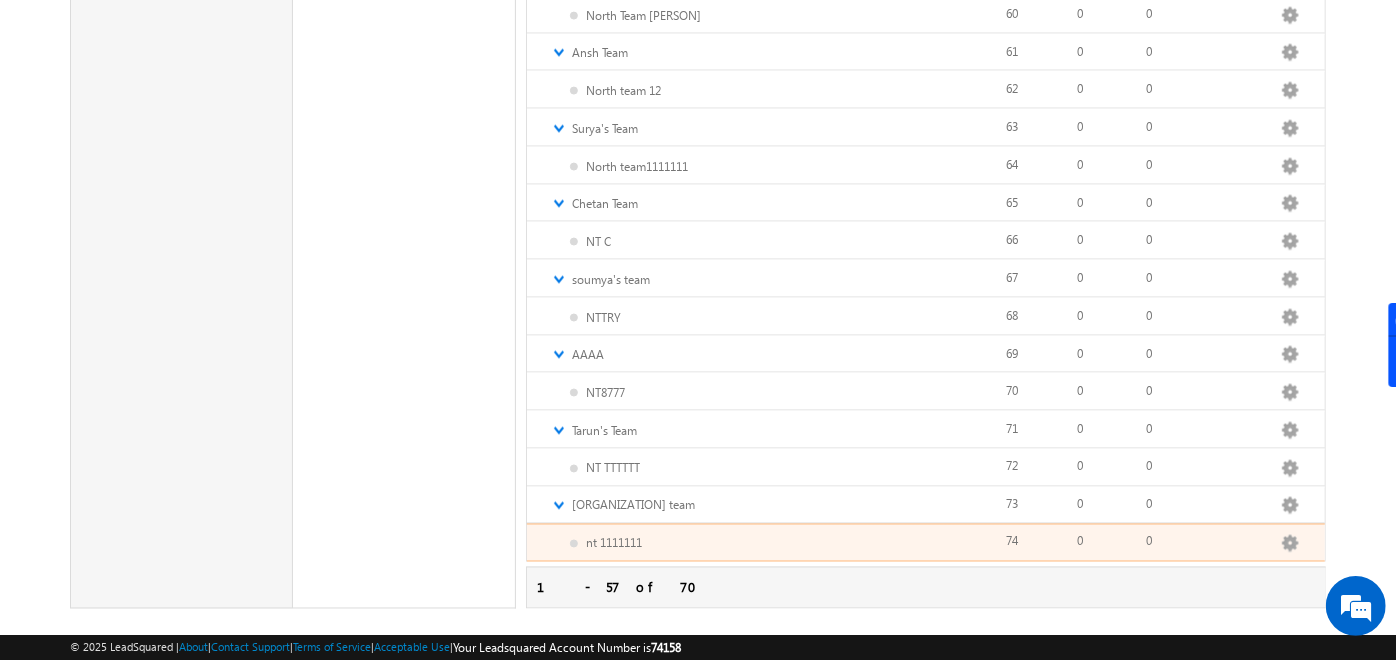 scroll, scrollTop: 1900, scrollLeft: 0, axis: vertical 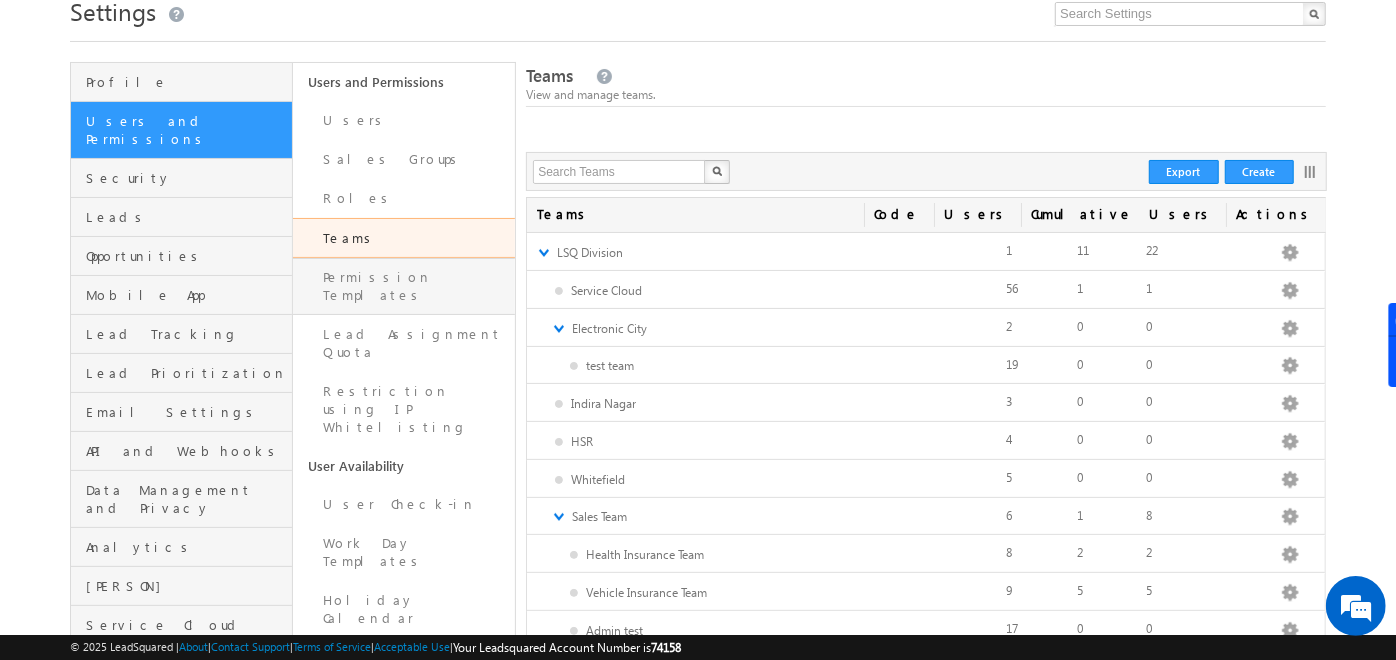 click on "Permission Templates" at bounding box center [404, 286] 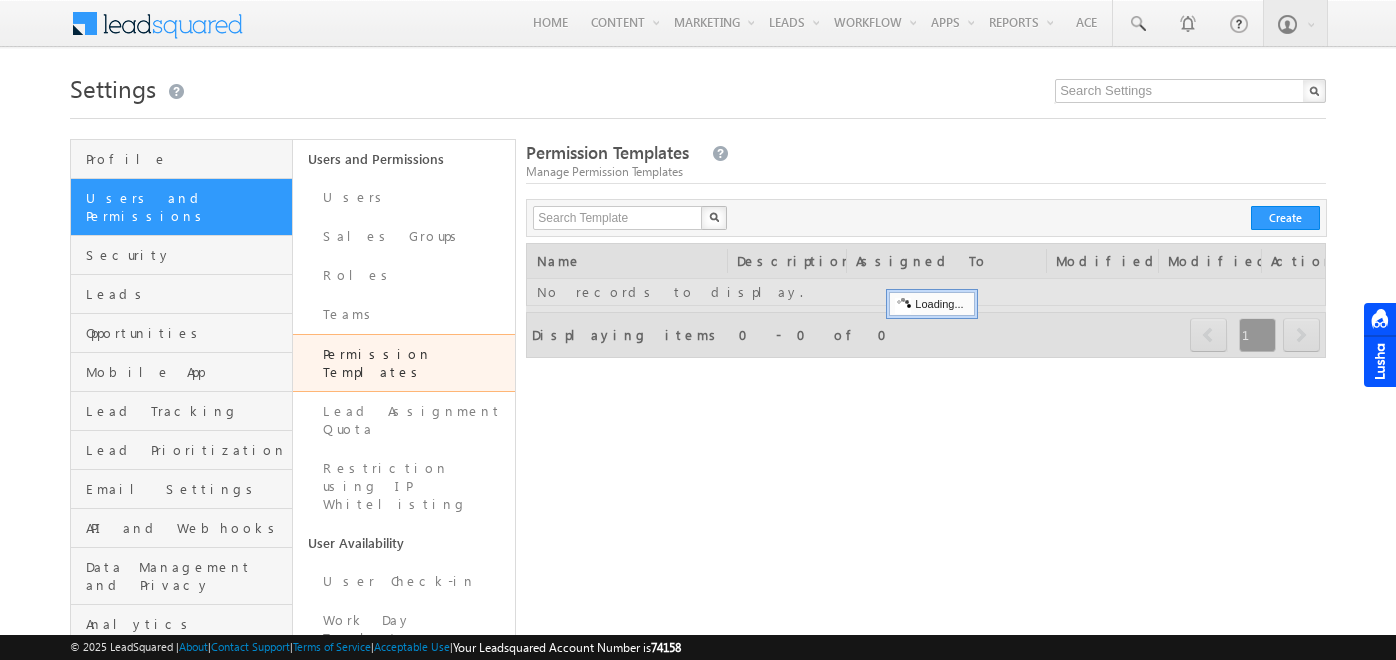 scroll, scrollTop: 0, scrollLeft: 0, axis: both 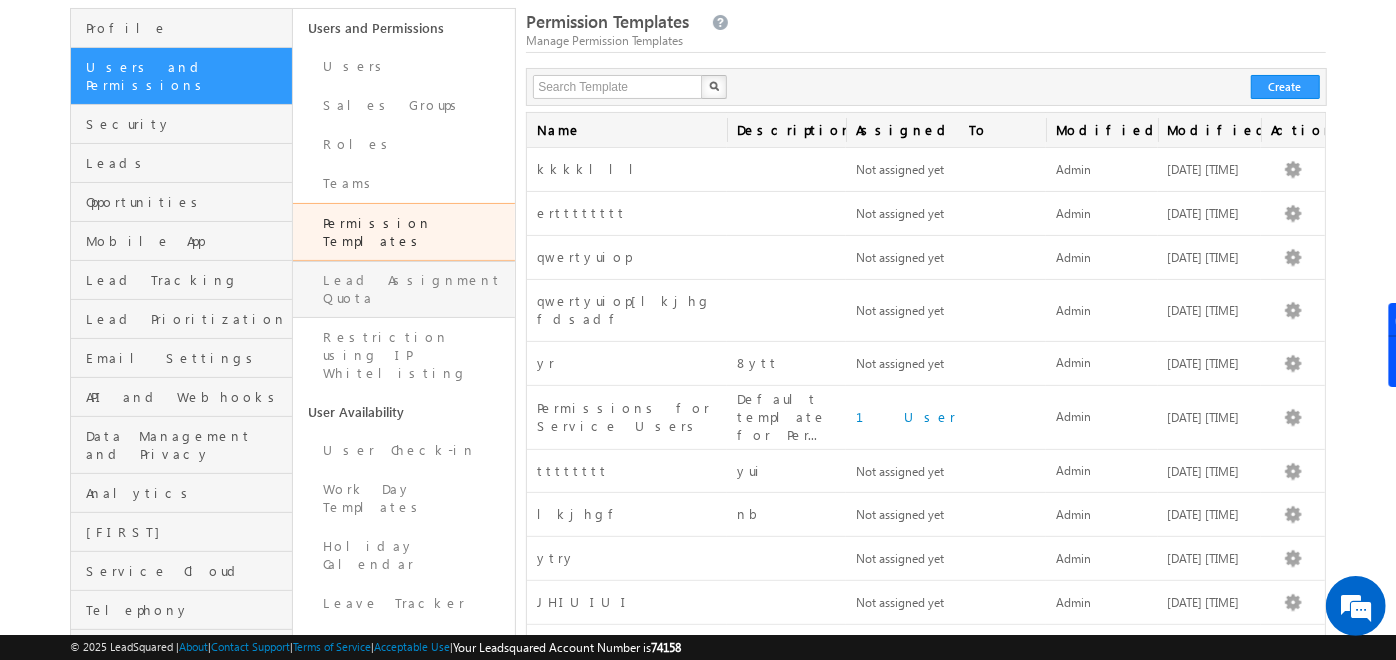 click on "Lead Assignment Quota" at bounding box center [404, 289] 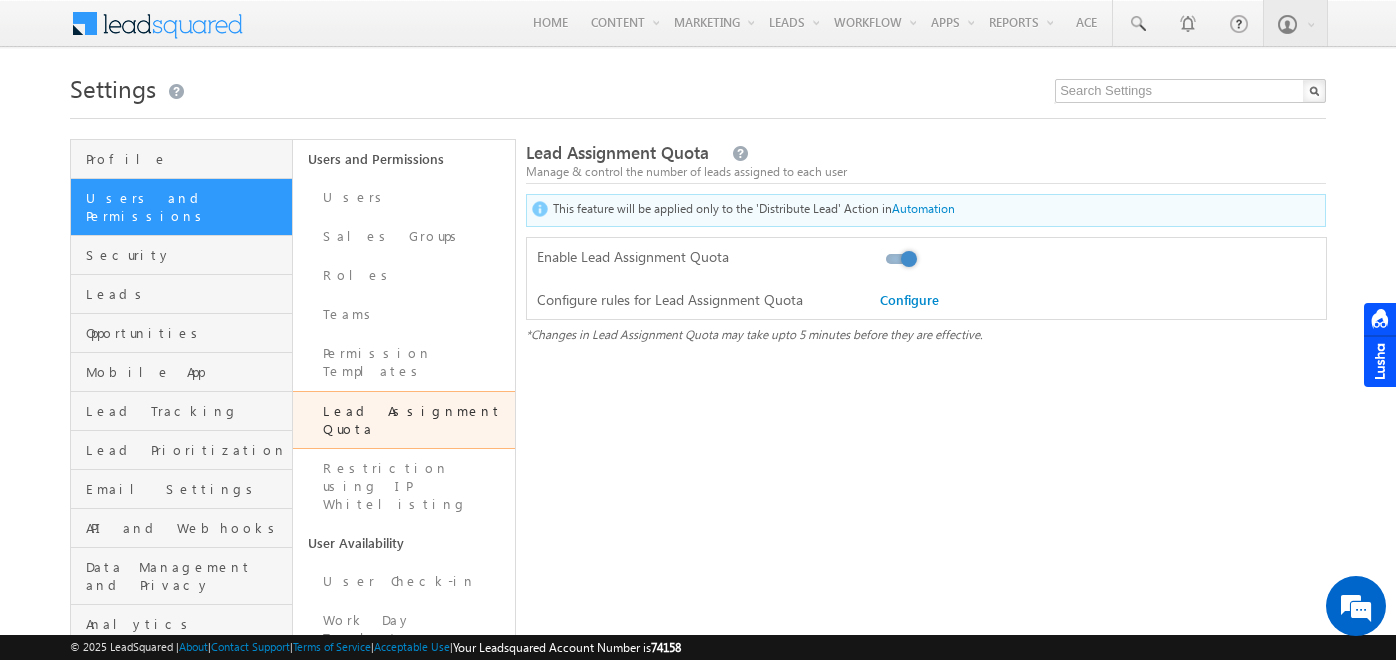 scroll, scrollTop: 0, scrollLeft: 0, axis: both 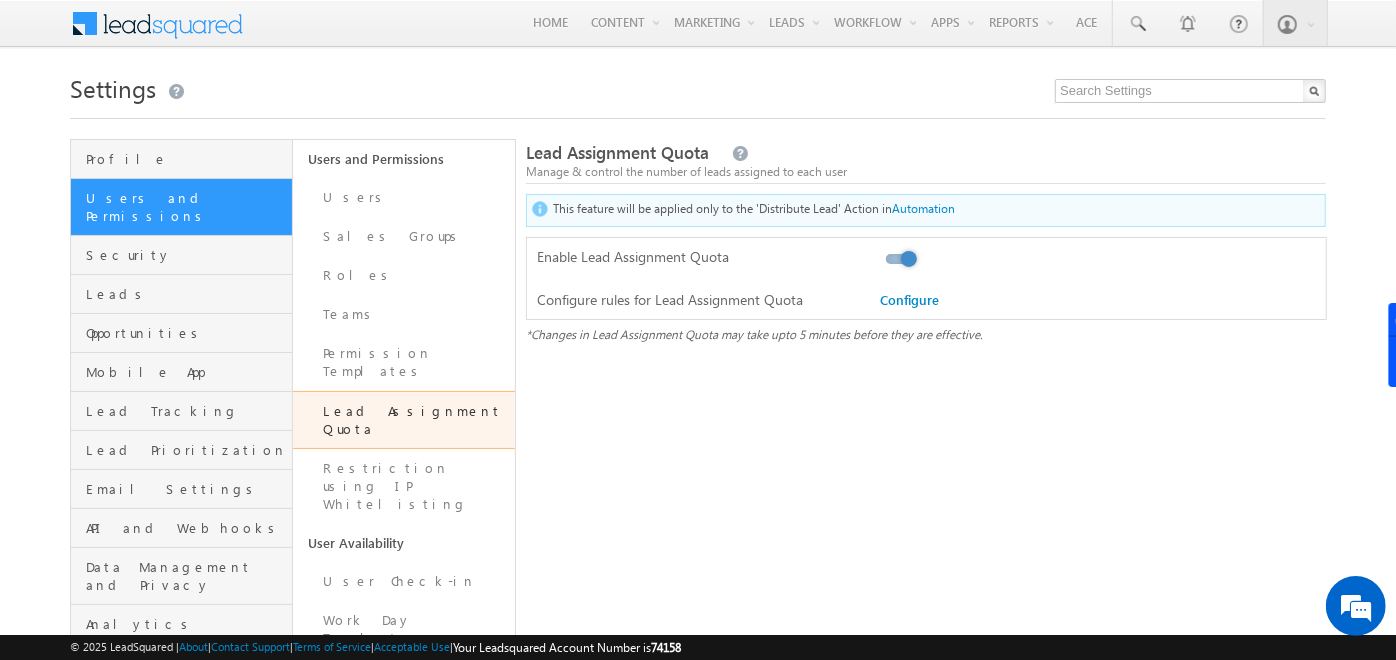 click on "Users and Permissions" at bounding box center (181, 207) 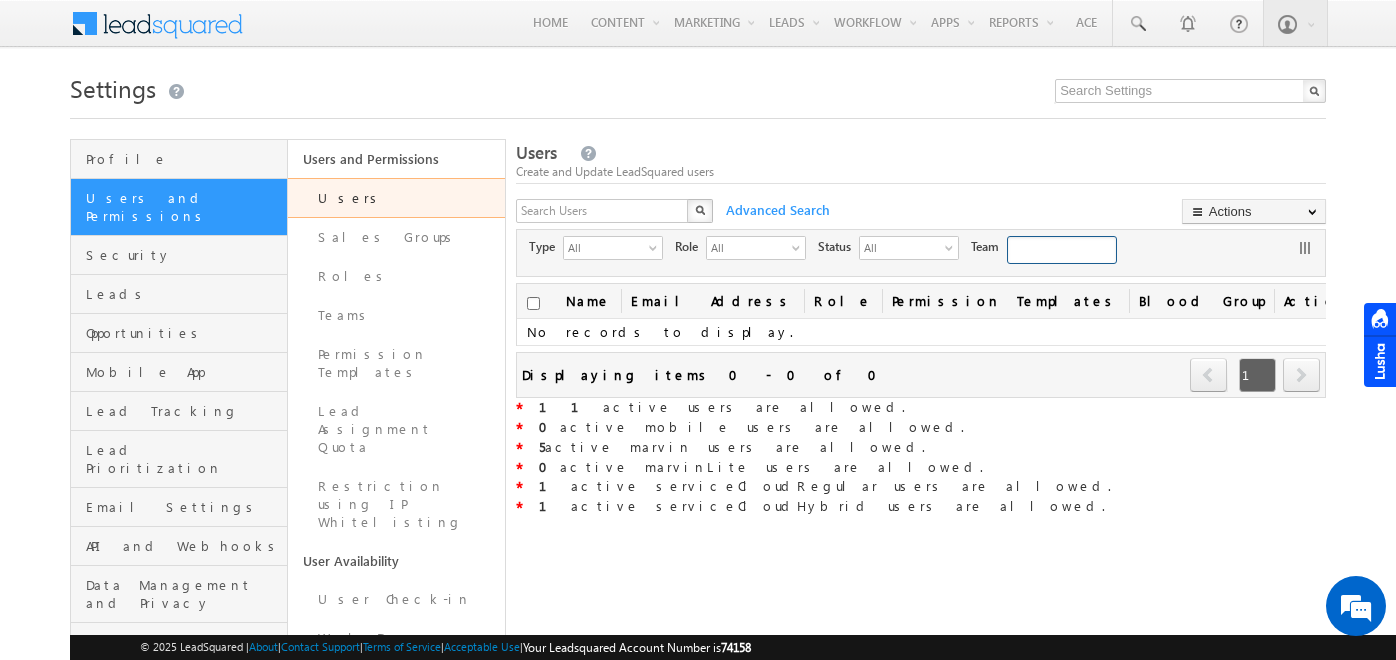 scroll, scrollTop: 0, scrollLeft: 0, axis: both 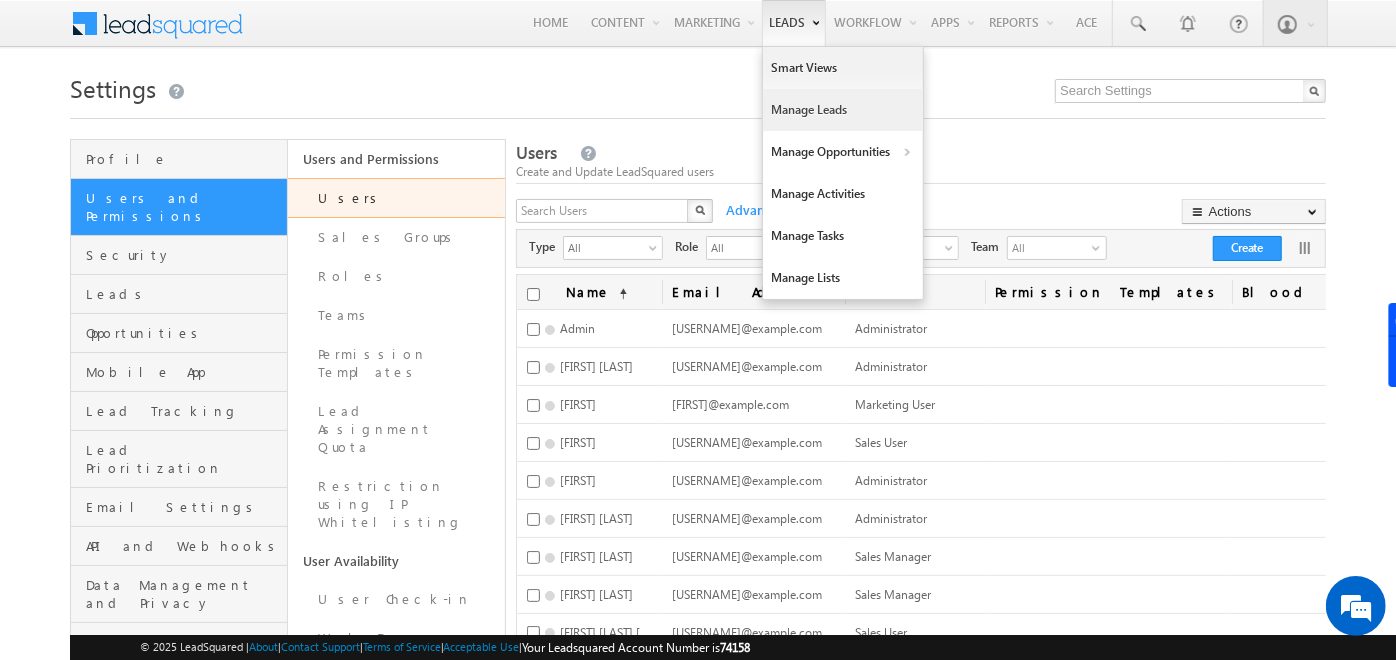 click on "Manage Leads" at bounding box center (843, 110) 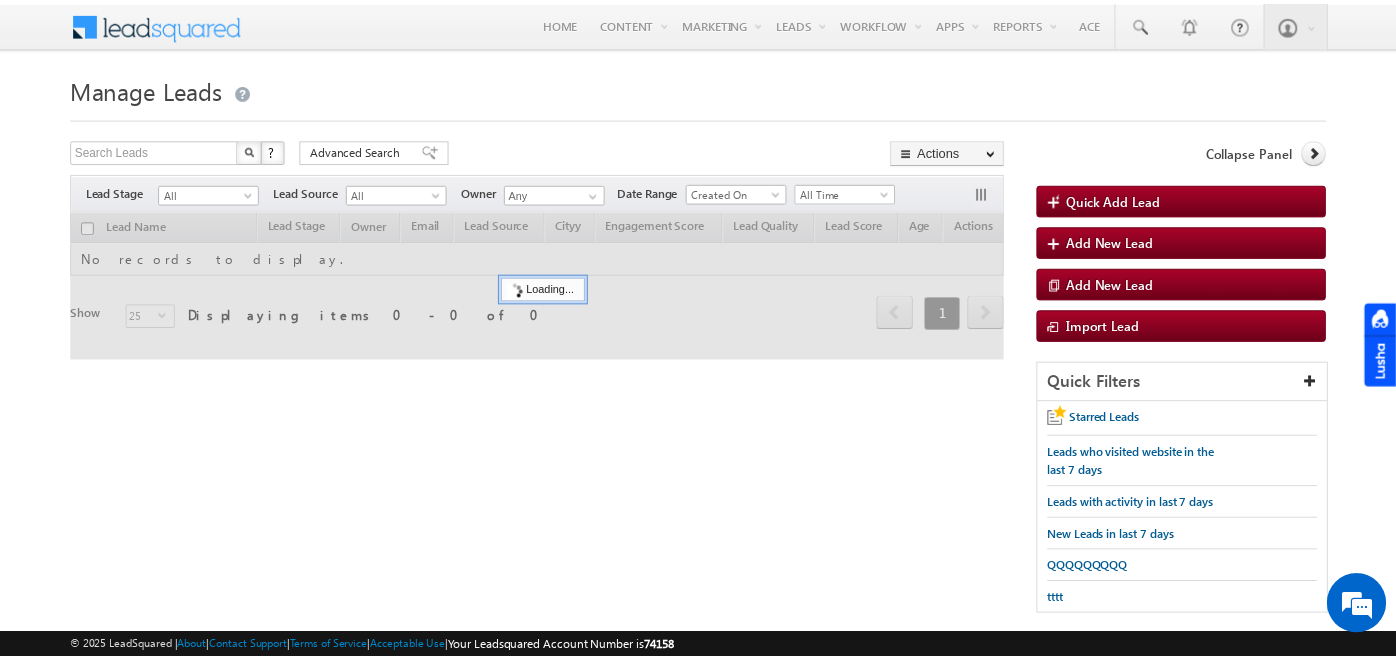 scroll, scrollTop: 0, scrollLeft: 0, axis: both 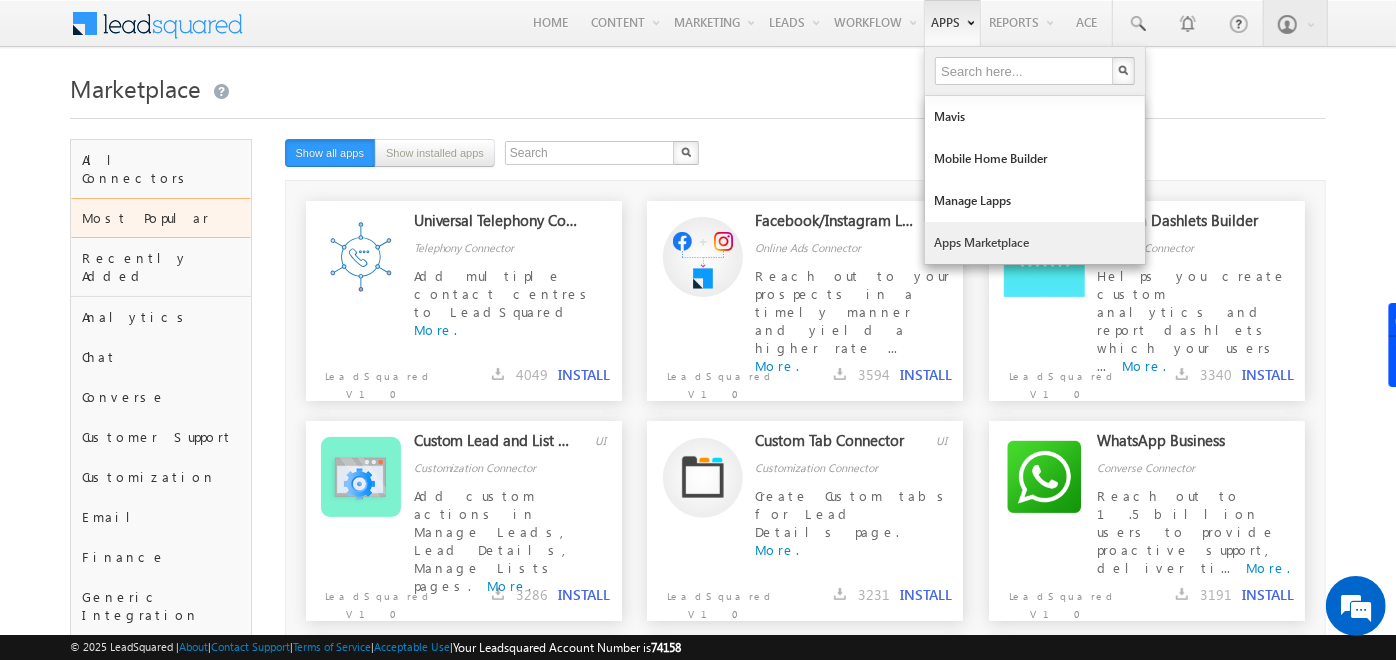 click on "Apps Marketplace" at bounding box center [1035, 243] 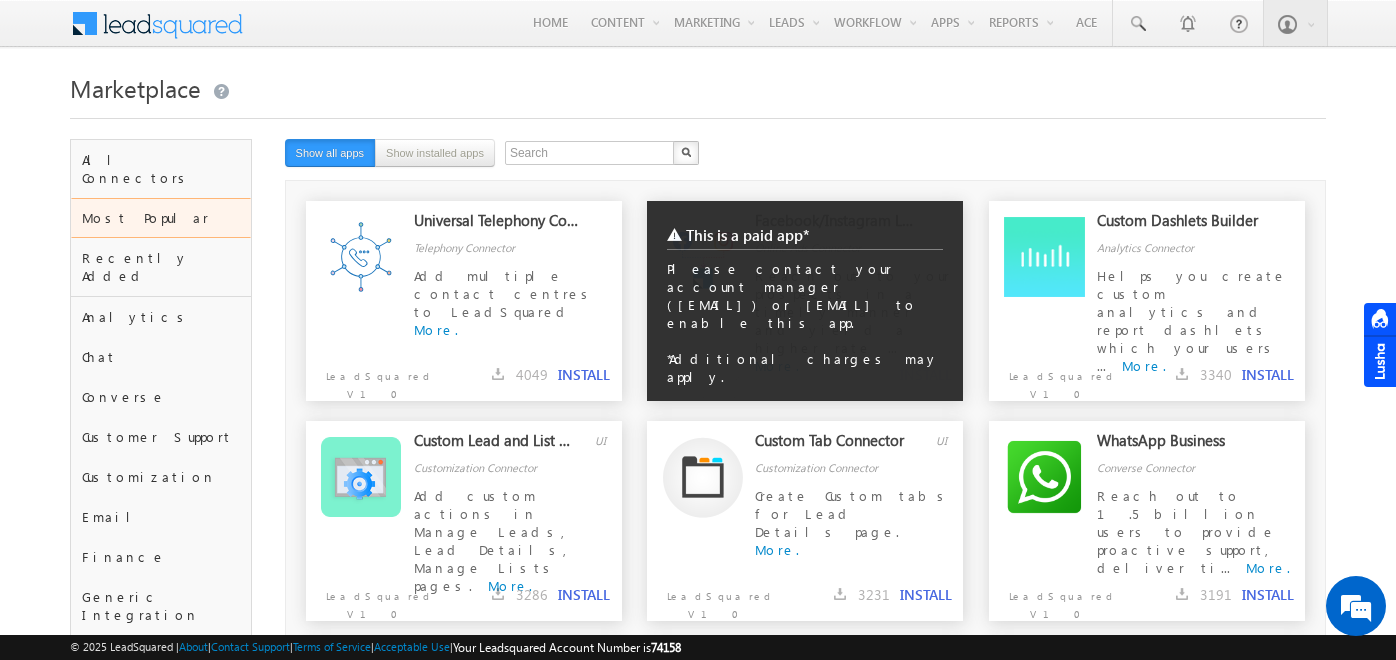 scroll, scrollTop: 0, scrollLeft: 0, axis: both 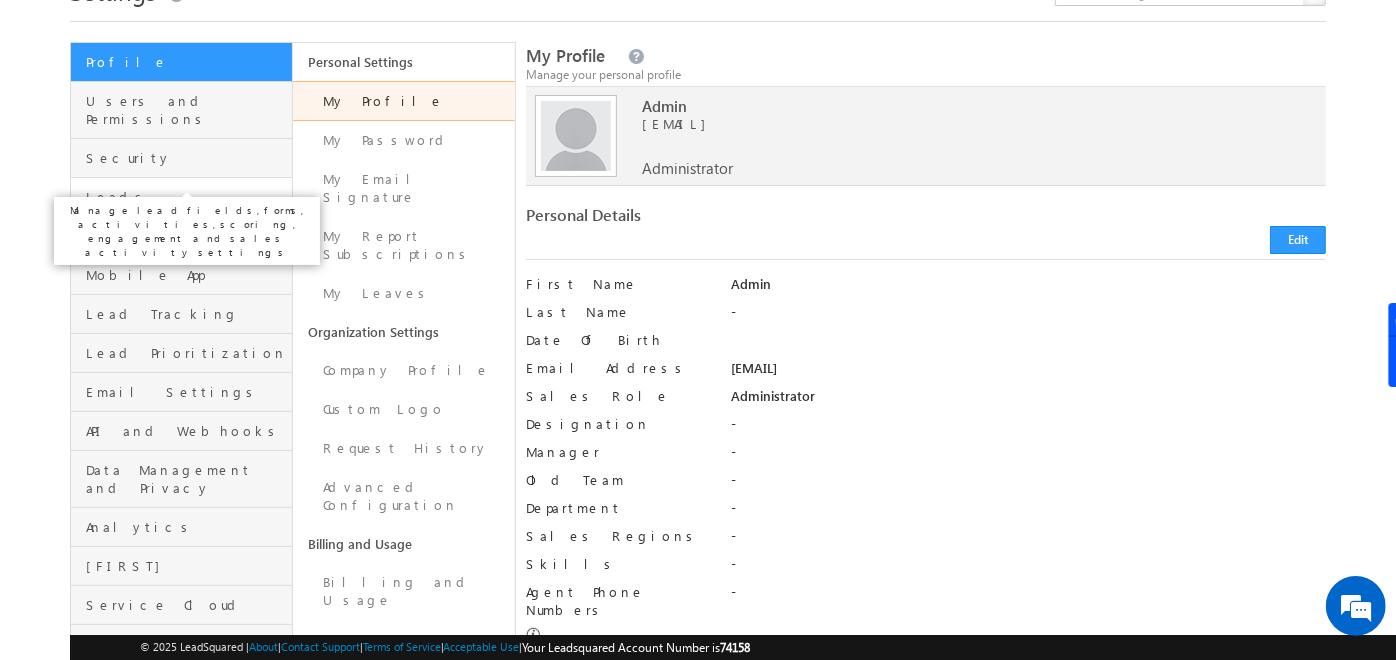click on "Leads" at bounding box center [186, 197] 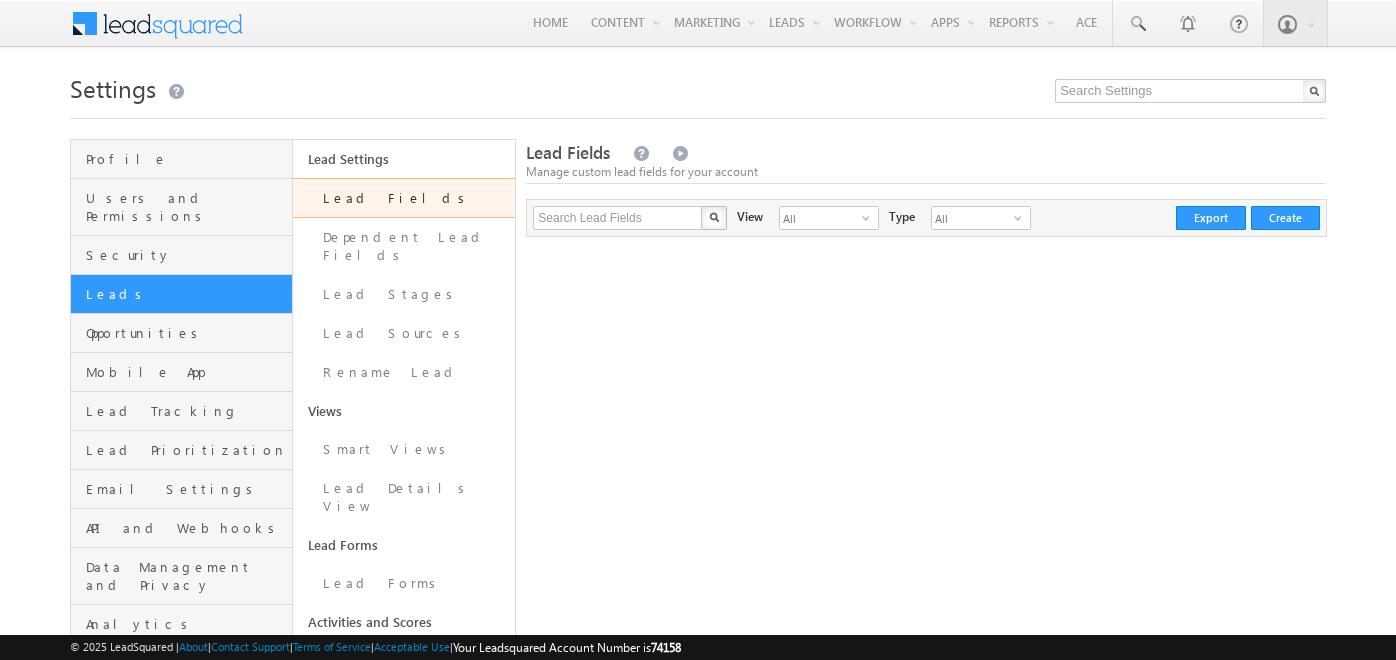 scroll, scrollTop: 0, scrollLeft: 0, axis: both 